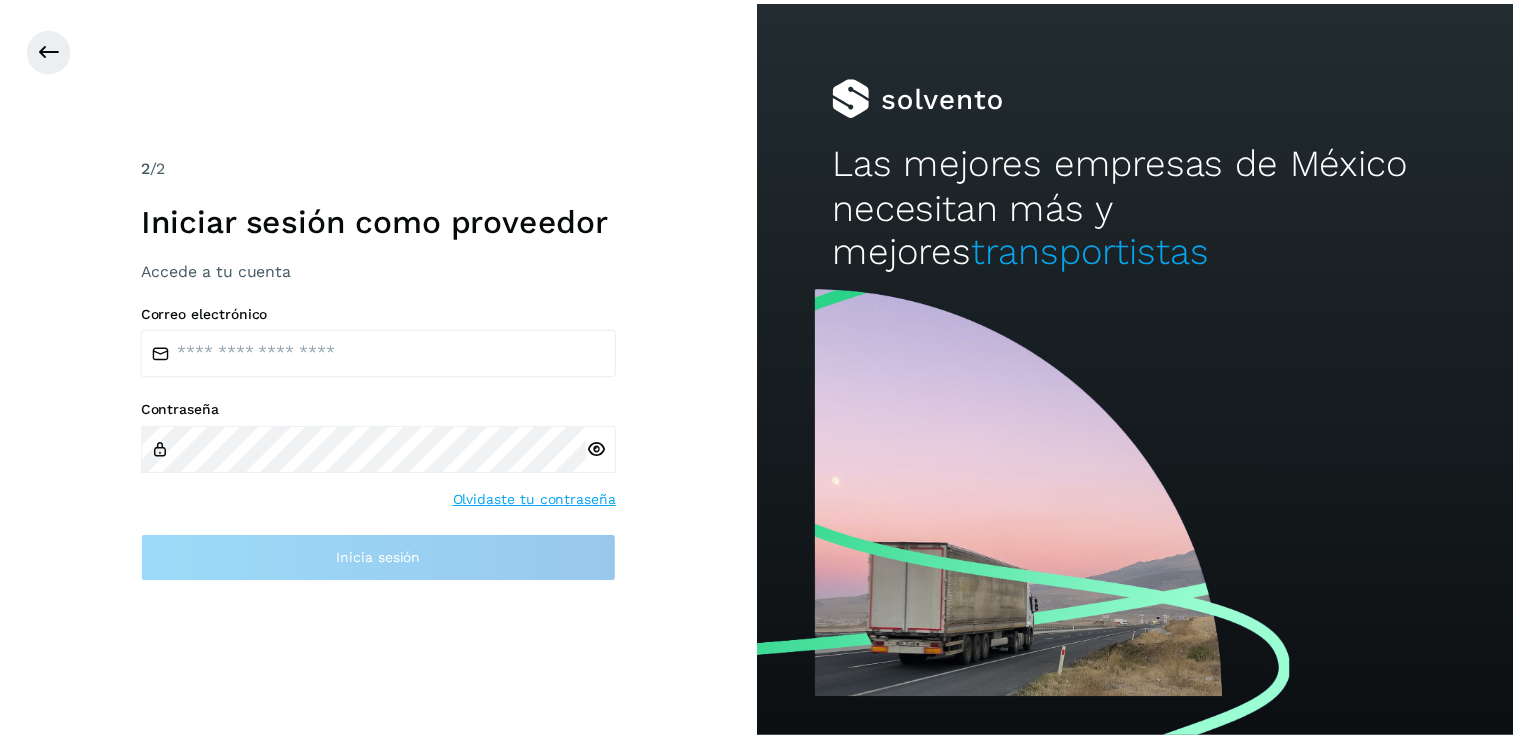 scroll, scrollTop: 0, scrollLeft: 0, axis: both 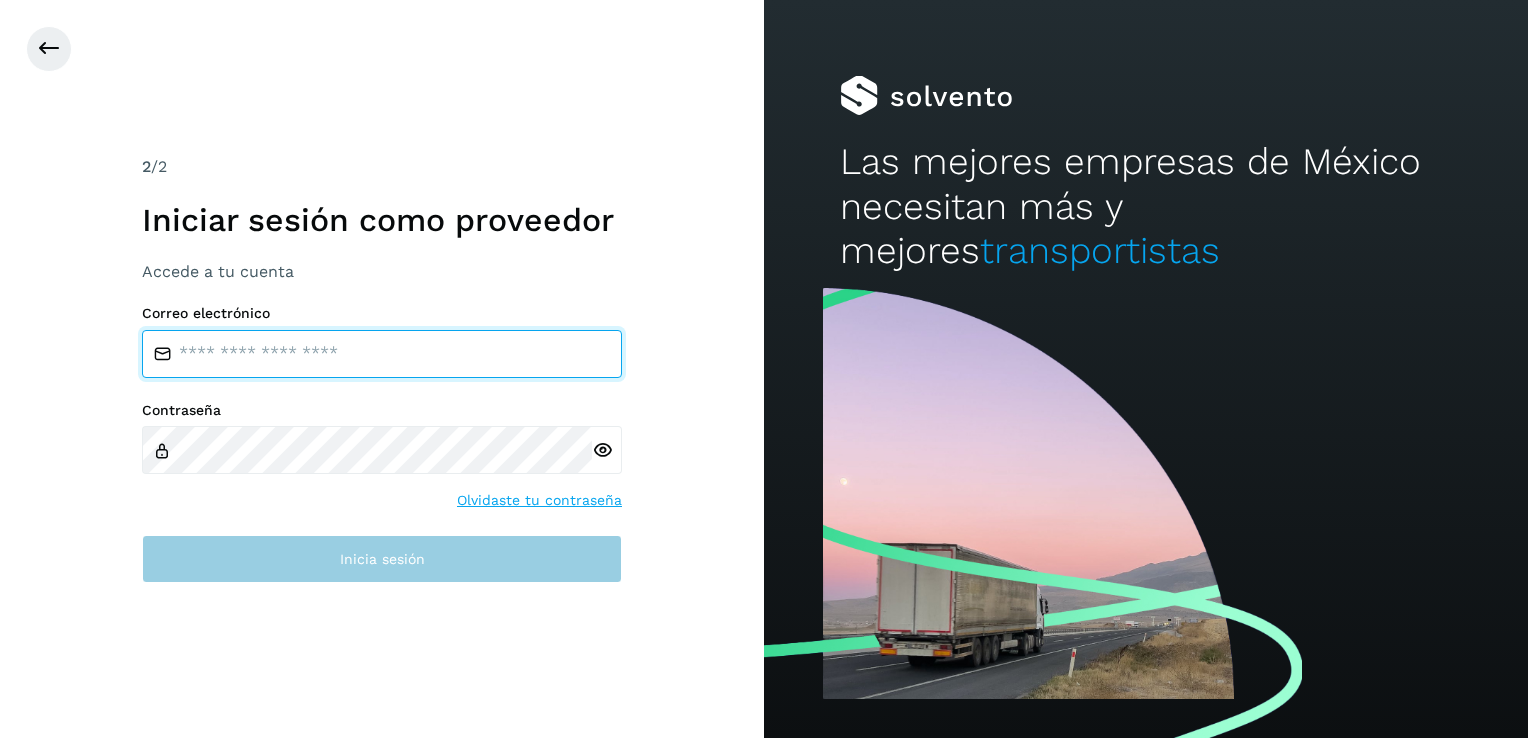 type on "**********" 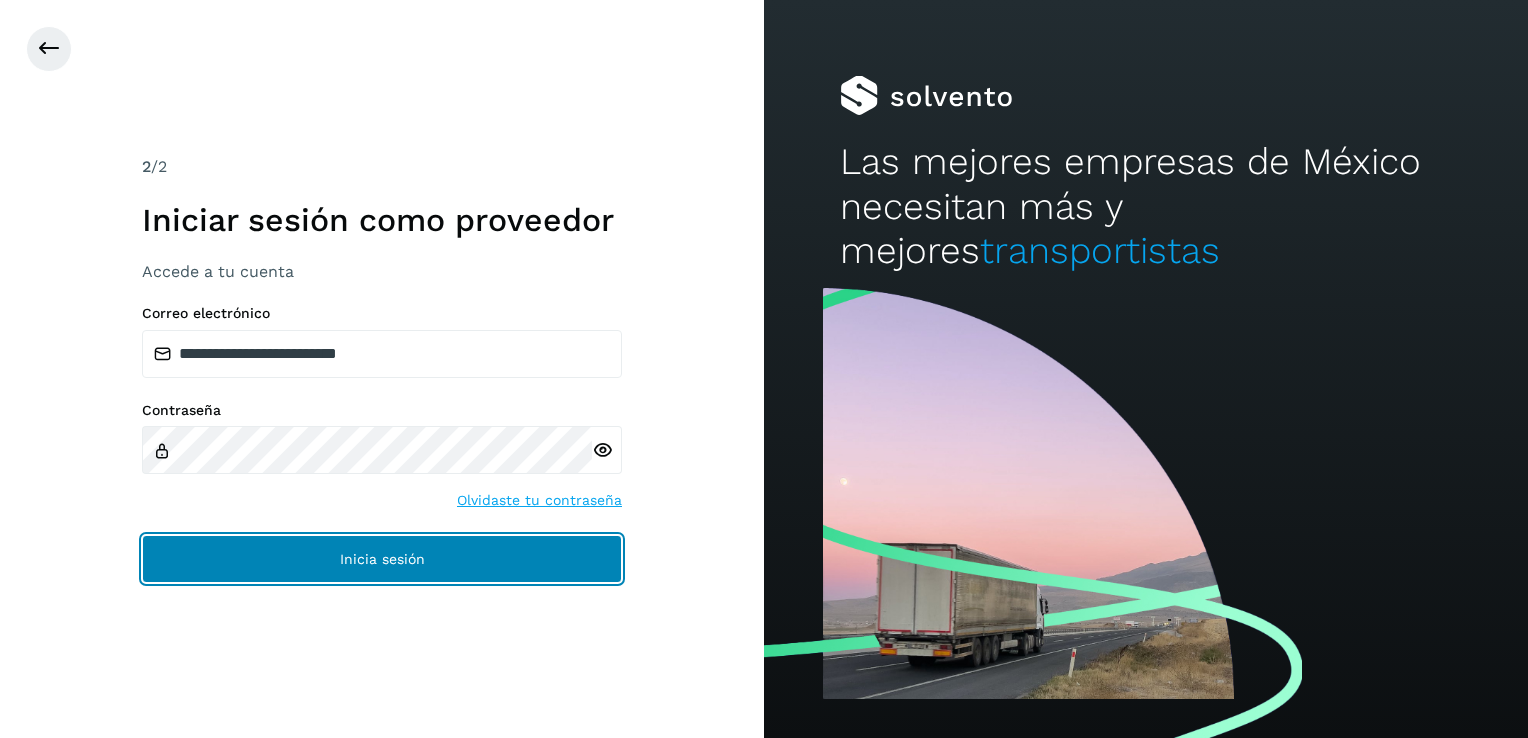 click on "Inicia sesión" at bounding box center (382, 559) 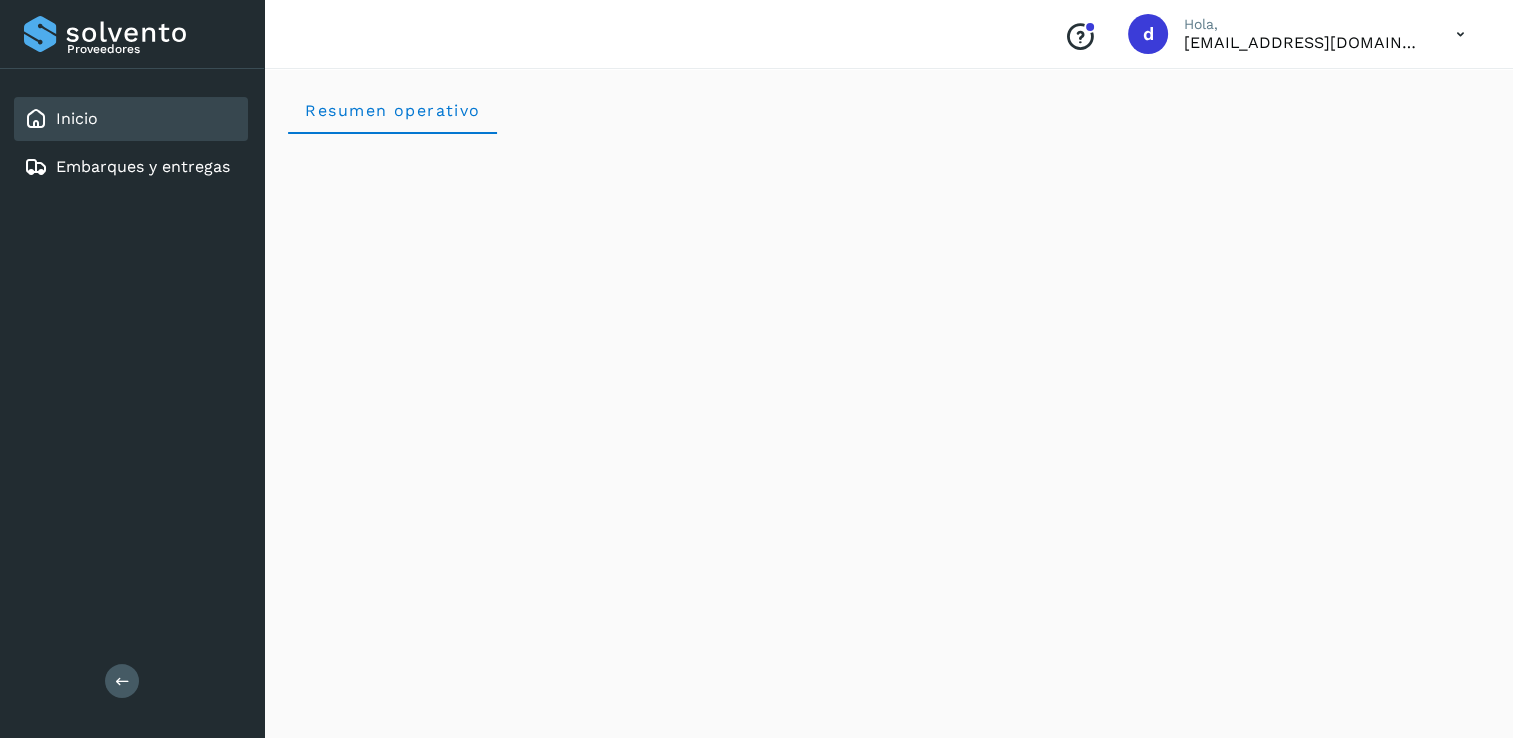 click on "Inicio" 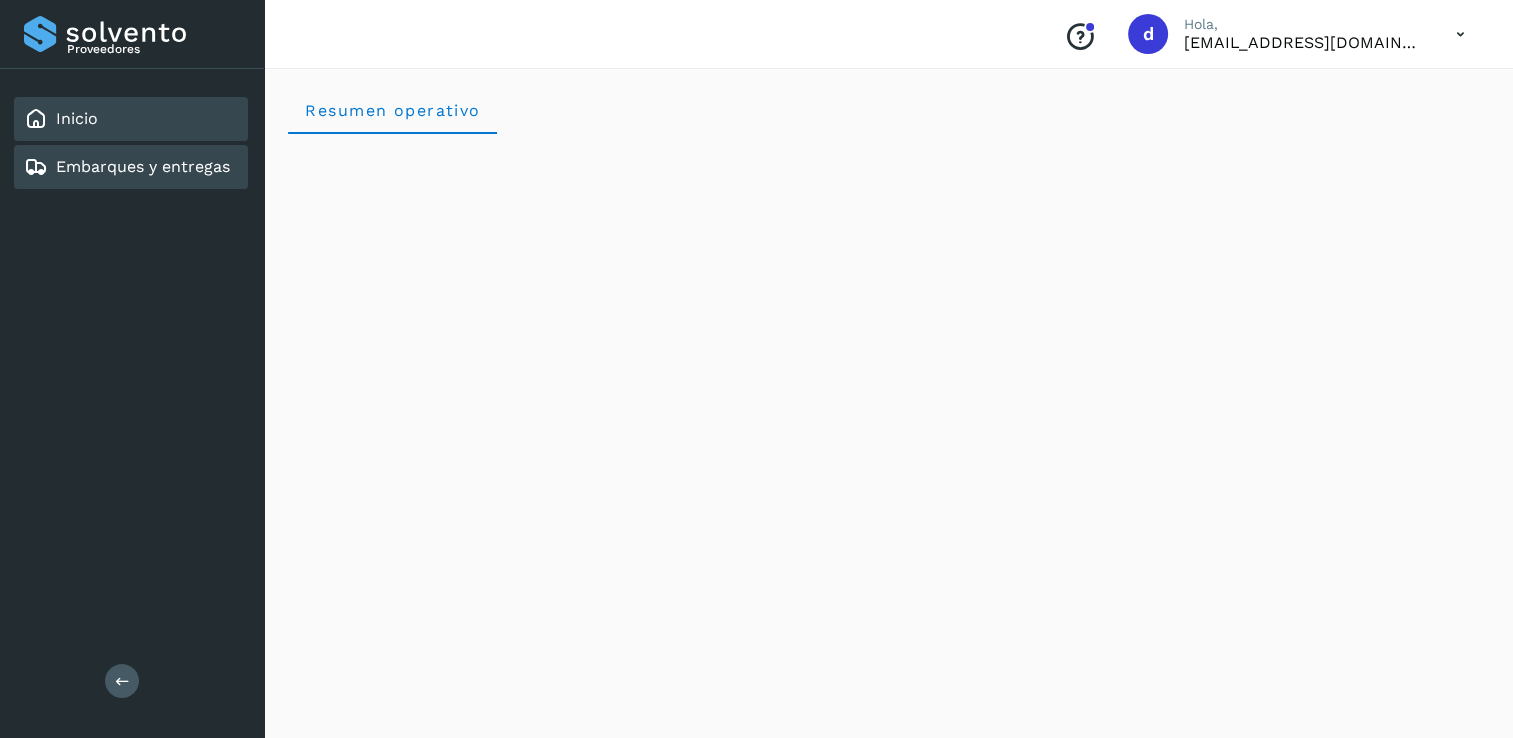 click on "Embarques y entregas" at bounding box center [143, 166] 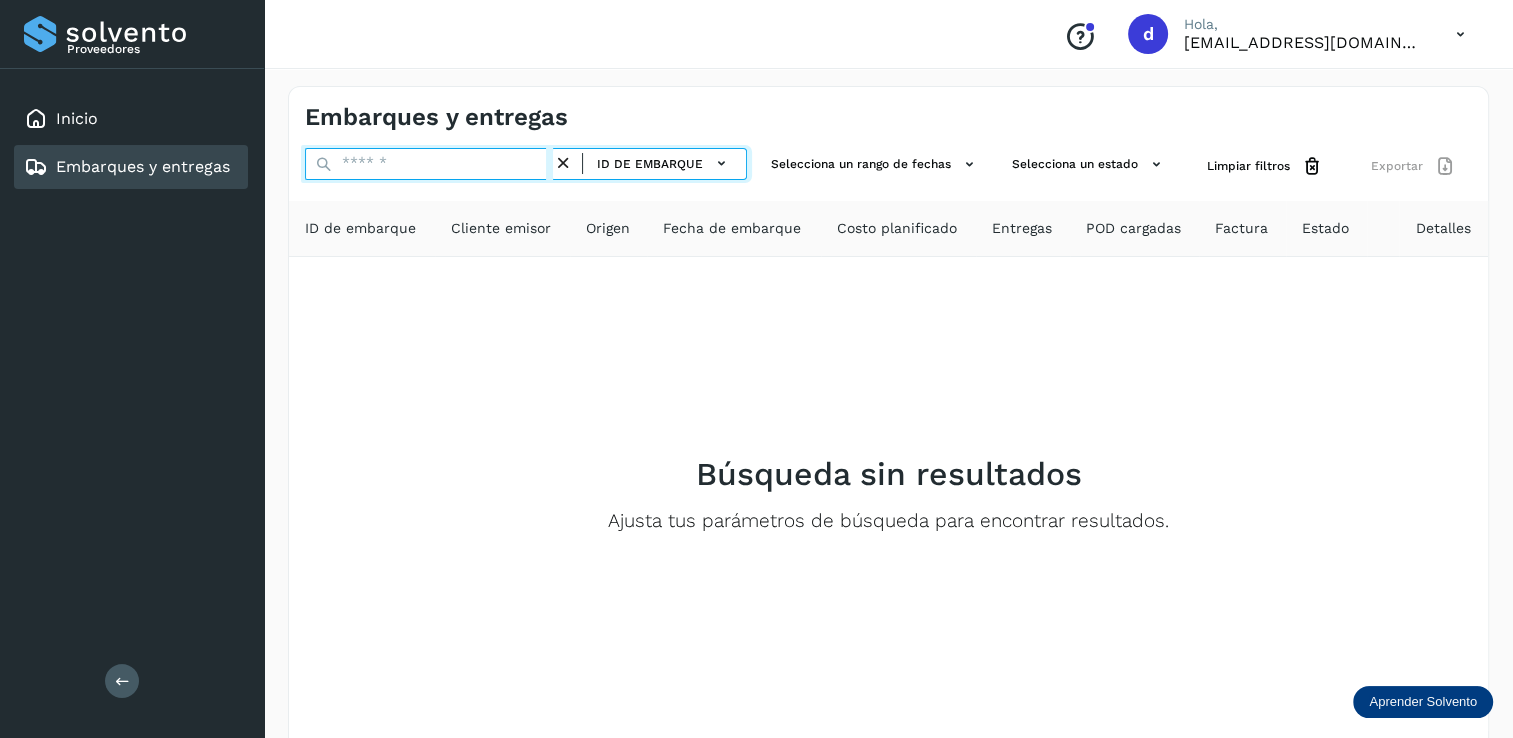 click at bounding box center (429, 164) 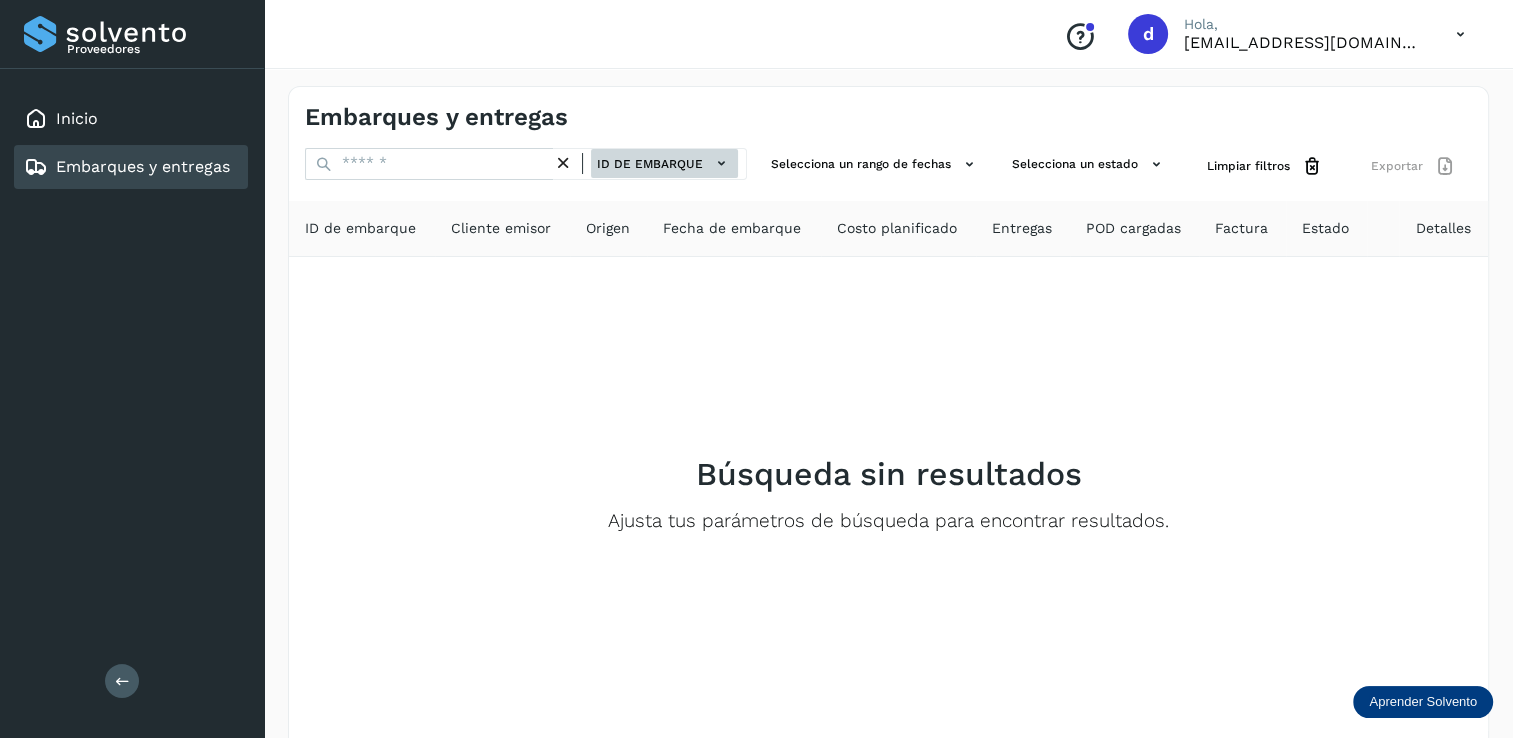 click on "ID de embarque" 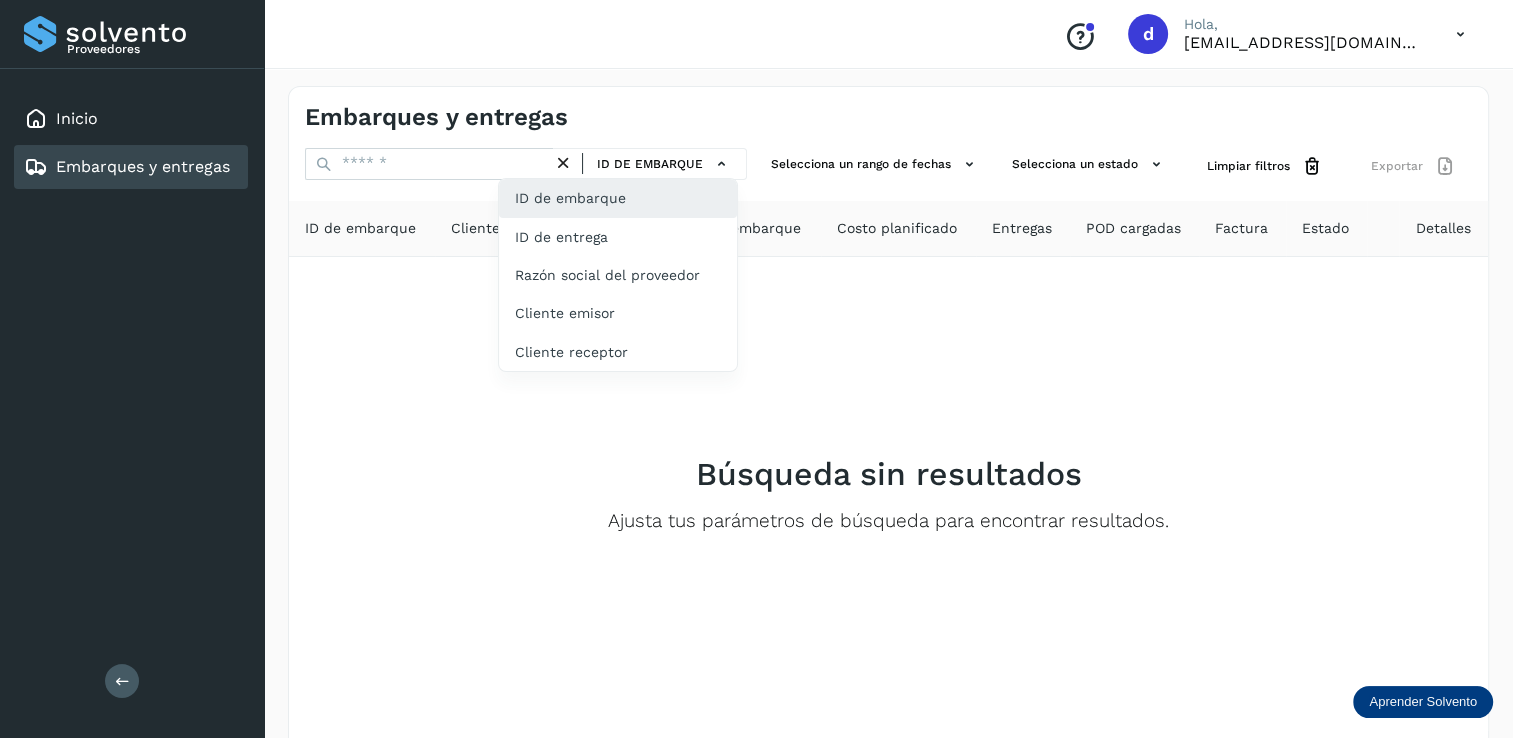 click on "ID de embarque" 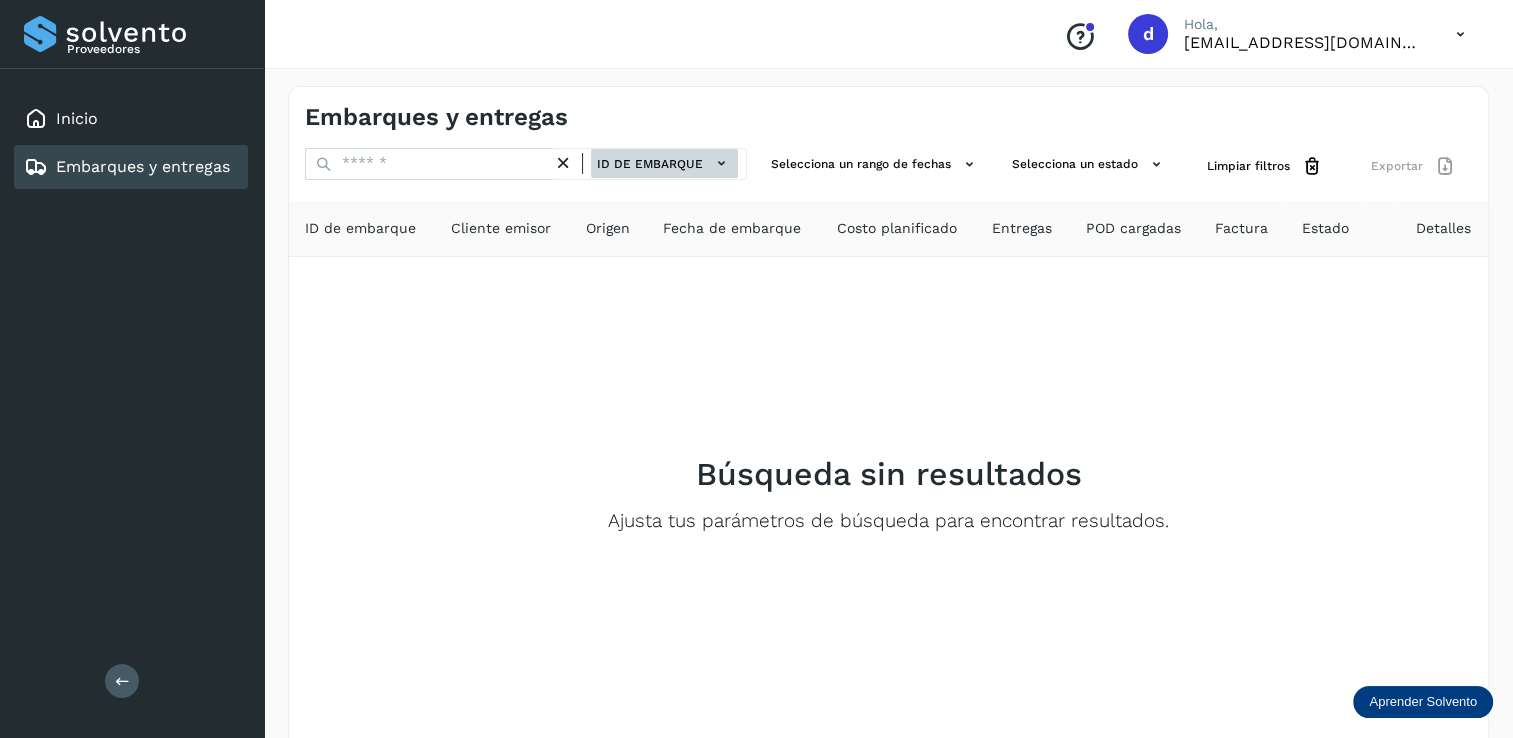 click on "ID de embarque" at bounding box center (664, 163) 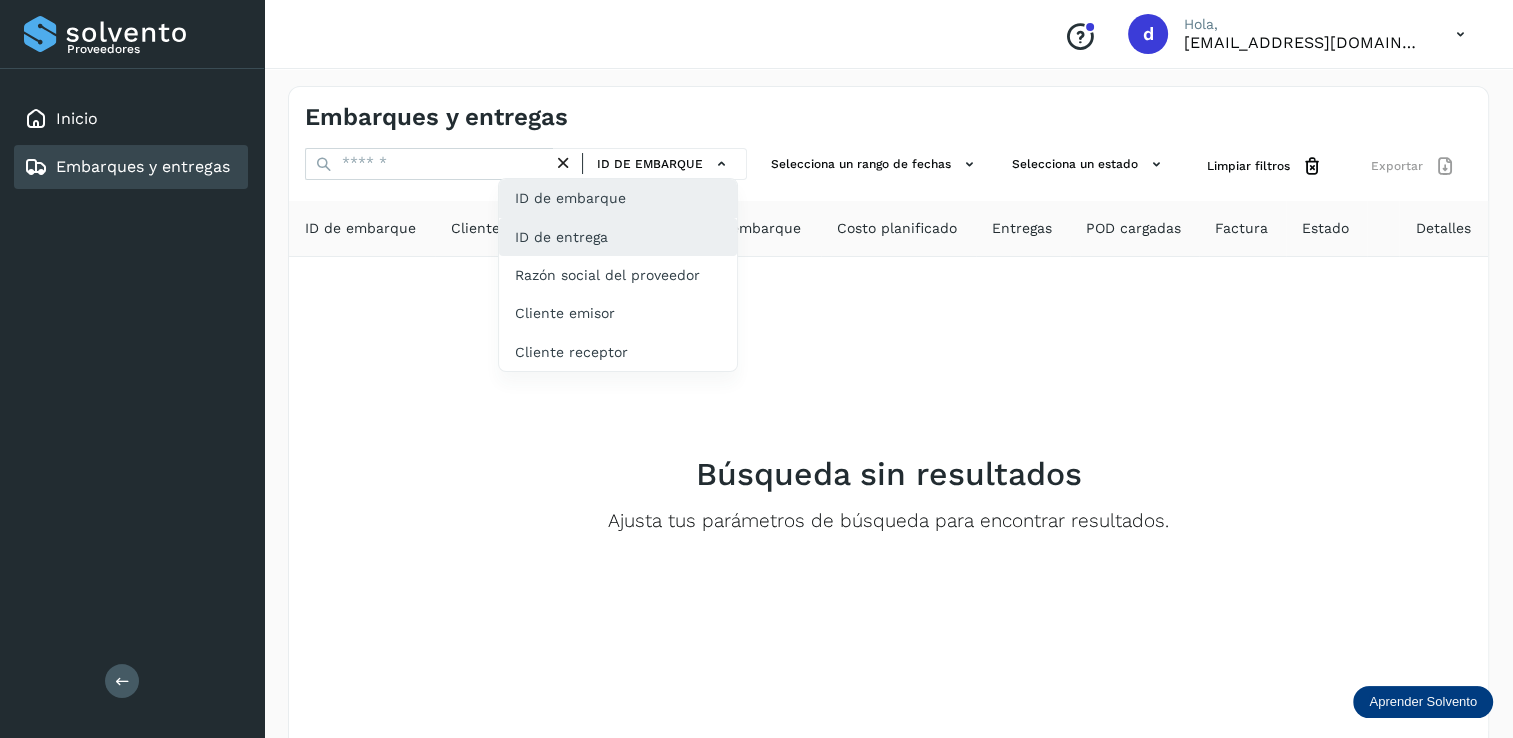 click on "ID de entrega" 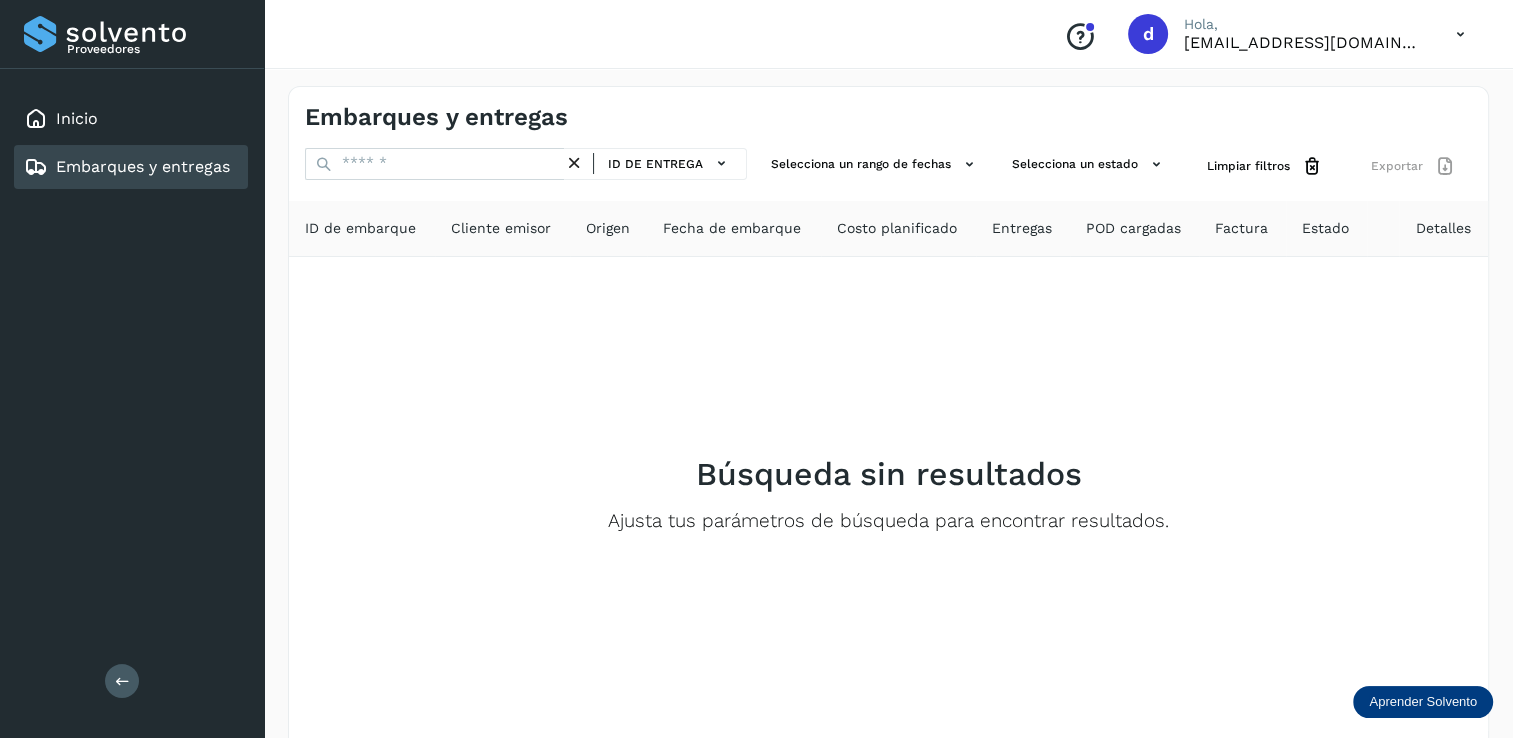 click on "Embarques y entregas" at bounding box center (143, 166) 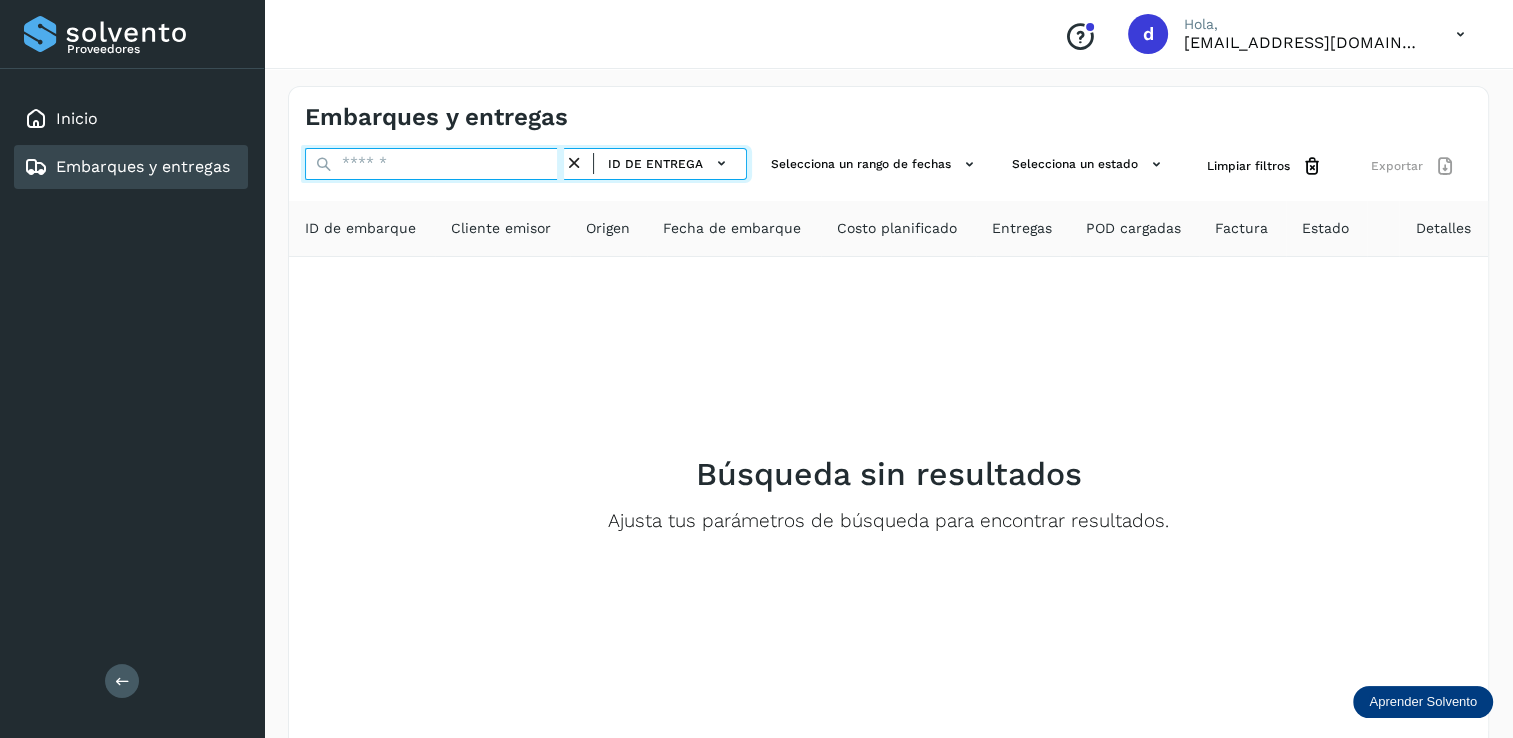 click at bounding box center (434, 164) 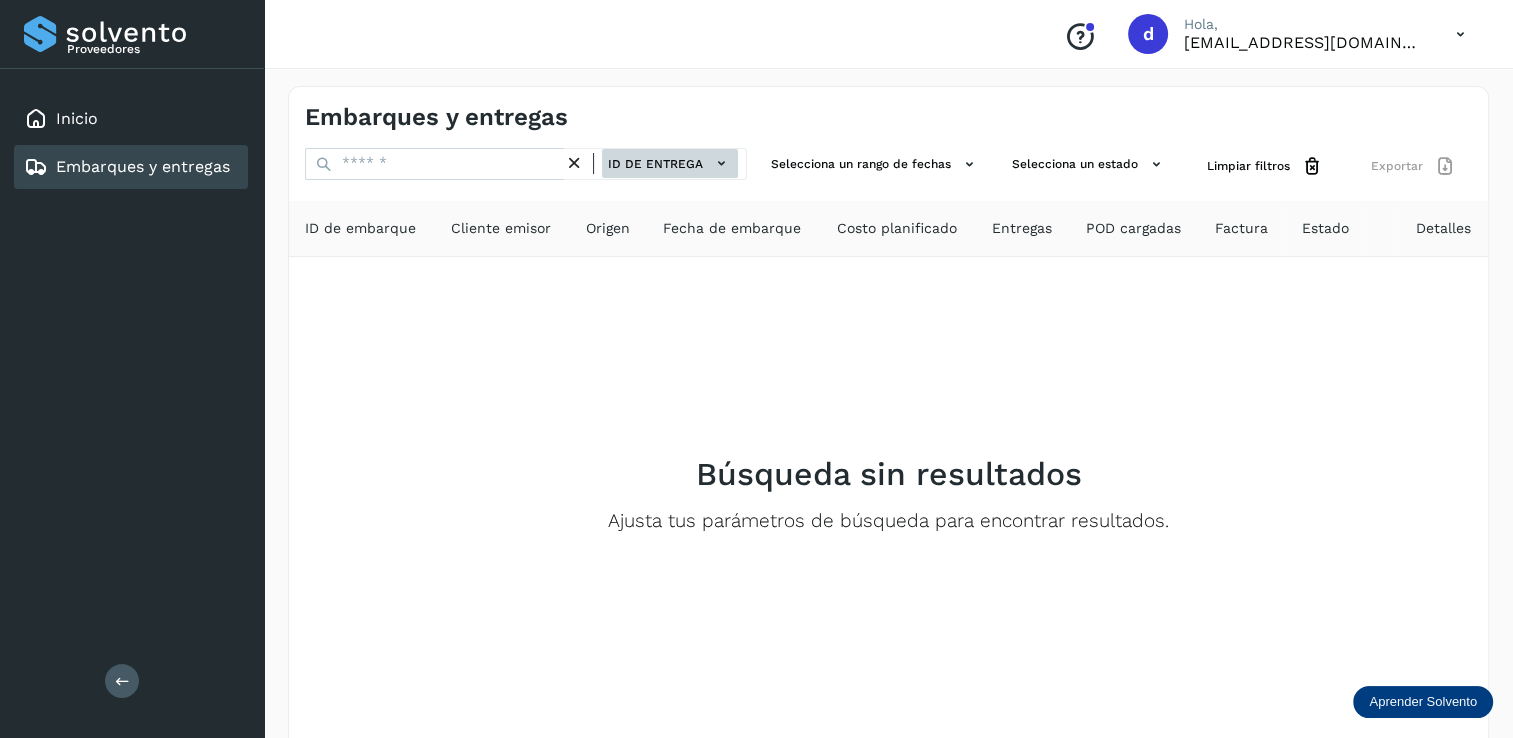 click on "ID de entrega" 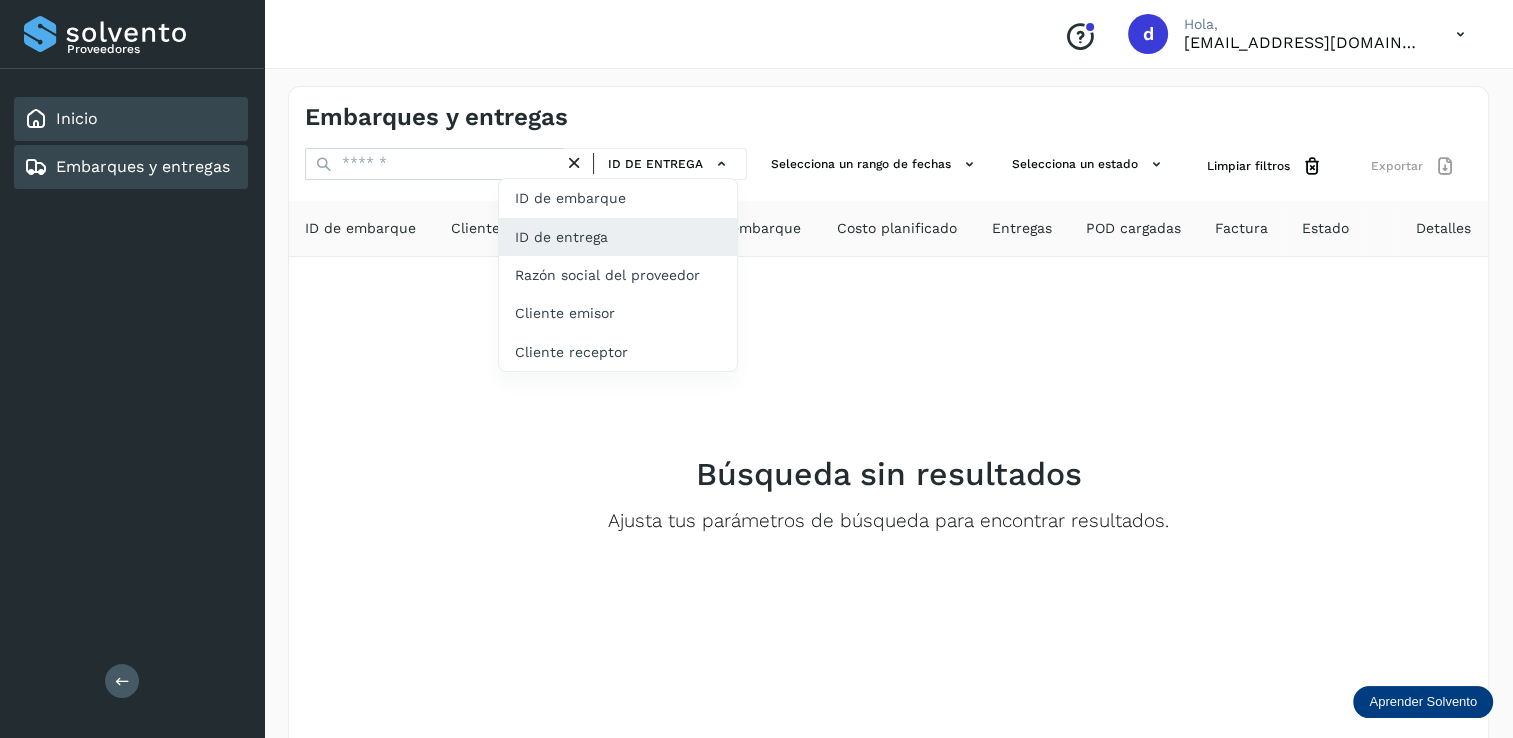 click on "Inicio" at bounding box center (77, 118) 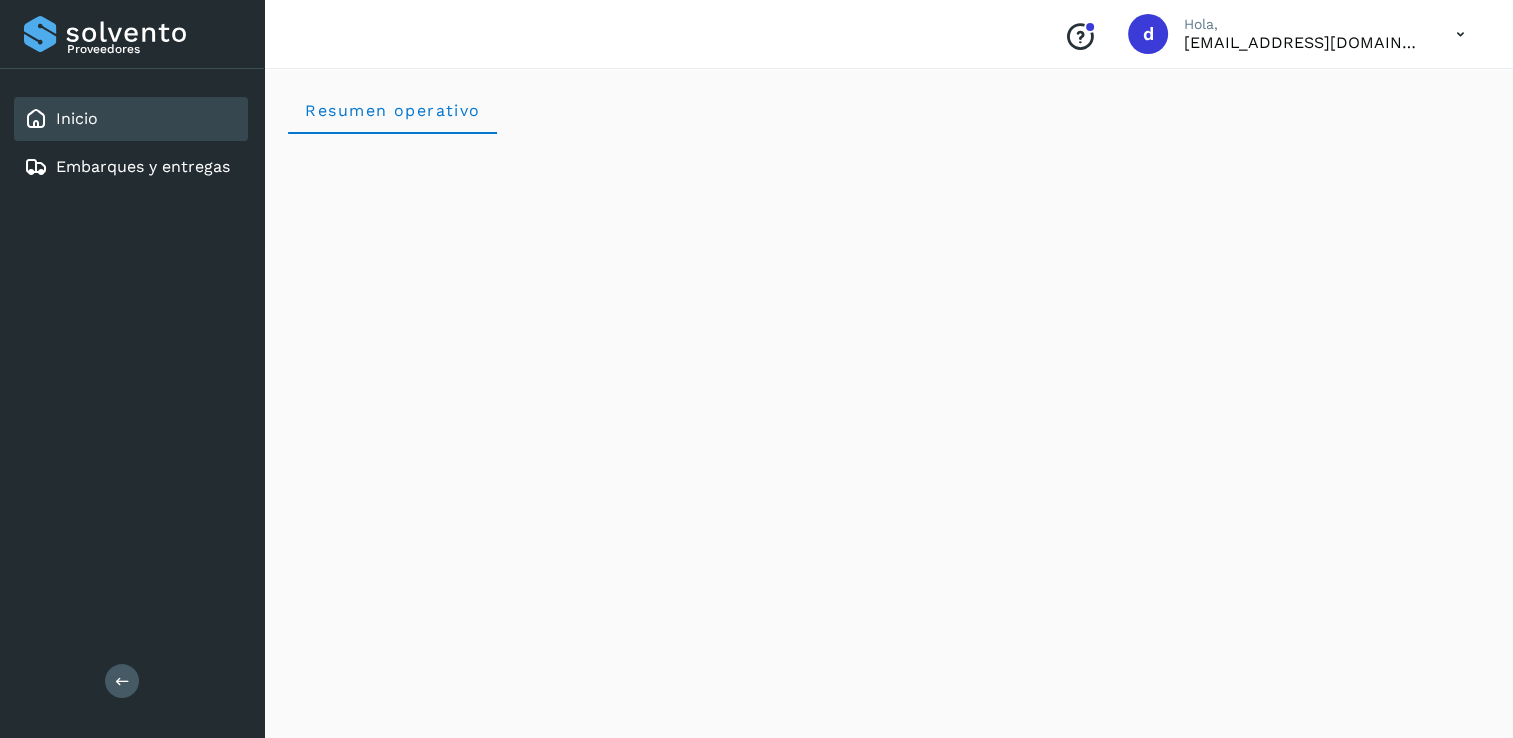 click on "Inicio Embarques y entregas" at bounding box center [132, 143] 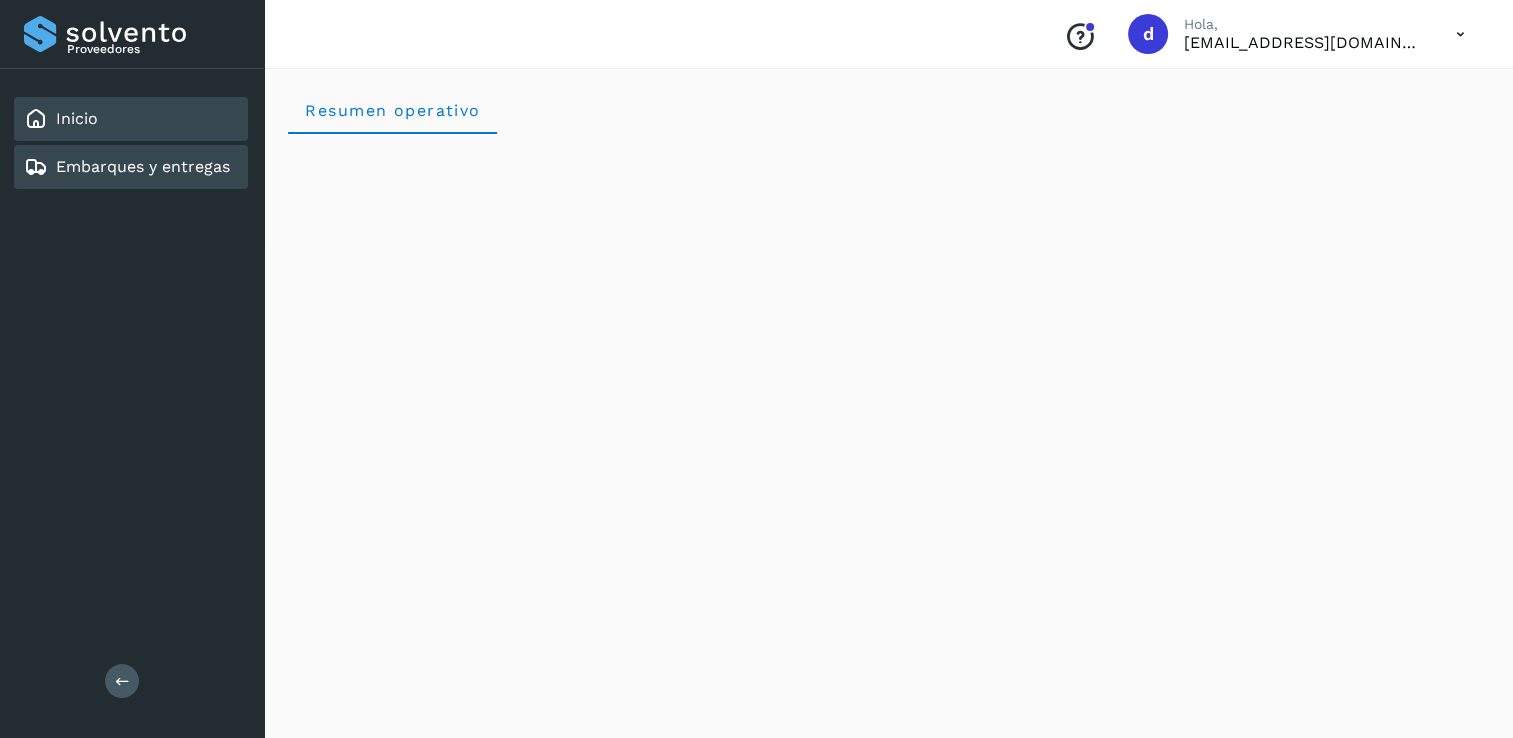 click on "Embarques y entregas" at bounding box center [143, 166] 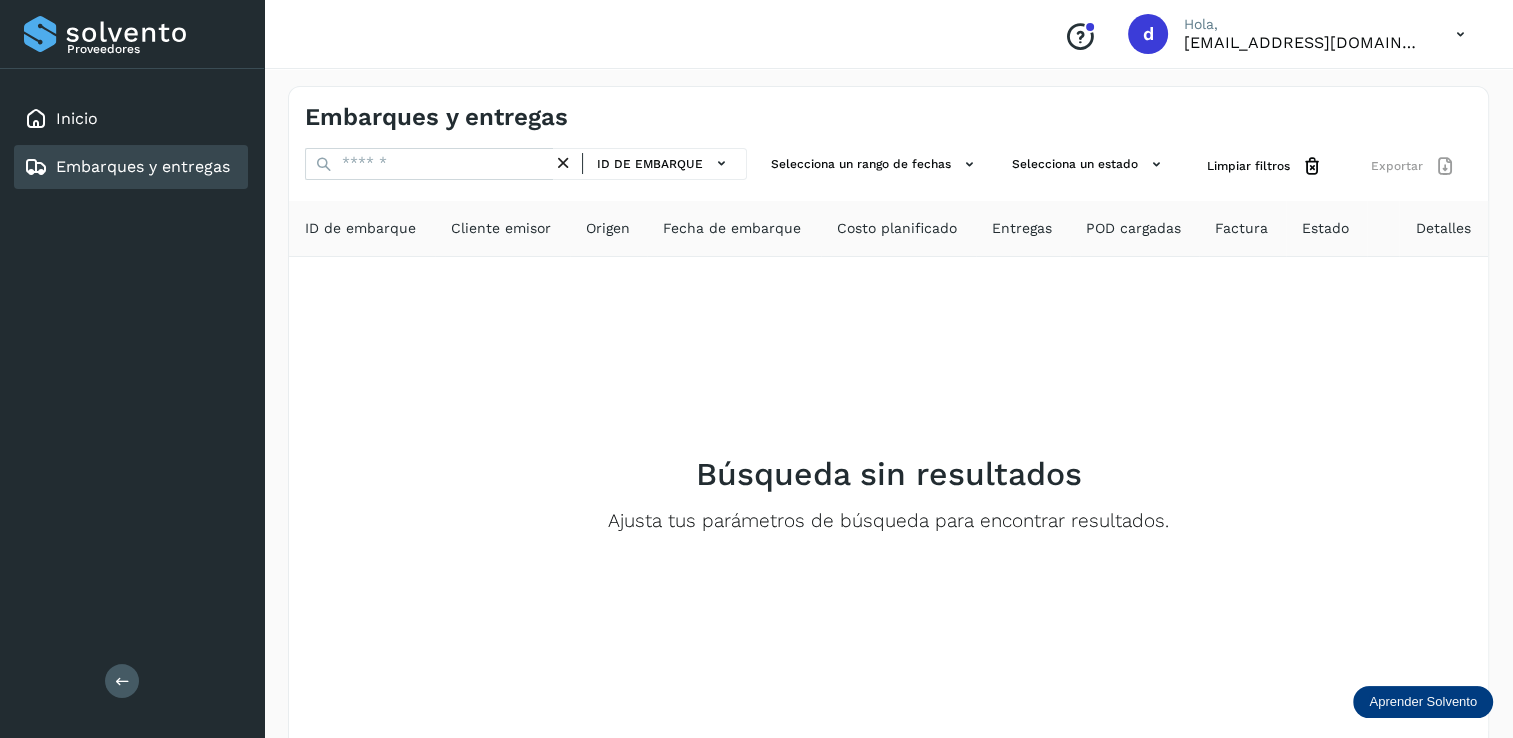 click at bounding box center (563, 163) 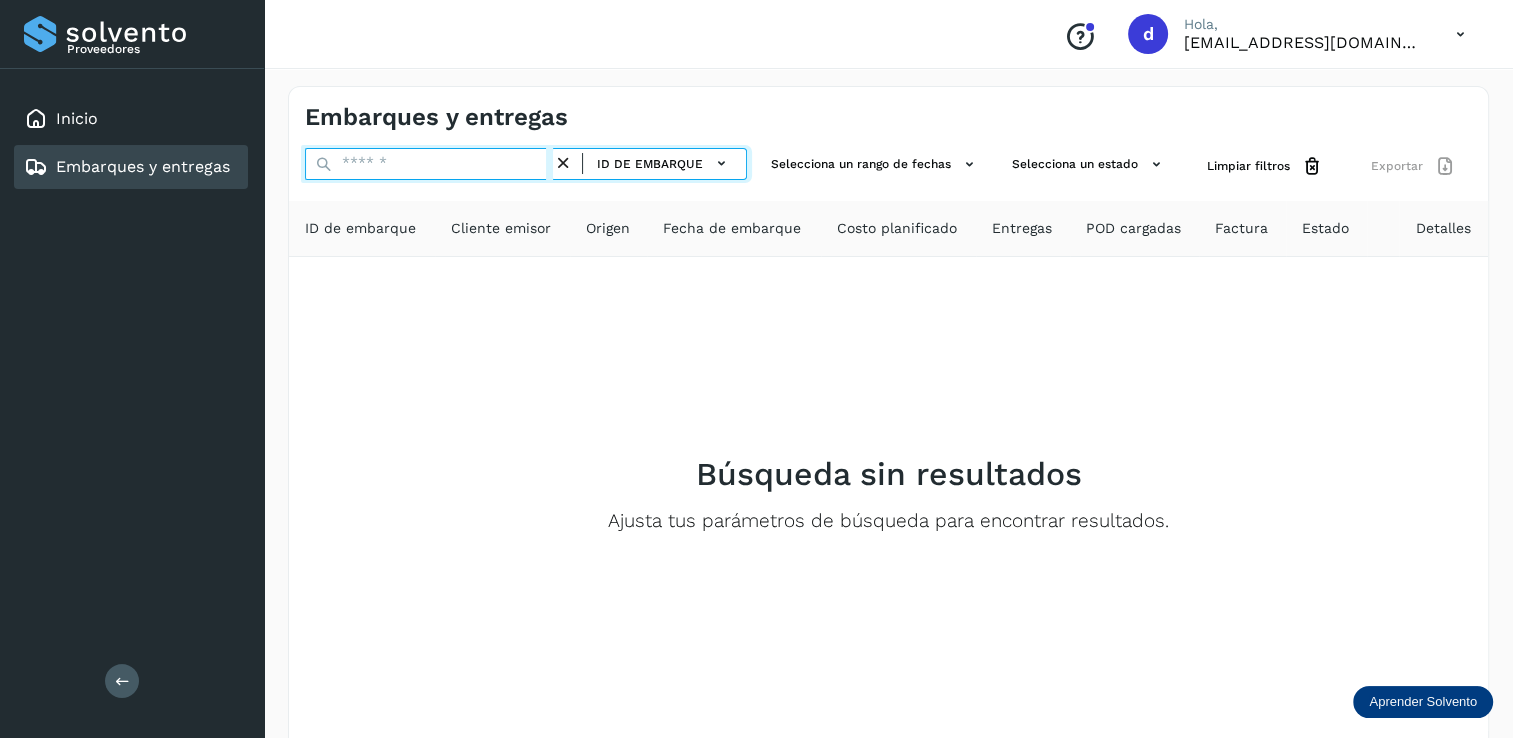 click at bounding box center [429, 164] 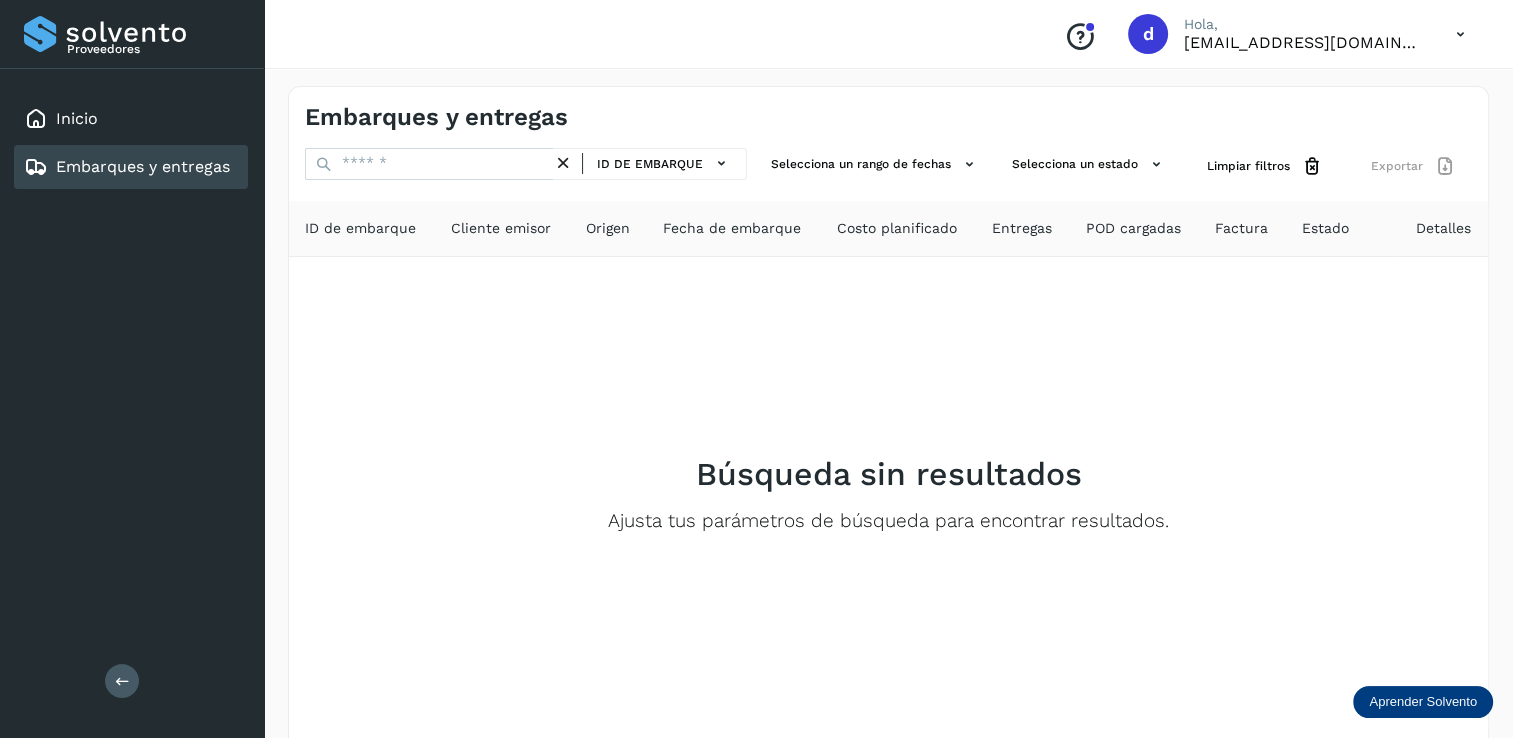 click on "ID de embarque" at bounding box center (526, 166) 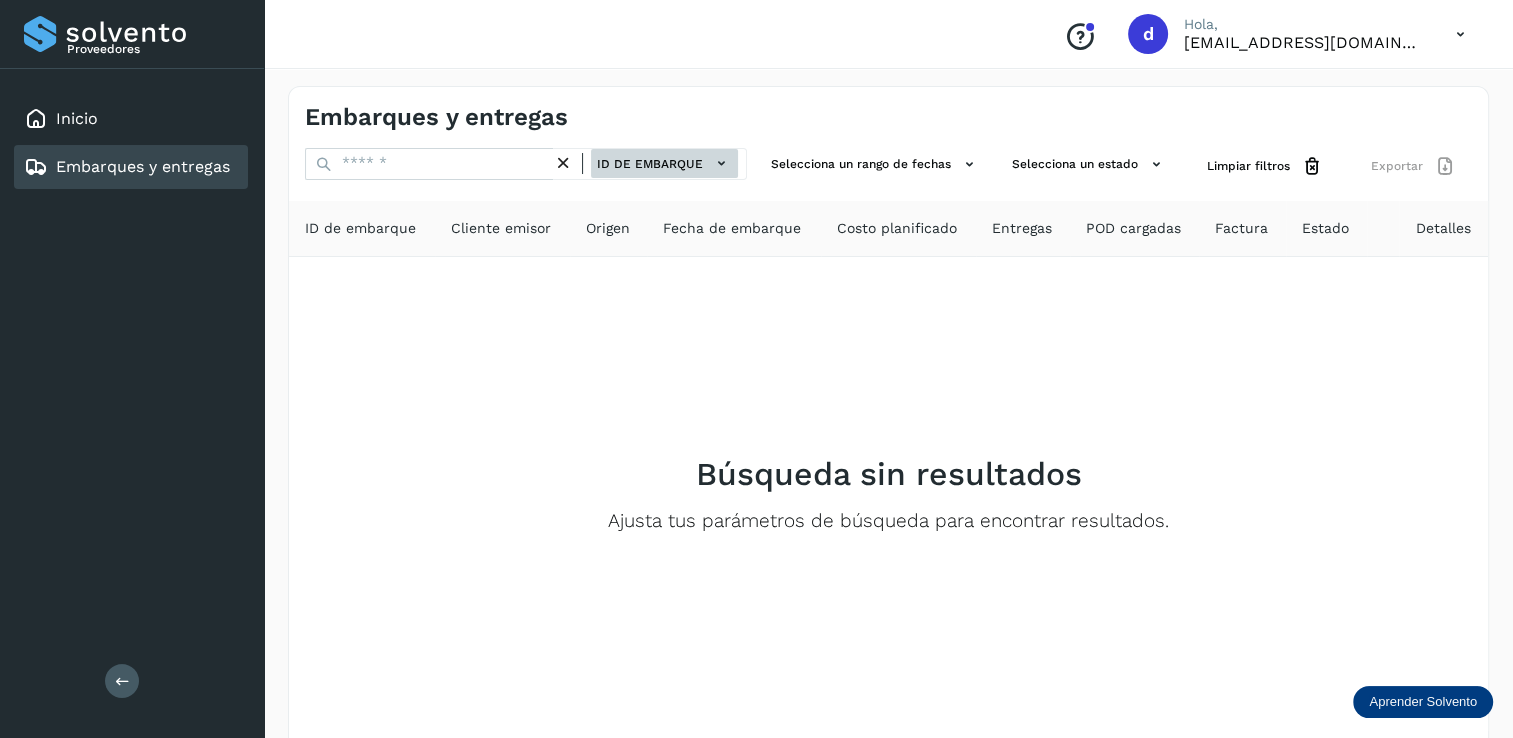click on "ID de embarque" at bounding box center (664, 163) 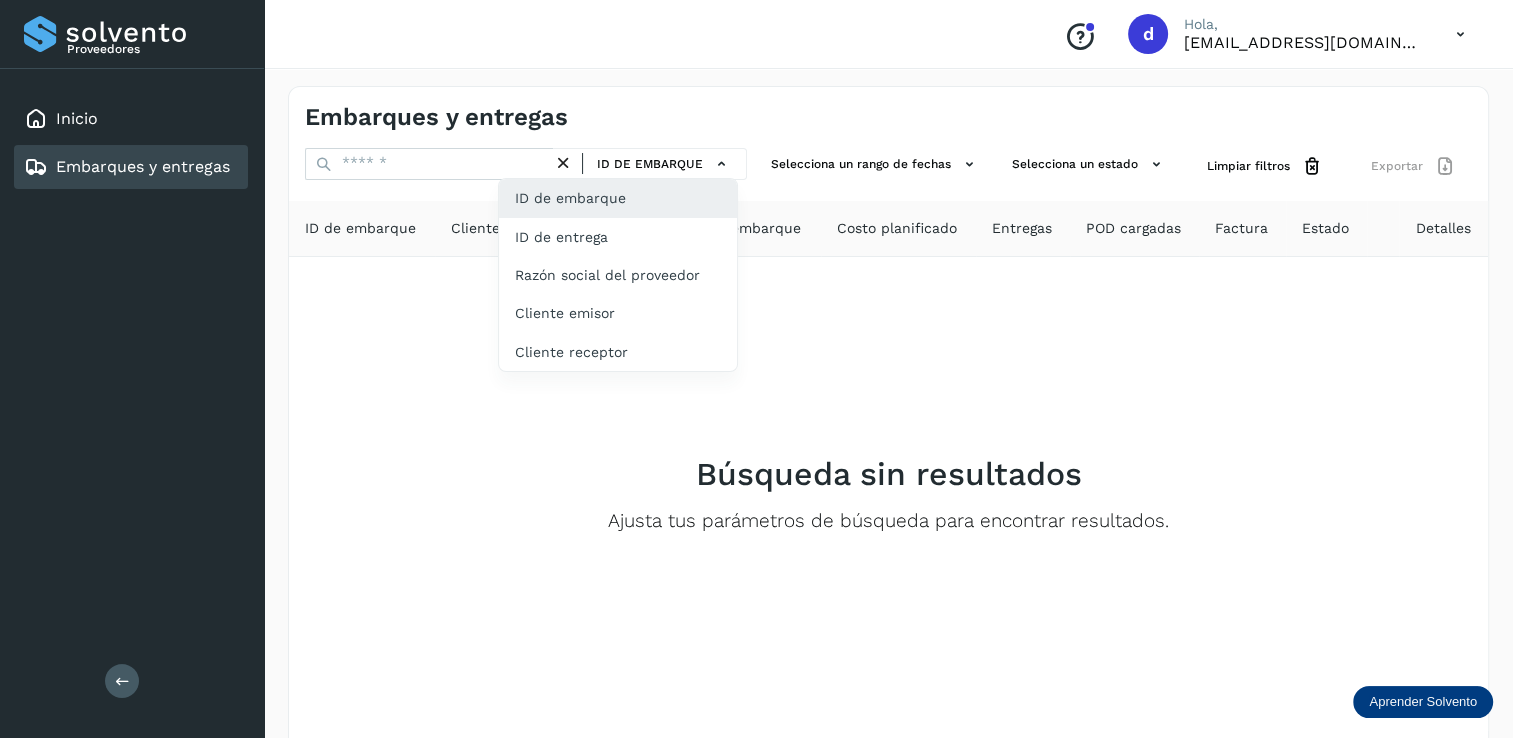 click at bounding box center [756, 369] 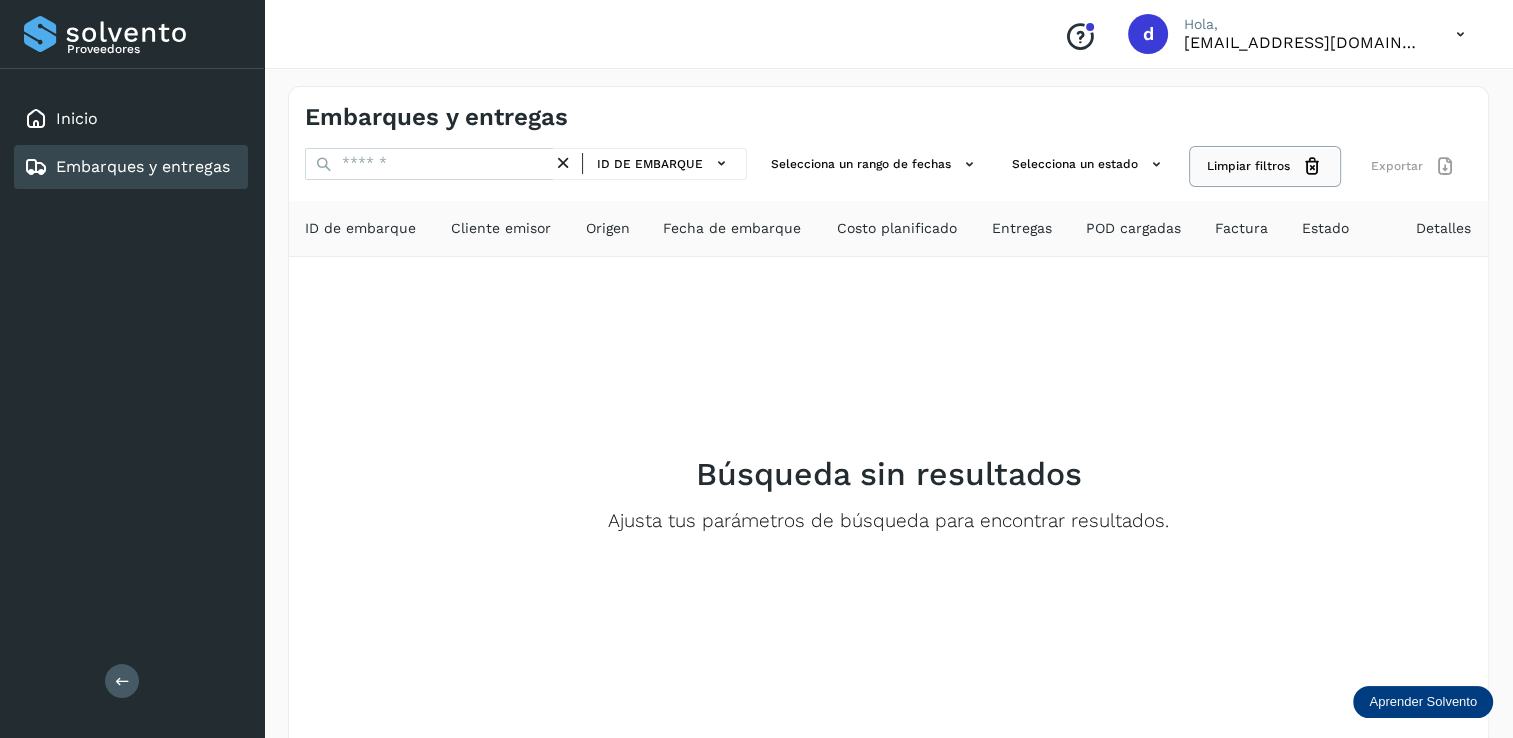 click on "Limpiar filtros" 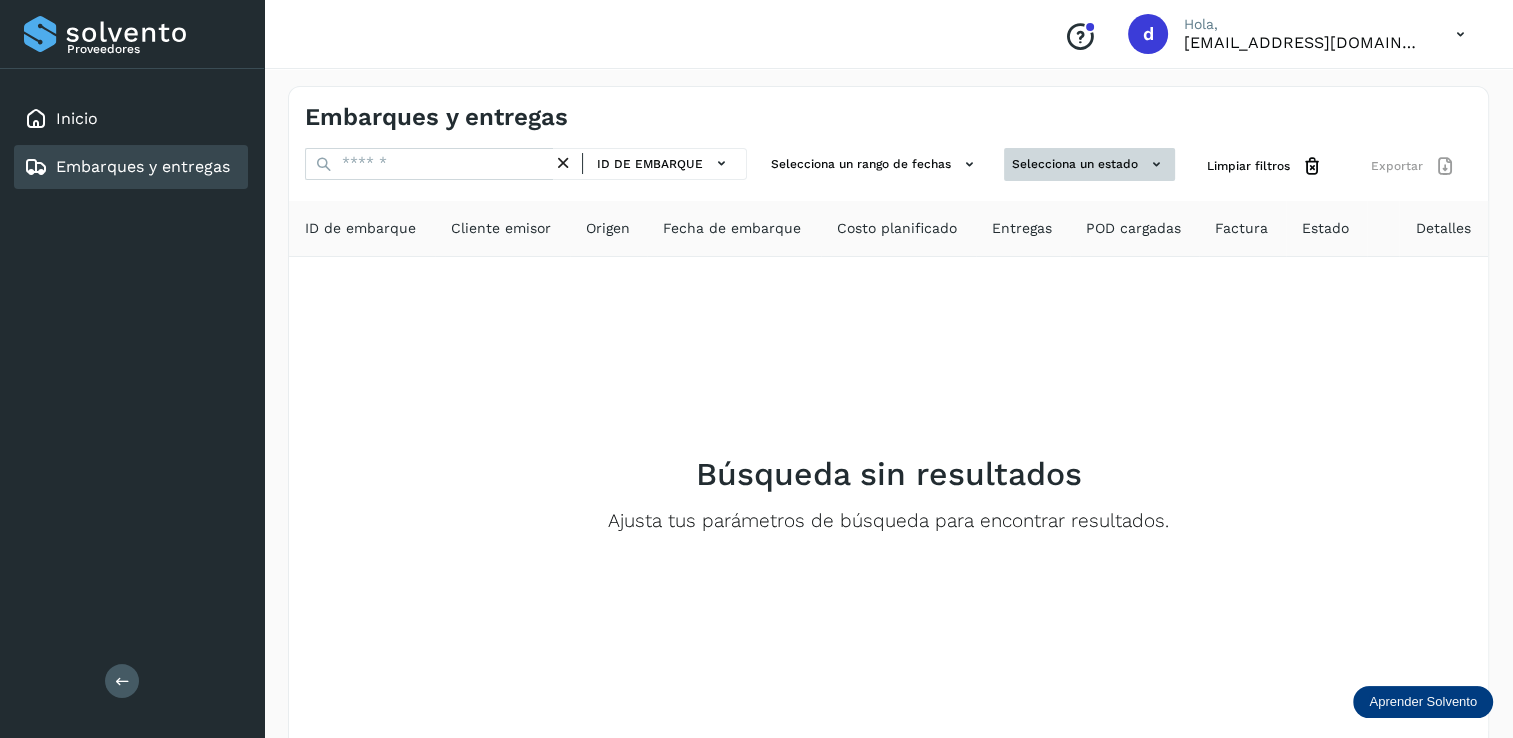 drag, startPoint x: 1064, startPoint y: 170, endPoint x: 1050, endPoint y: 170, distance: 14 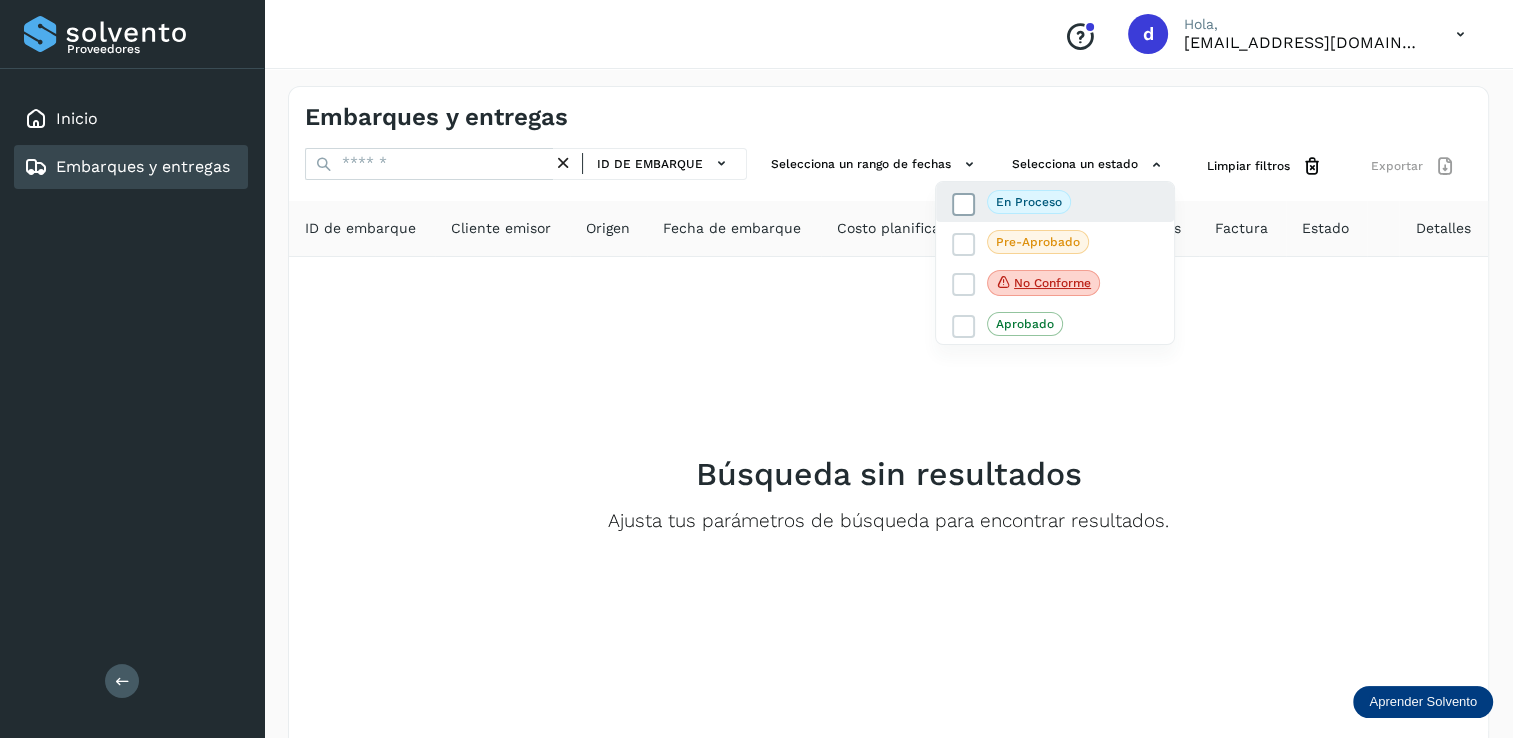 click at bounding box center (964, 204) 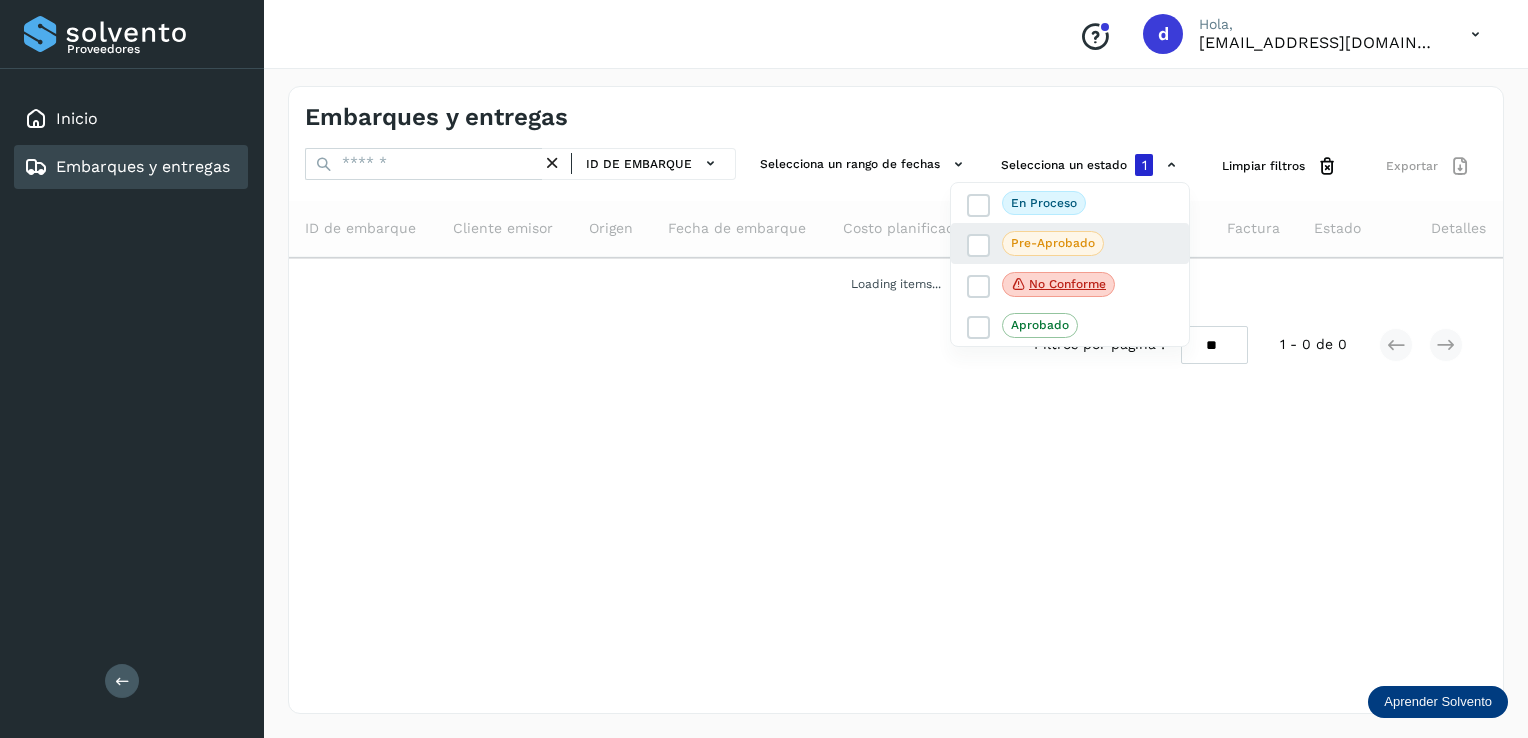 click on "Pre-Aprobado" 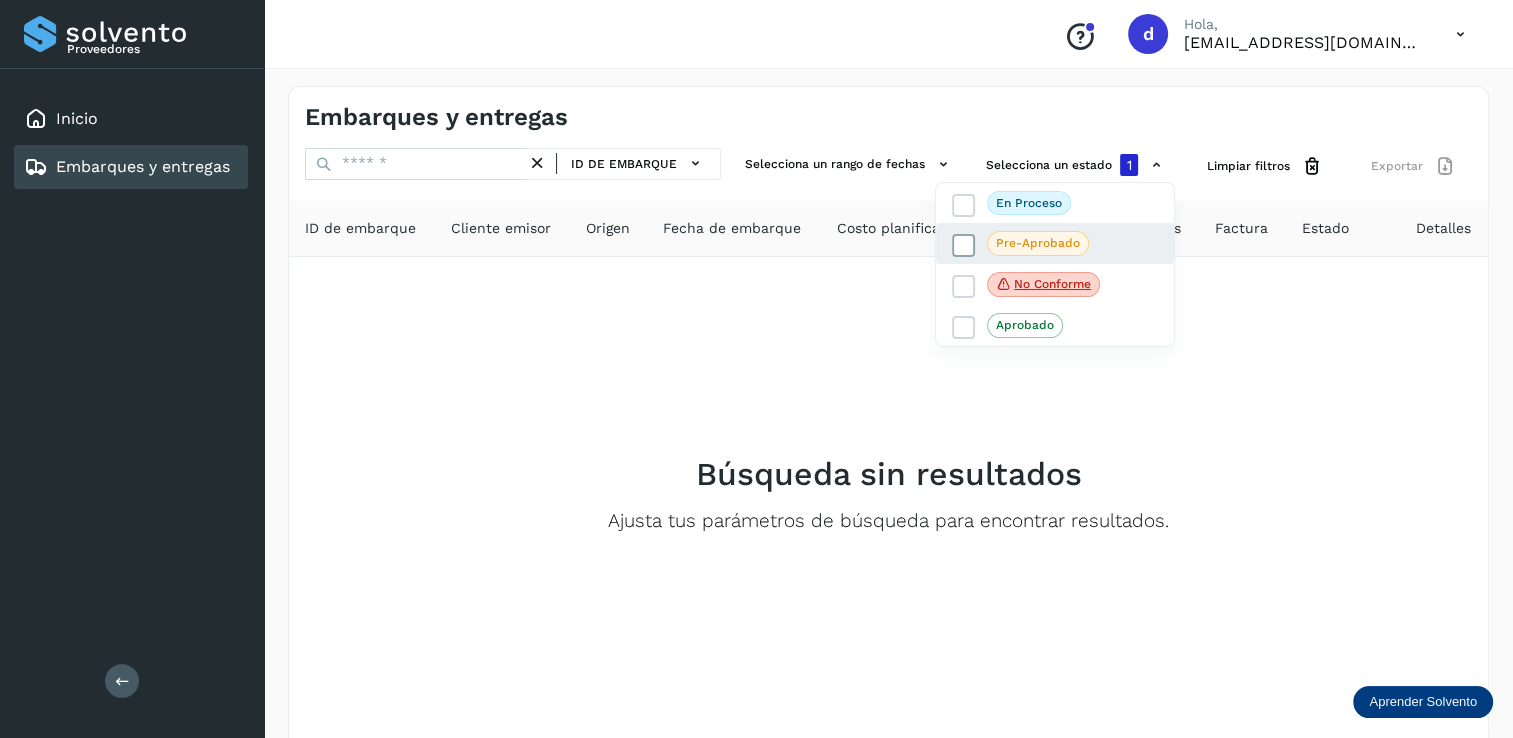click at bounding box center [964, 246] 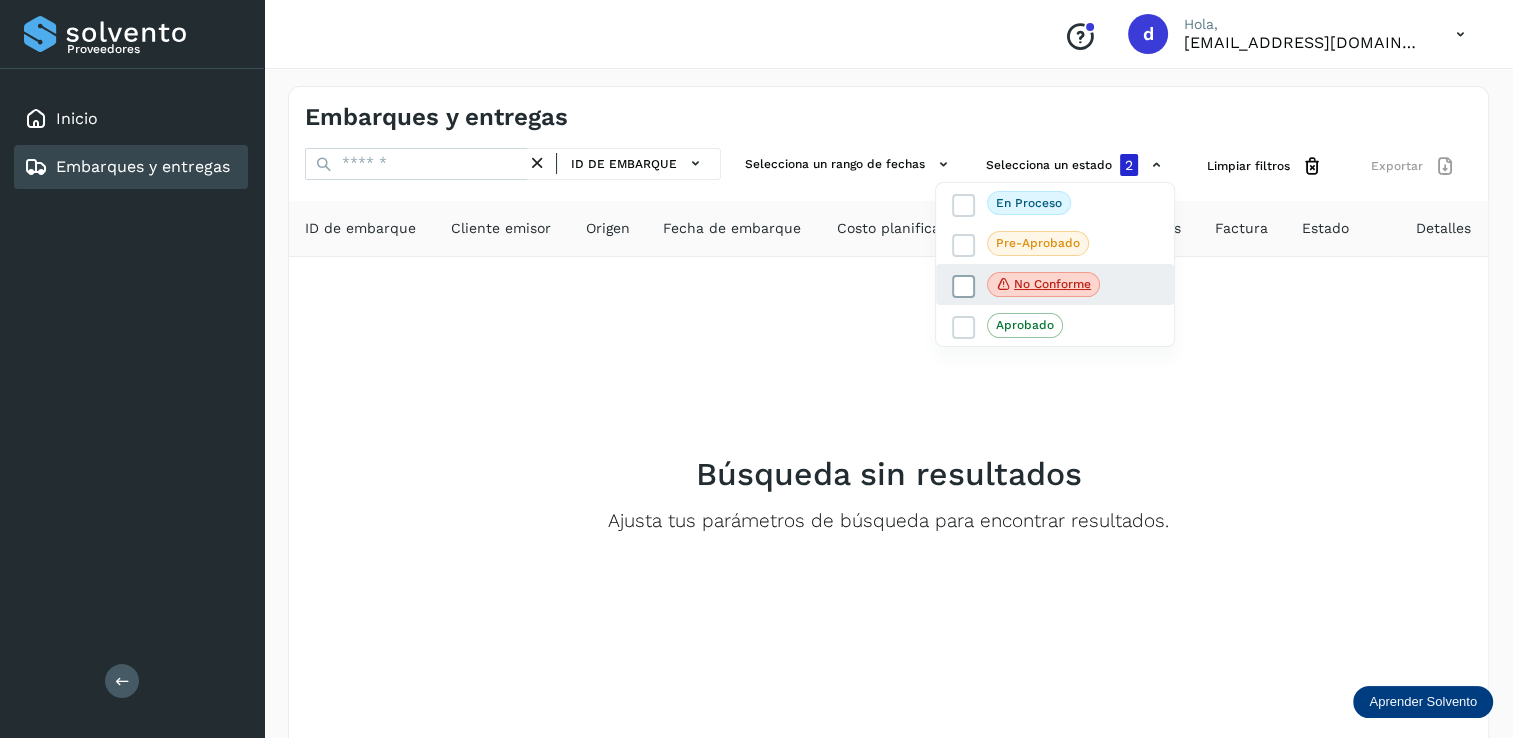 click at bounding box center (964, 286) 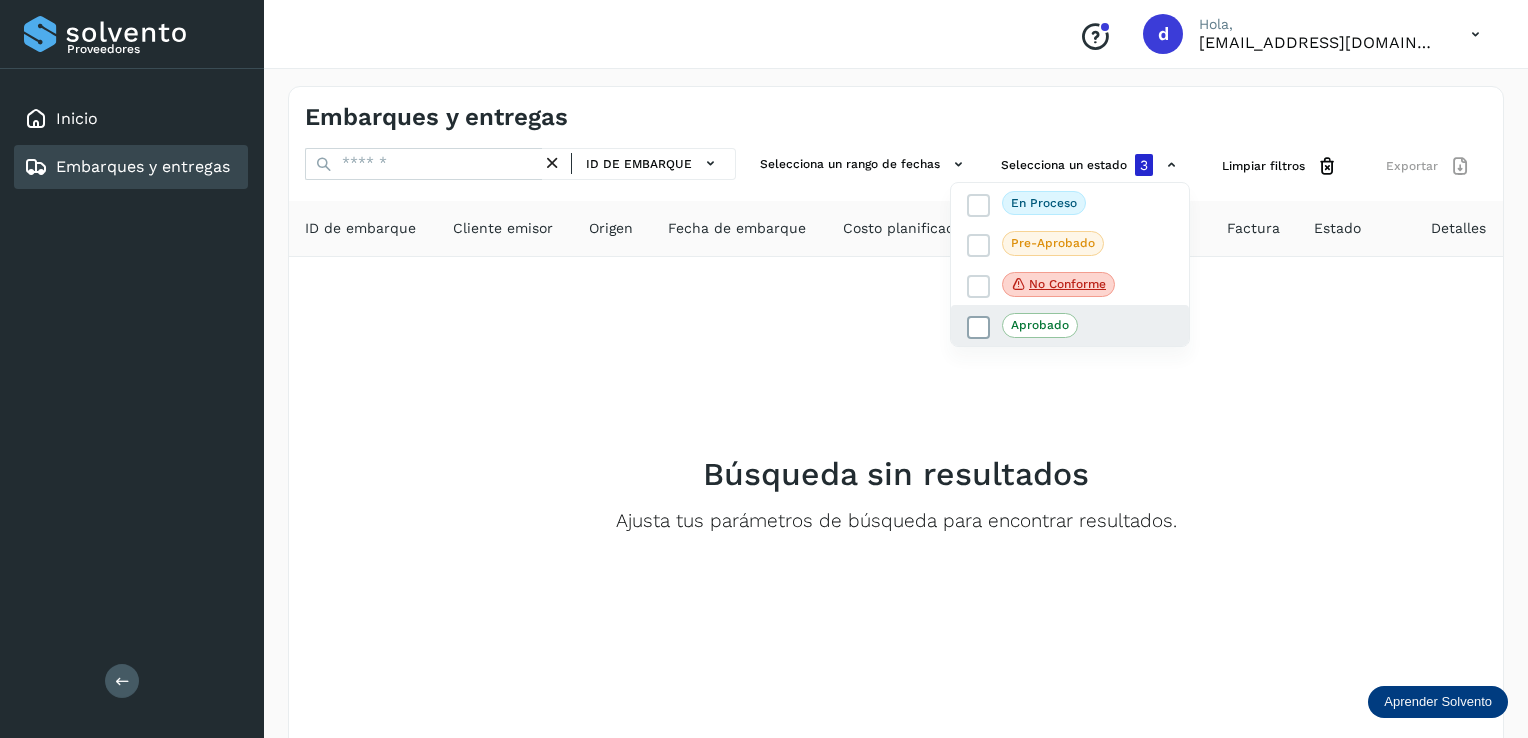 click at bounding box center (979, 328) 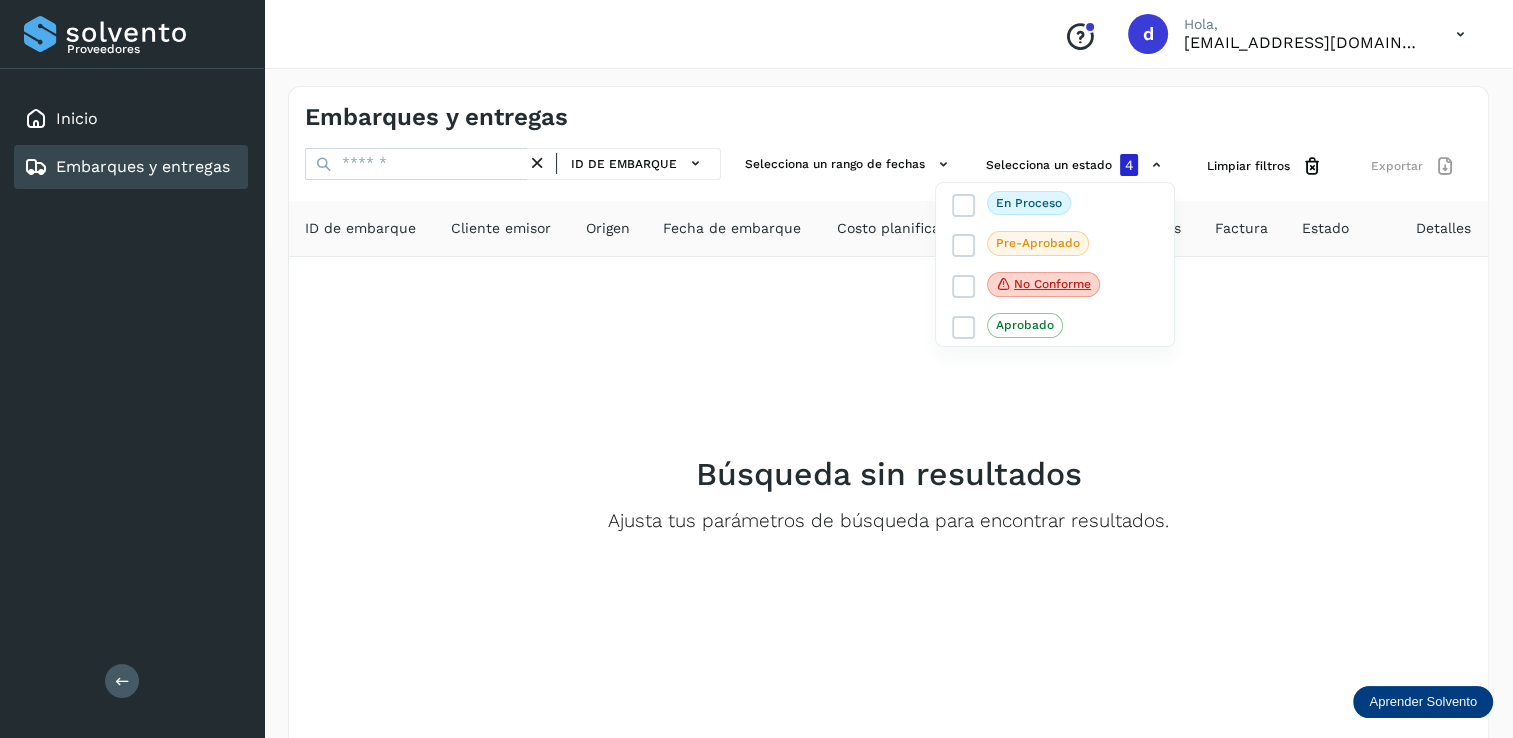 click at bounding box center [756, 369] 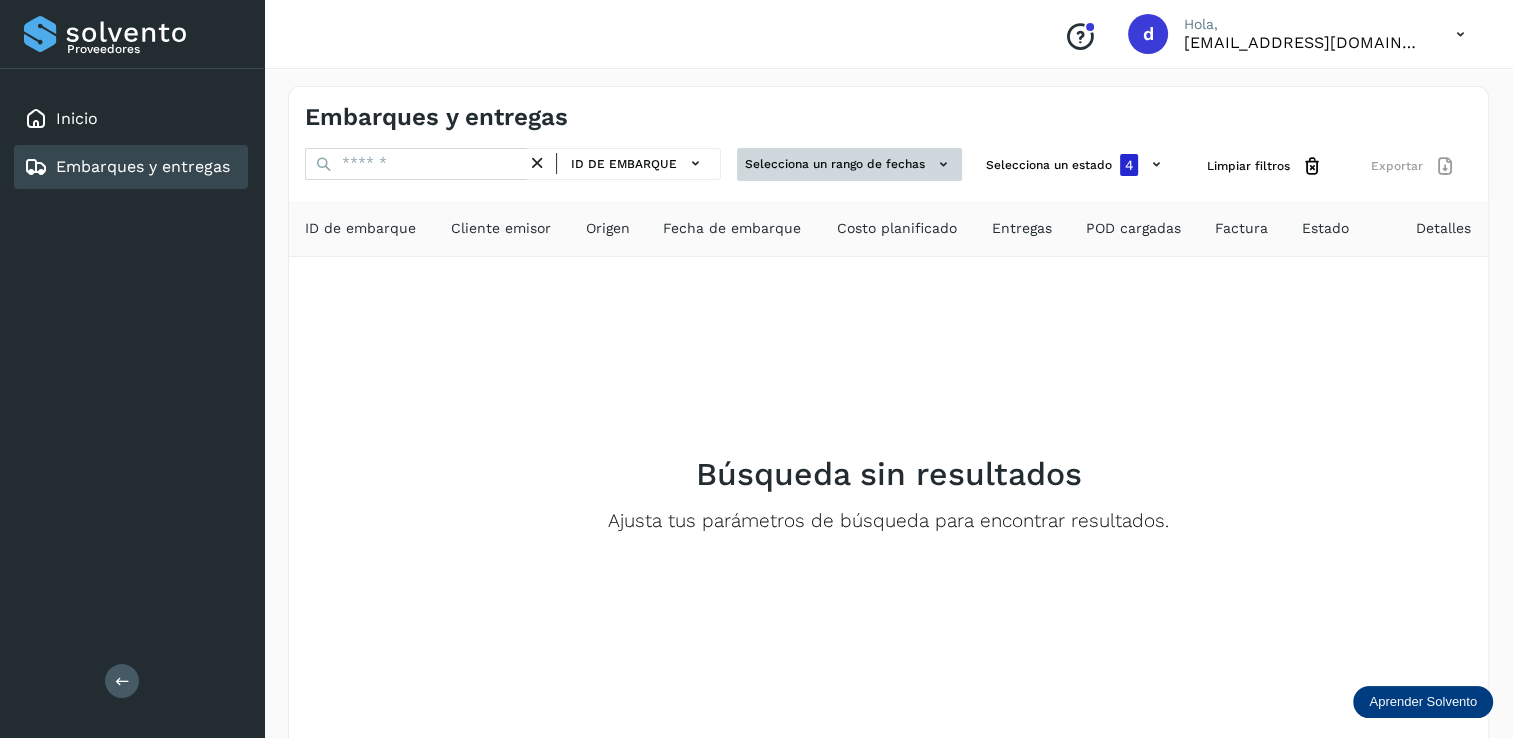 click on "Selecciona un rango de fechas" at bounding box center [849, 164] 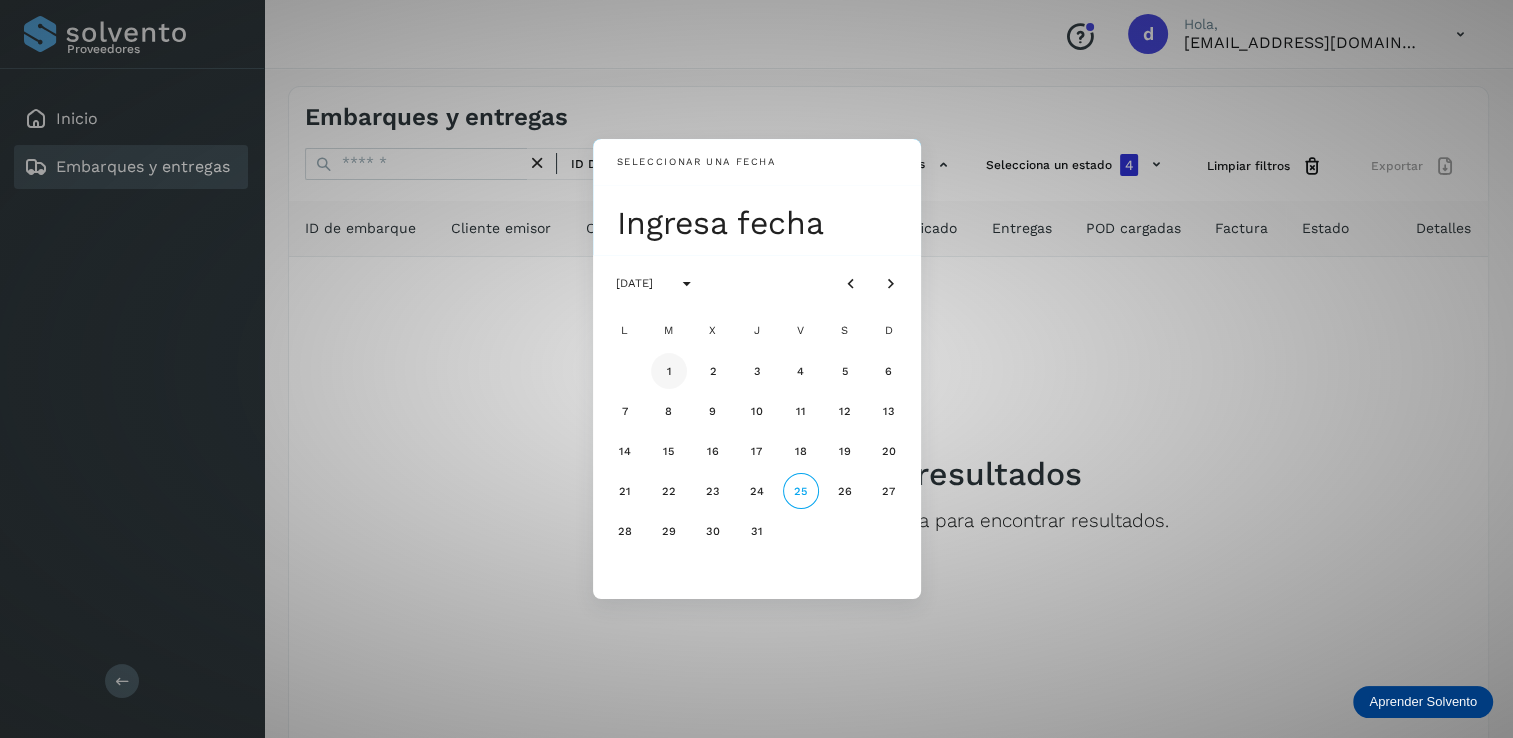 click on "1" at bounding box center [669, 371] 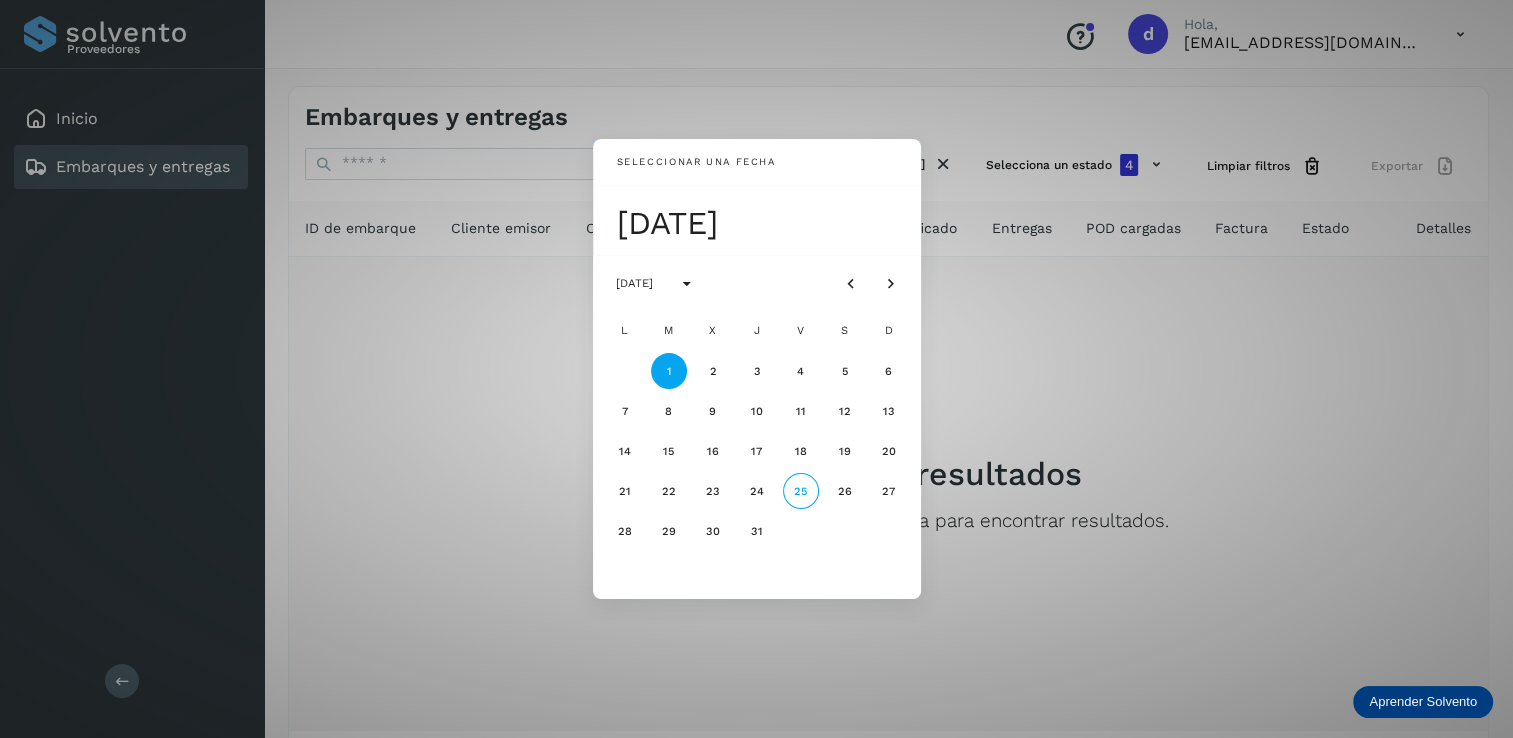 click on "25" at bounding box center [801, 491] 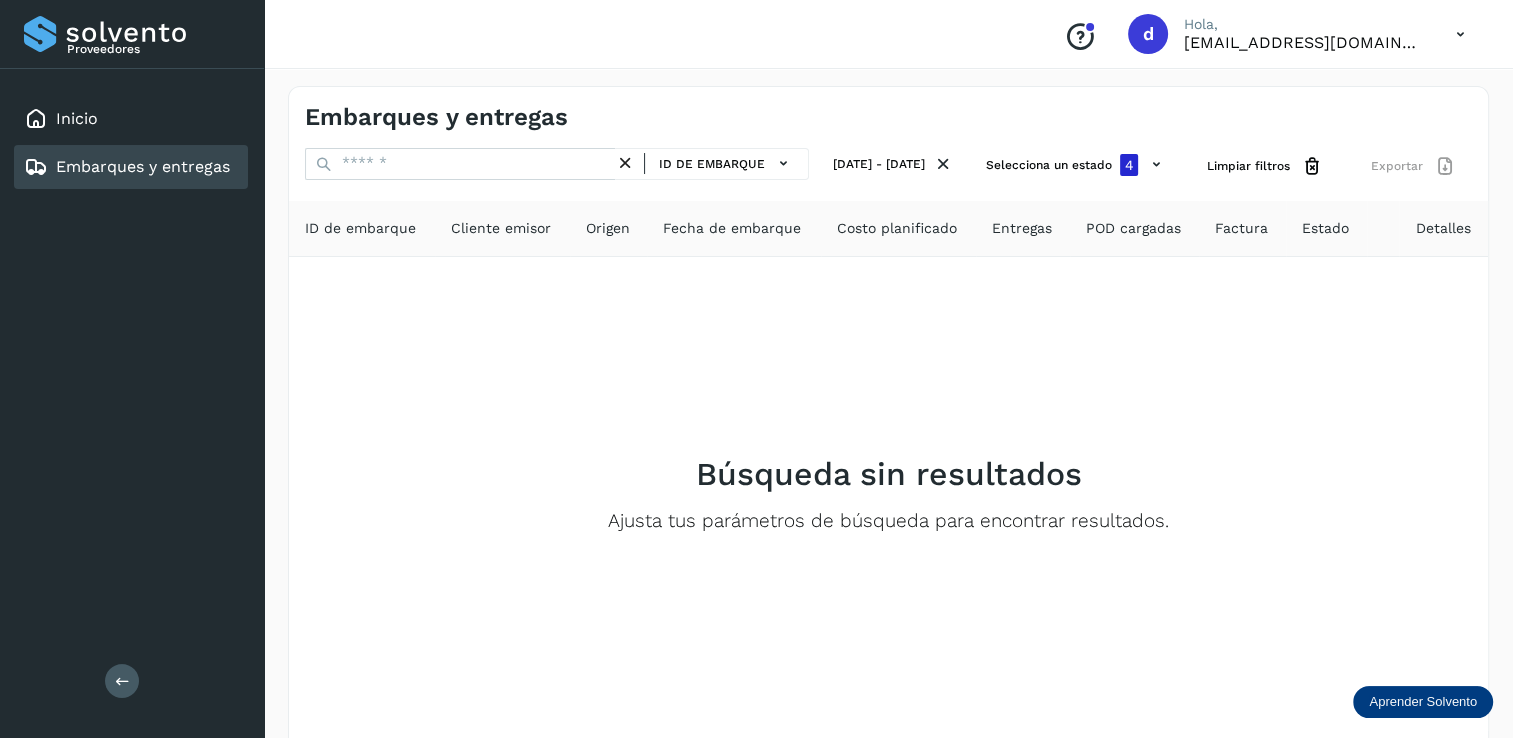 click on "Embarques y entregas ID de embarque [DATE] - [DATE]  Selecciona un estado 4 Limpiar filtros Exportar ID de embarque Cliente emisor Origen Fecha de embarque Costo planificado Entregas POD cargadas Factura Estado Detalles Búsqueda sin resultados Ajusta tus parámetros de búsqueda para encontrar resultados. Filtros por página : ** ** ** 1 - 0 de 0" at bounding box center (888, 444) 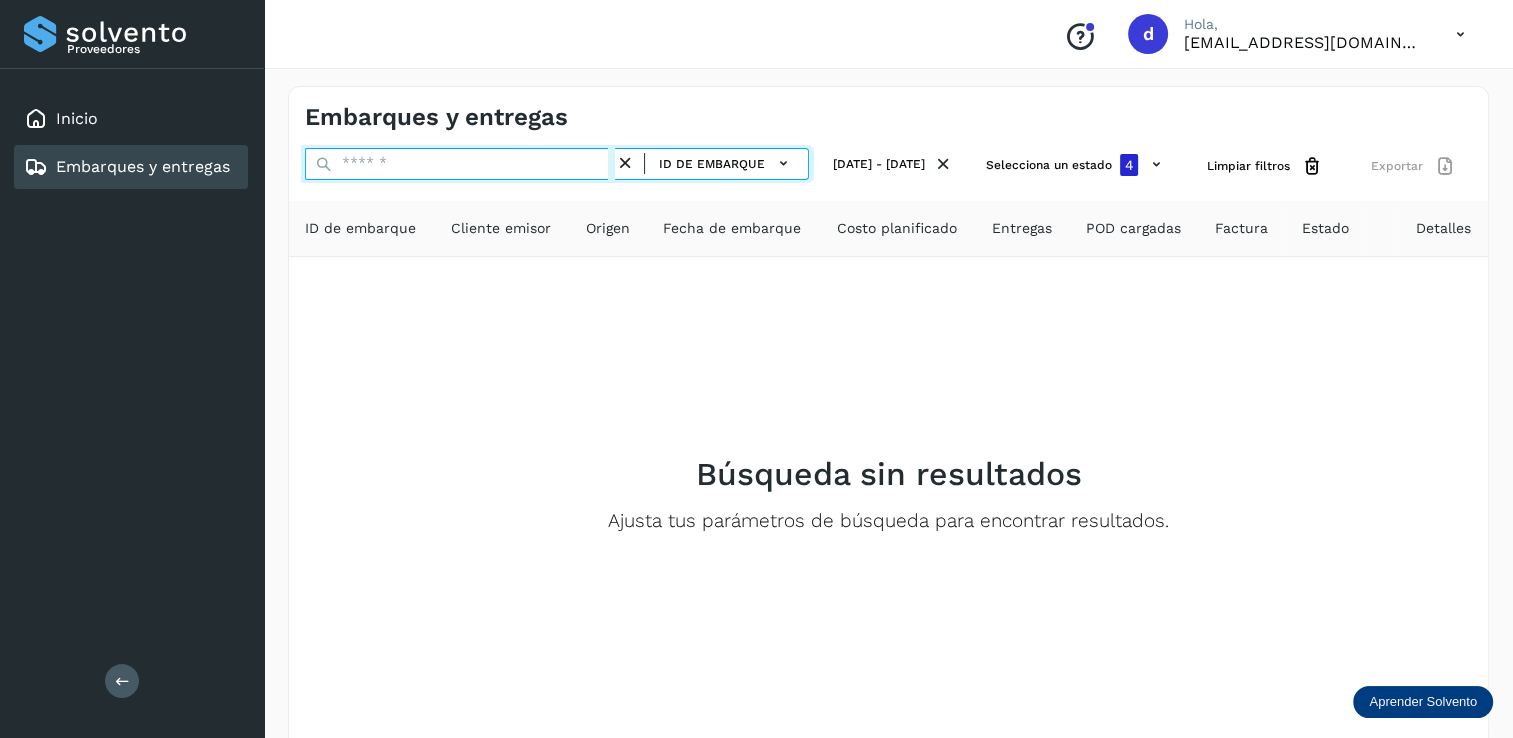 click at bounding box center (460, 164) 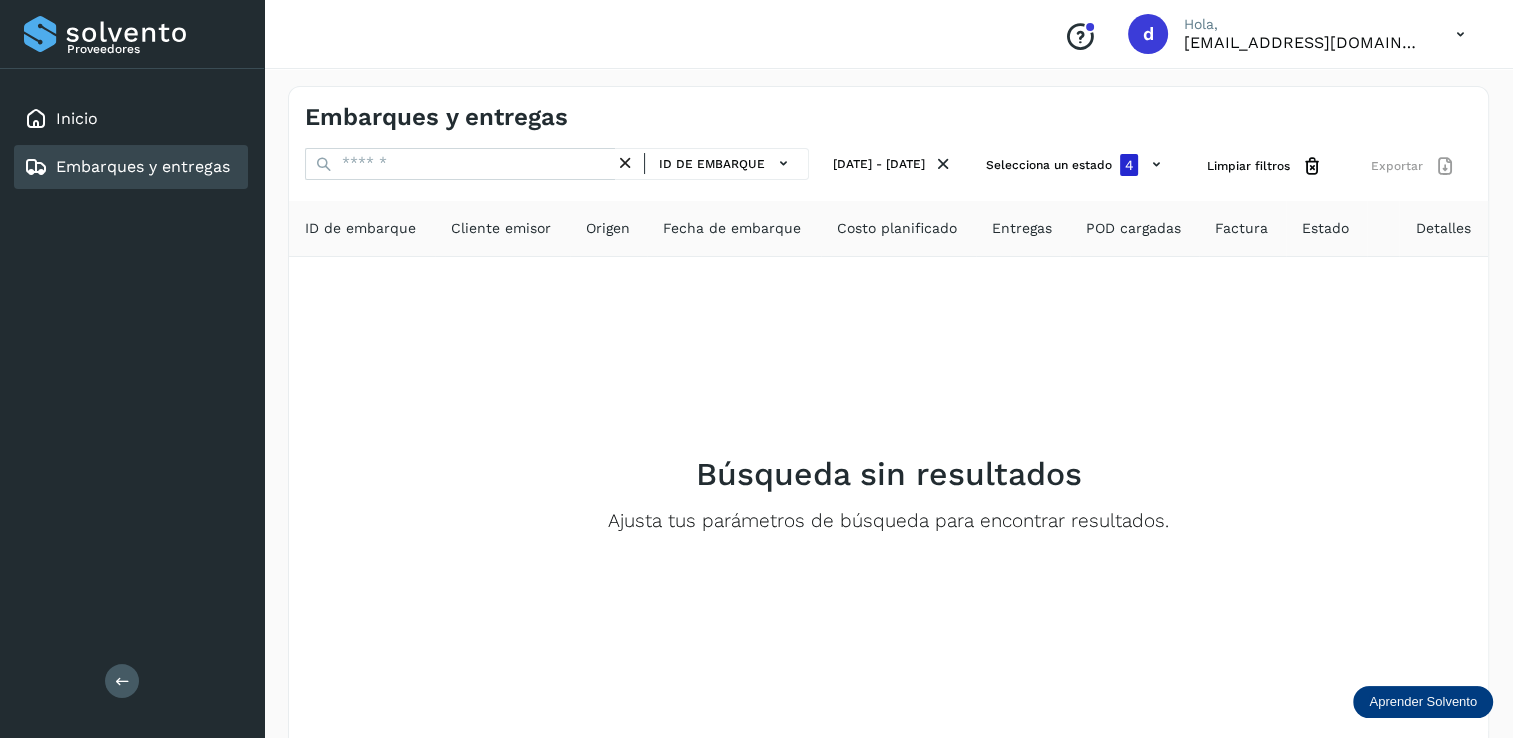 click on "Embarques y entregas ID de embarque [DATE] - [DATE]  Selecciona un estado 4 Limpiar filtros Exportar ID de embarque Cliente emisor Origen Fecha de embarque Costo planificado Entregas POD cargadas Factura Estado Detalles Búsqueda sin resultados Ajusta tus parámetros de búsqueda para encontrar resultados. Filtros por página : ** ** ** 1 - 0 de 0" at bounding box center (888, 444) 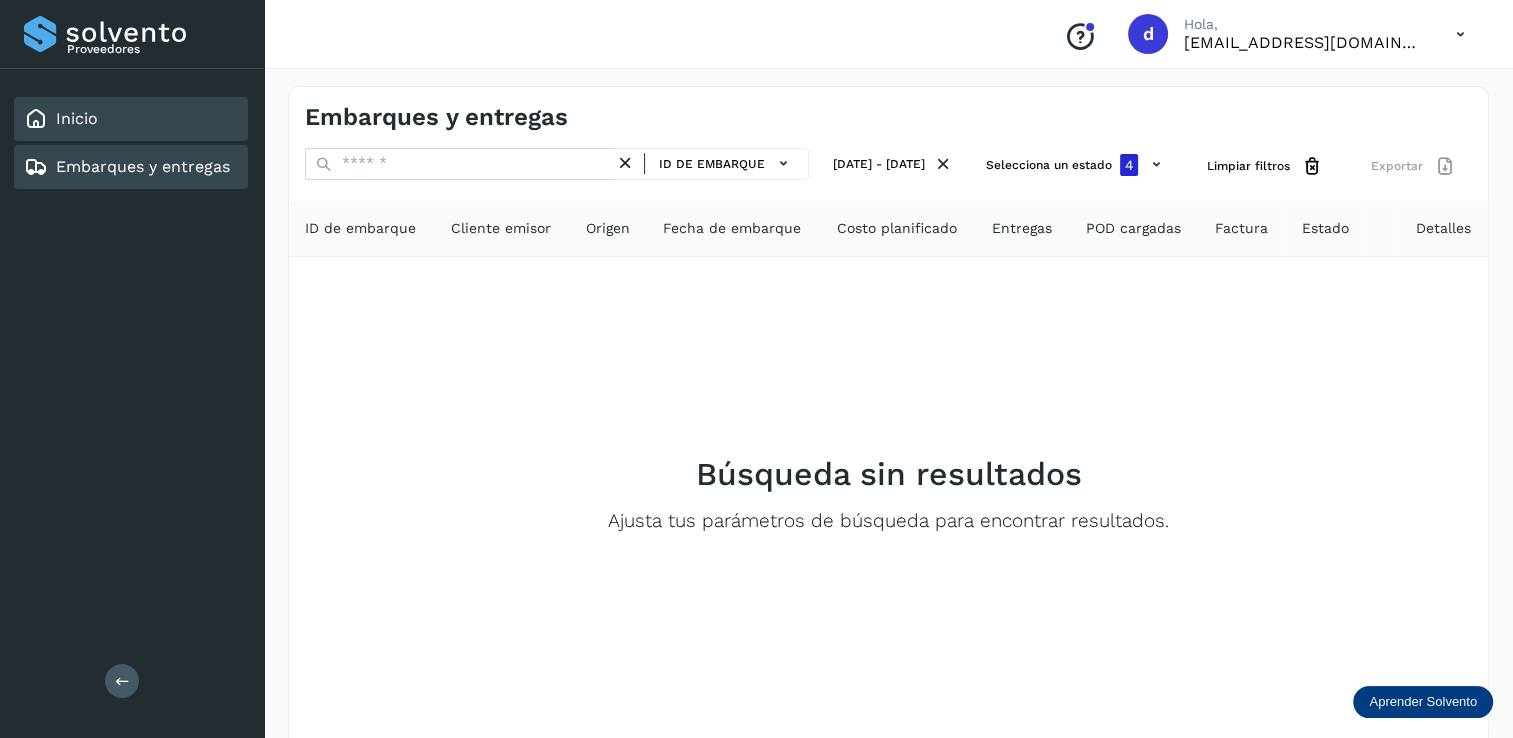 click on "Inicio" 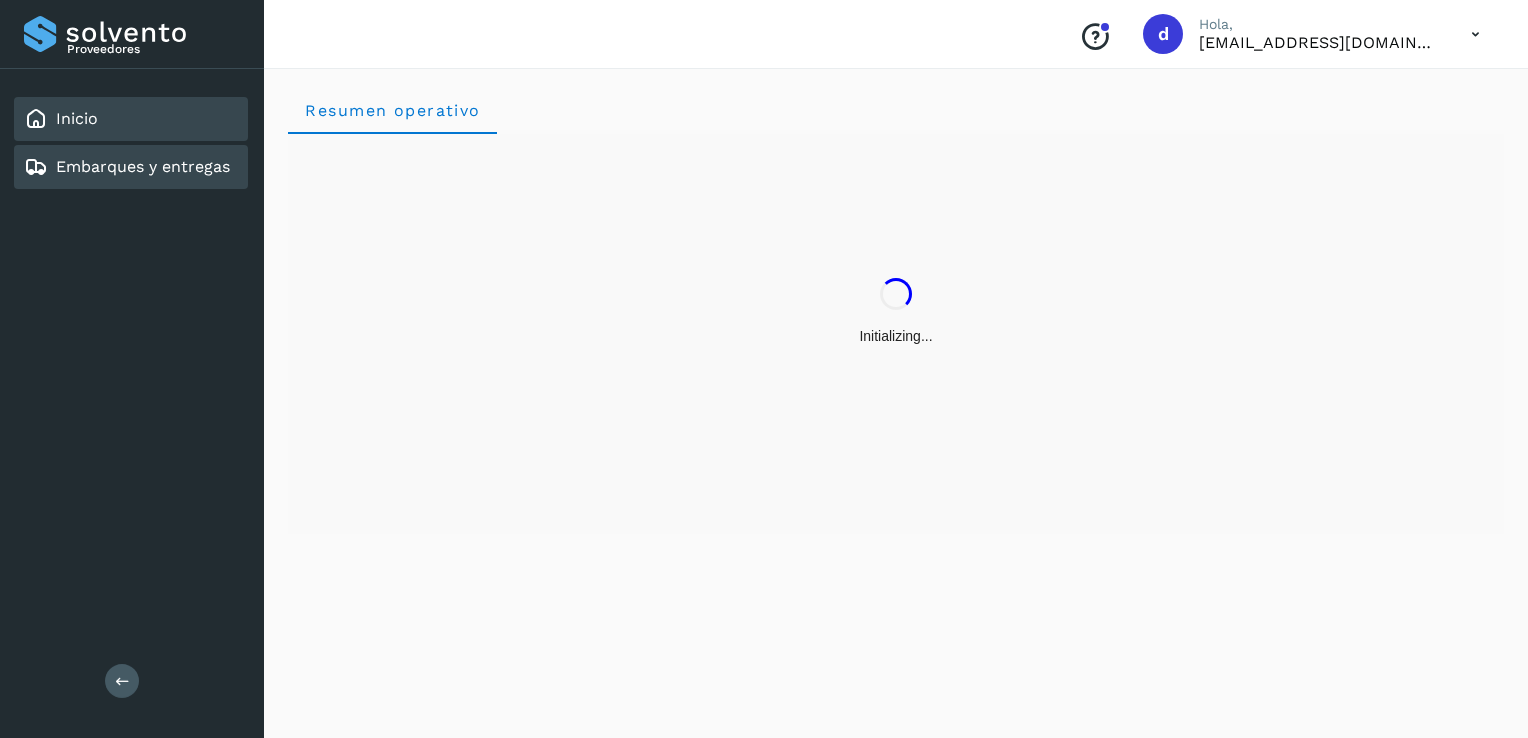 click on "Embarques y entregas" at bounding box center (143, 166) 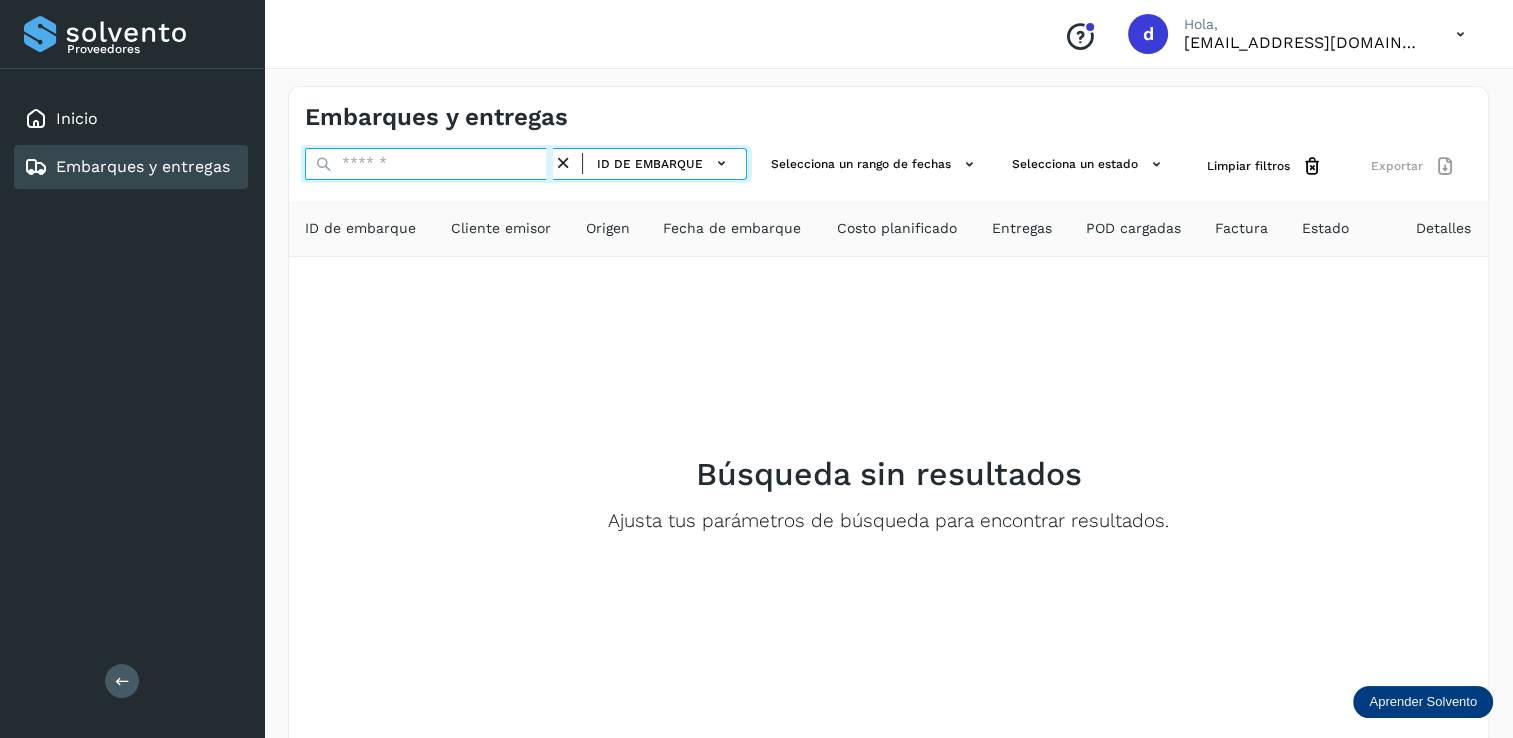 click at bounding box center (429, 164) 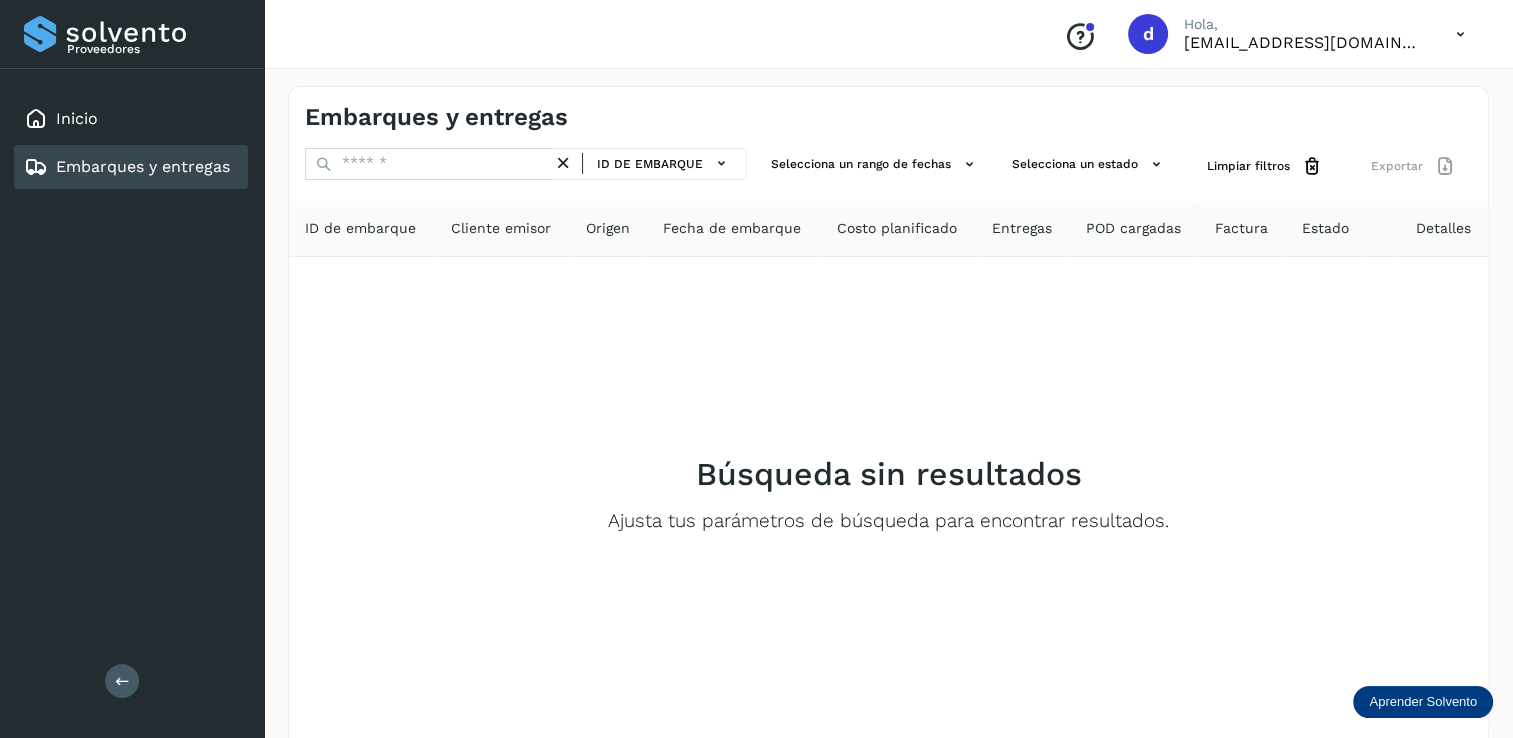click at bounding box center [1460, 34] 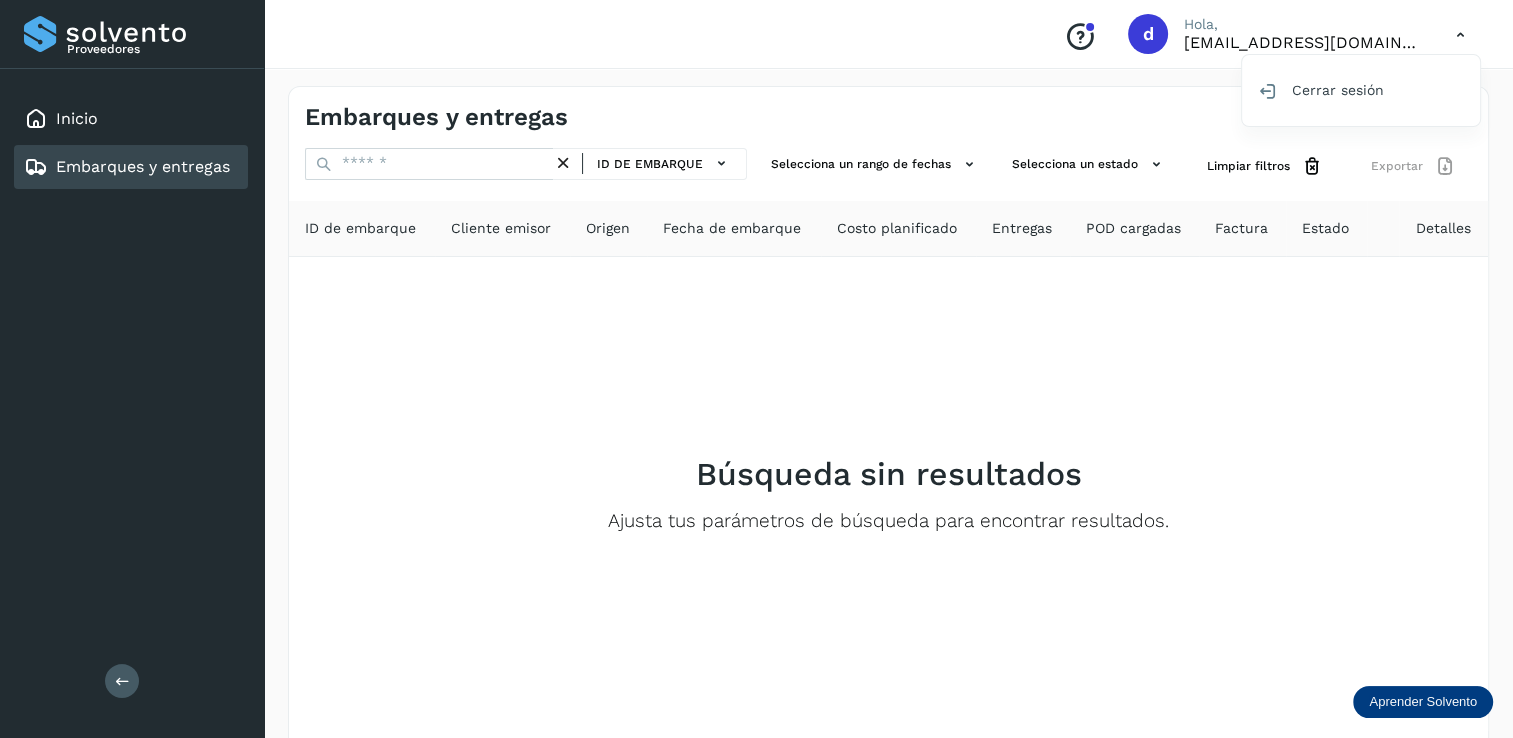 click at bounding box center [756, 369] 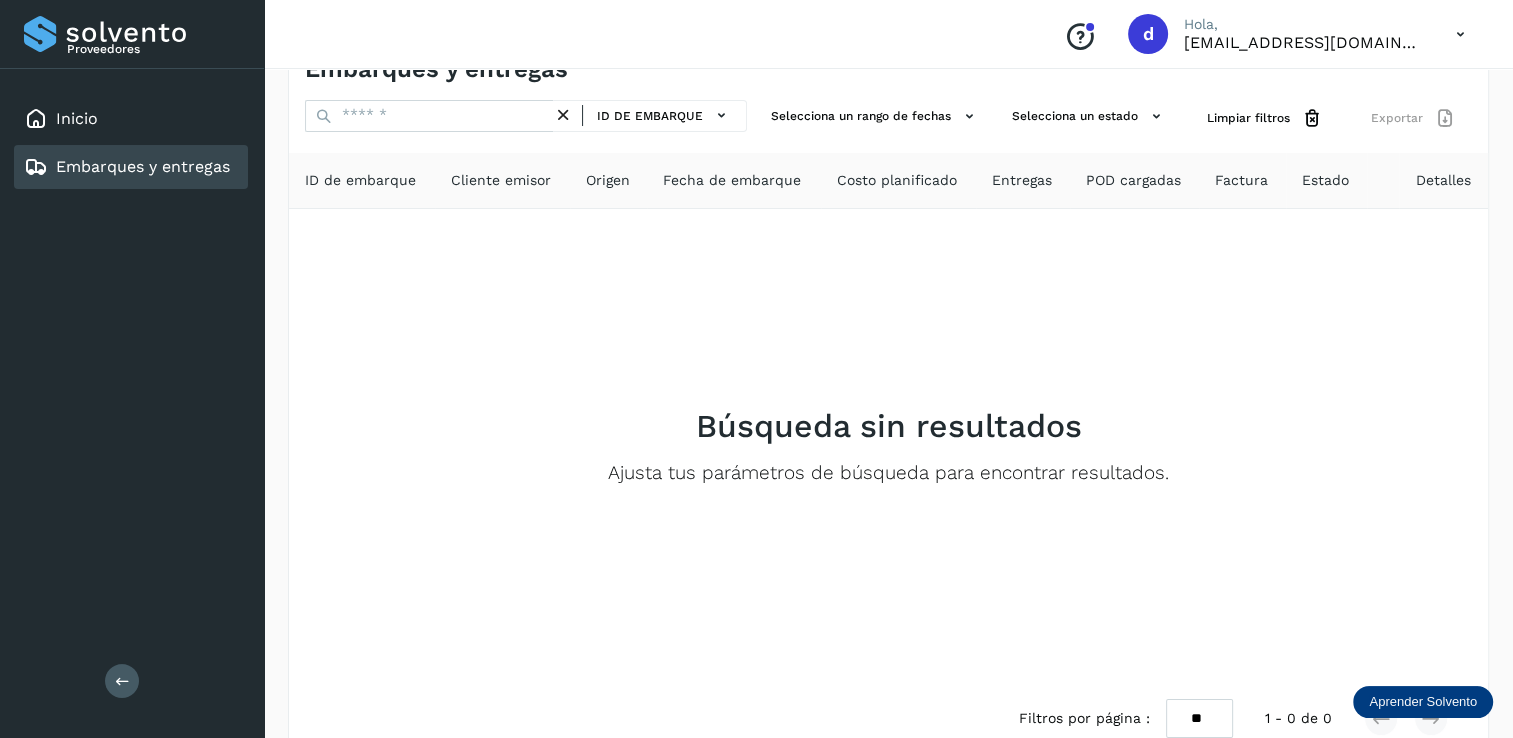 scroll, scrollTop: 0, scrollLeft: 0, axis: both 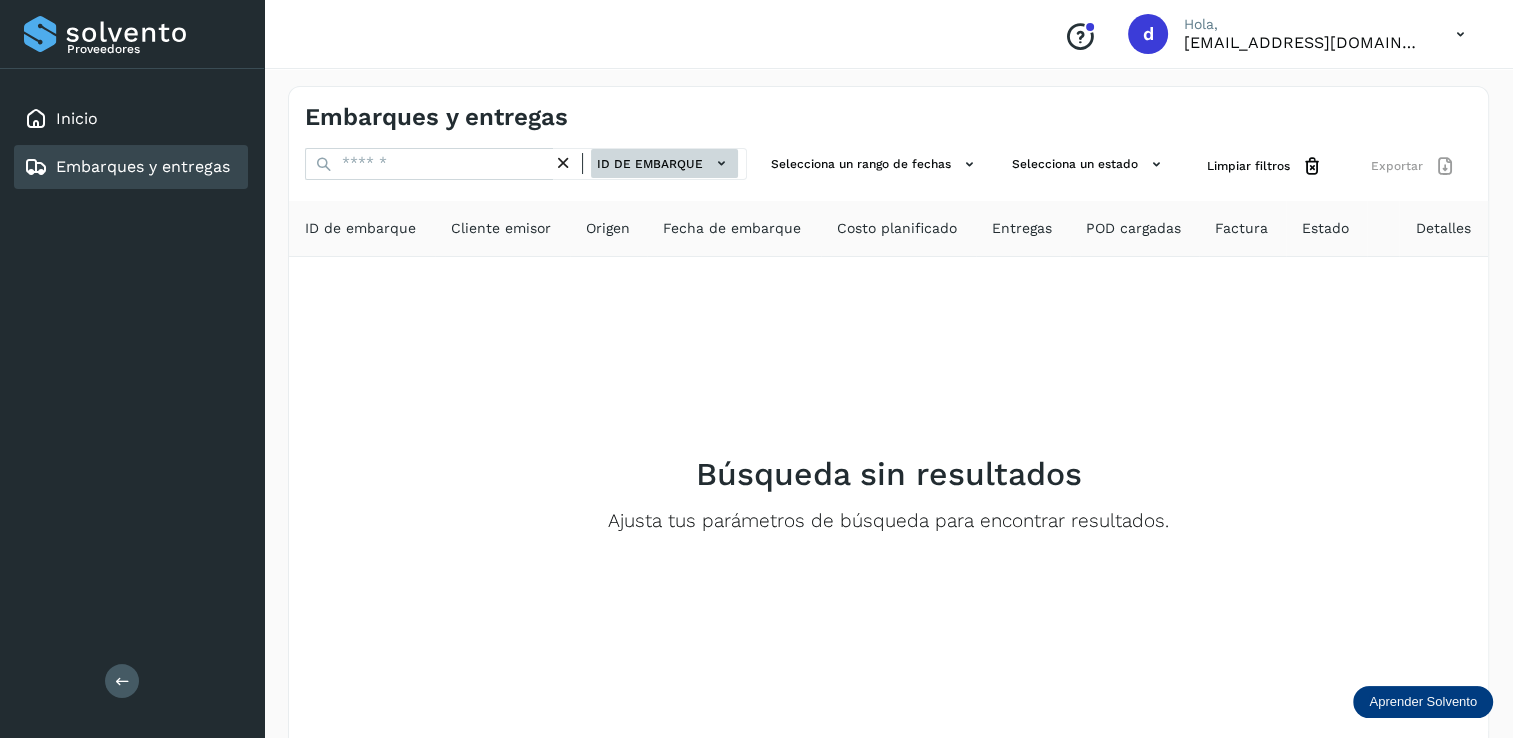 click on "ID de embarque" 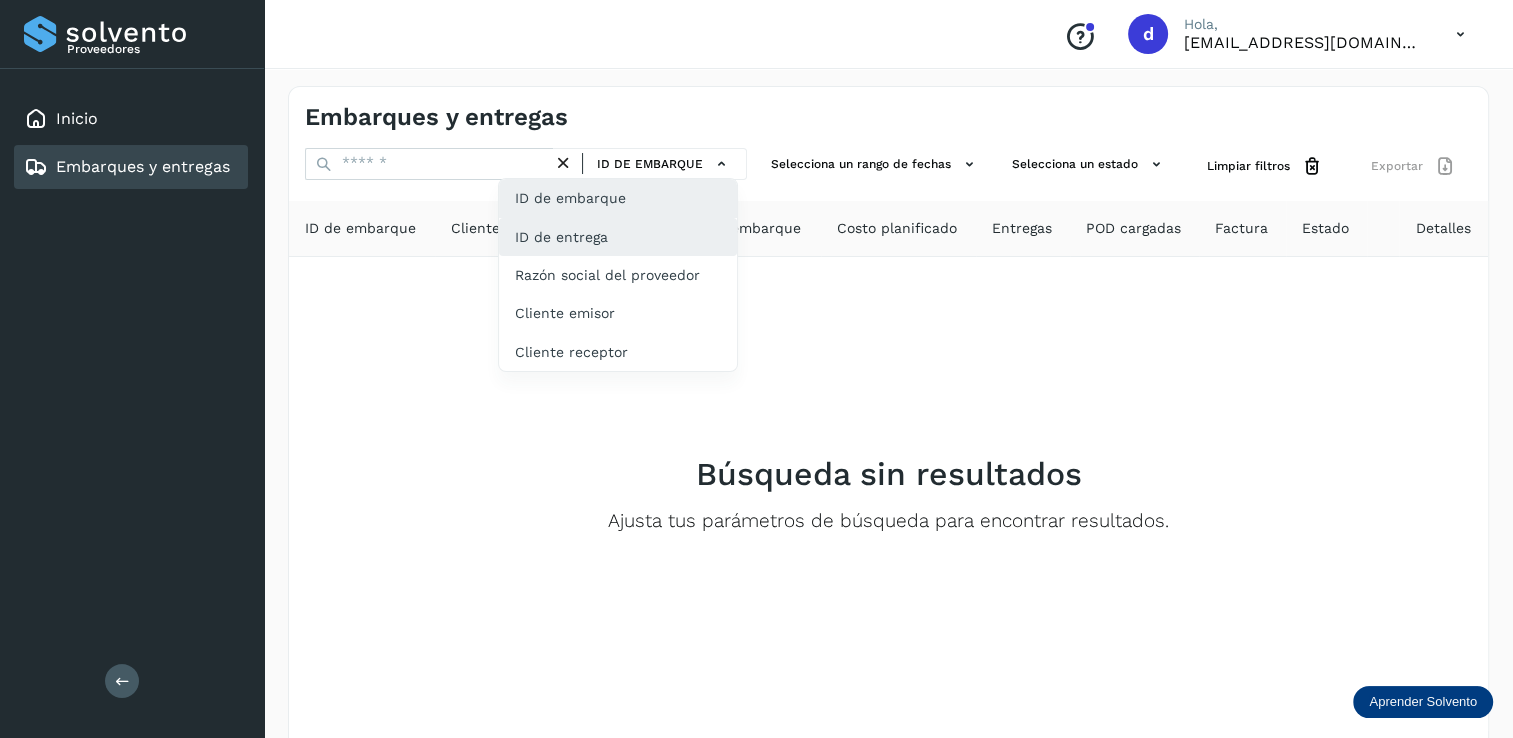 click on "ID de entrega" 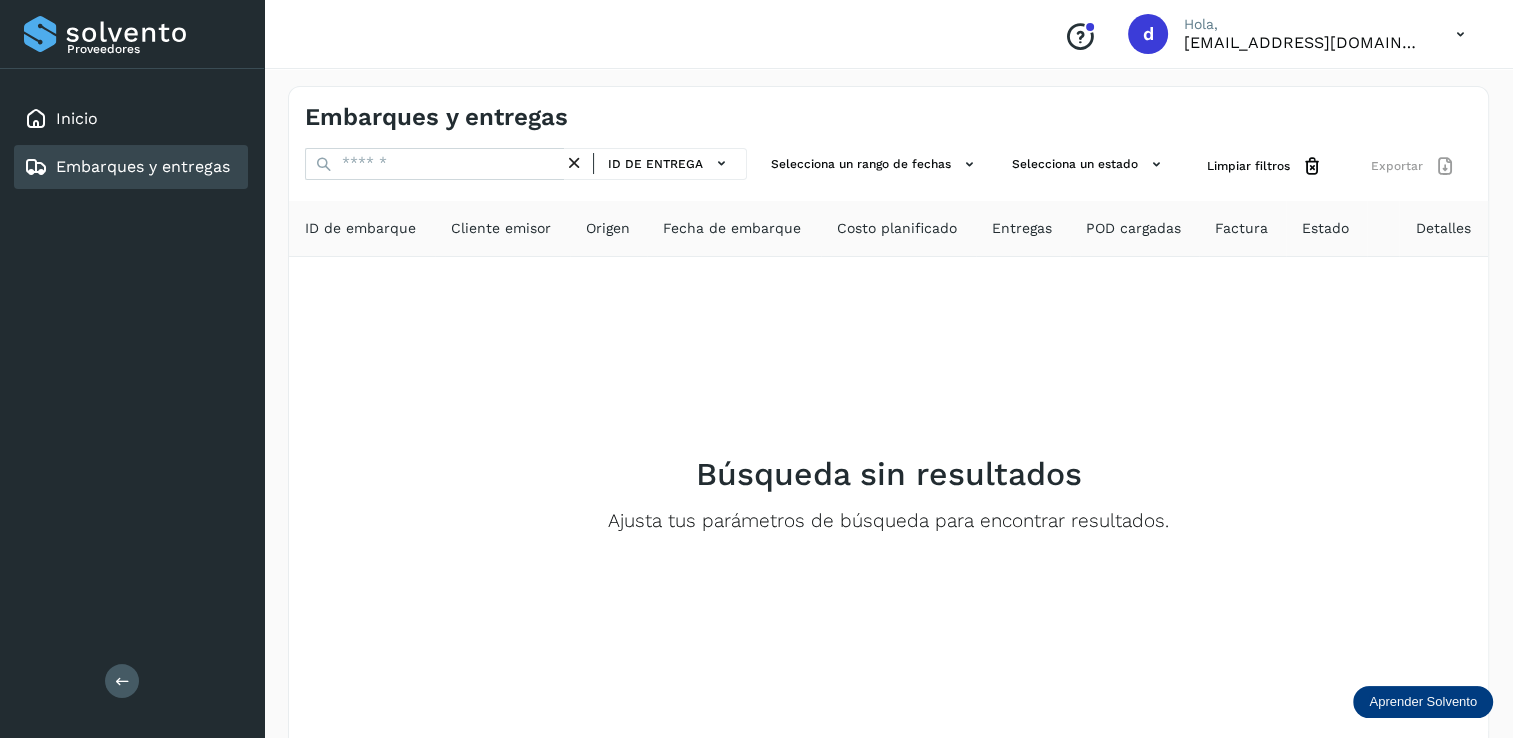 click on "ID de entrega" at bounding box center [526, 166] 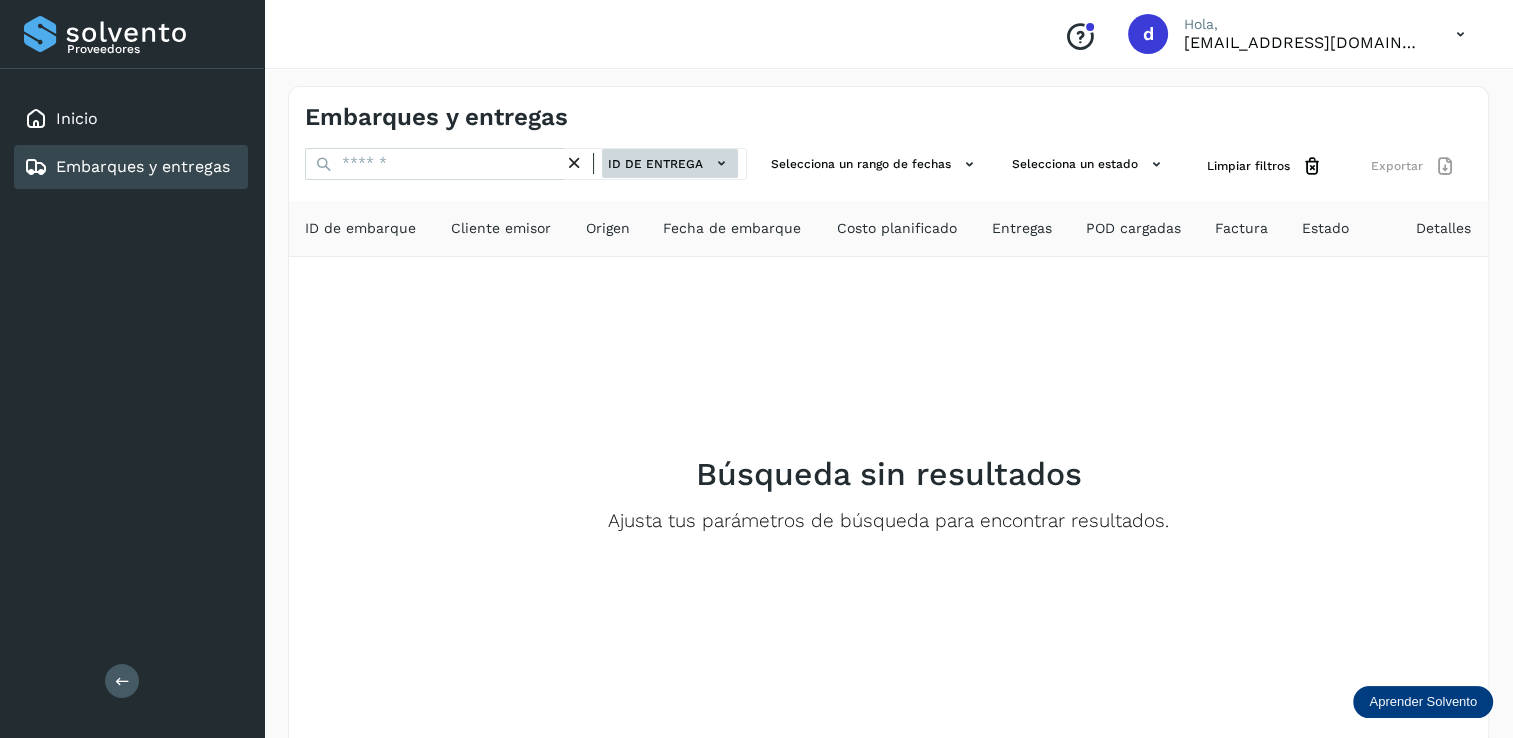 click on "ID de entrega" 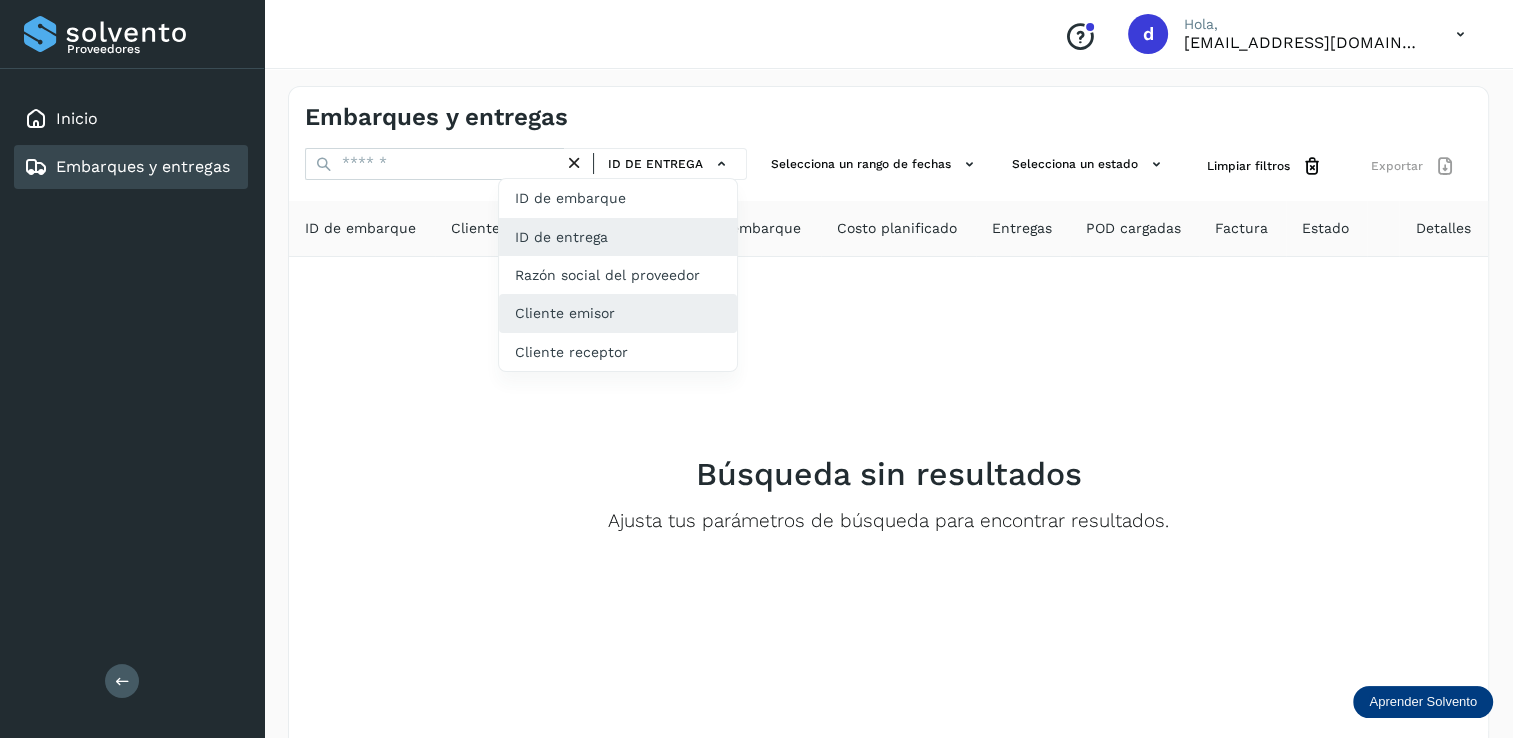 click on "Cliente emisor" 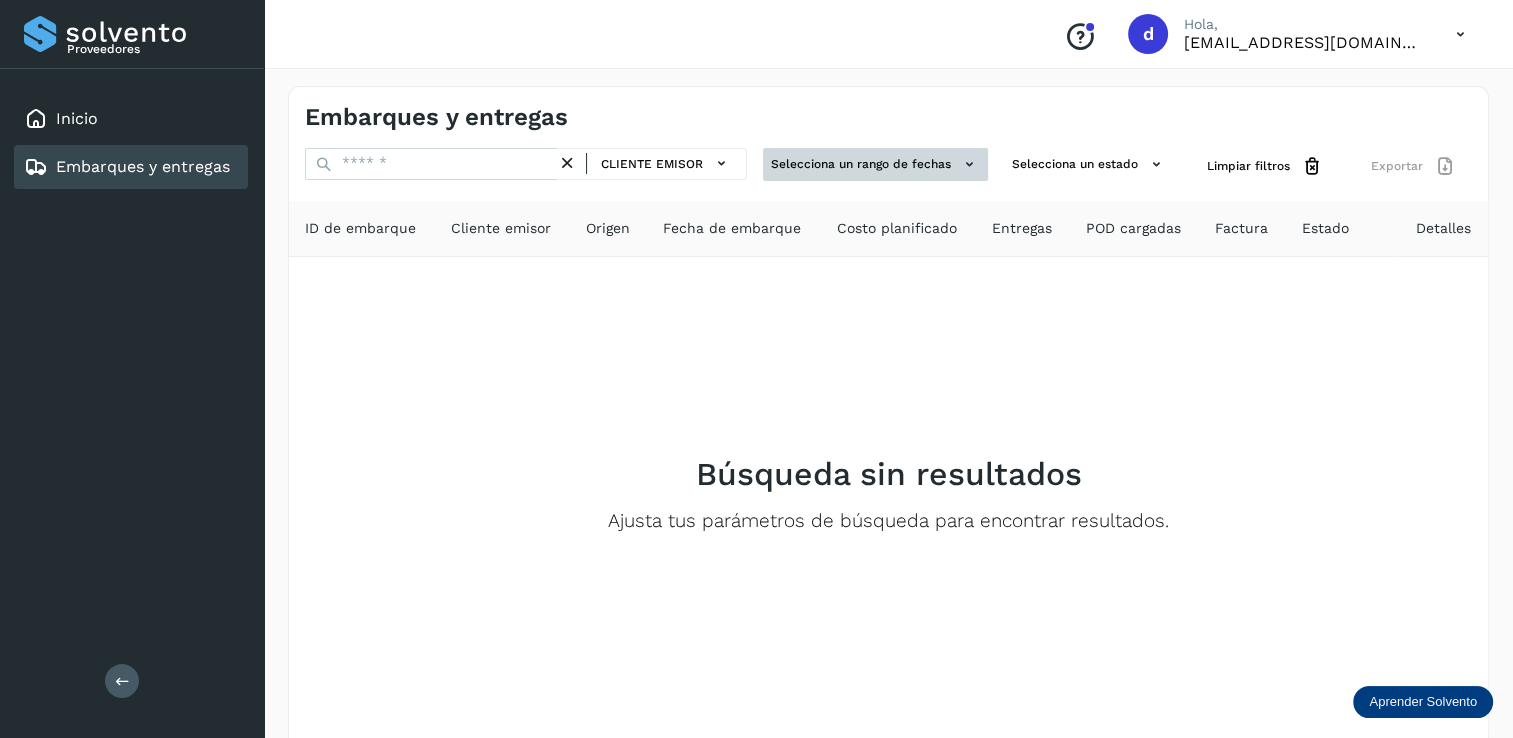click on "Selecciona un rango de fechas" at bounding box center [875, 164] 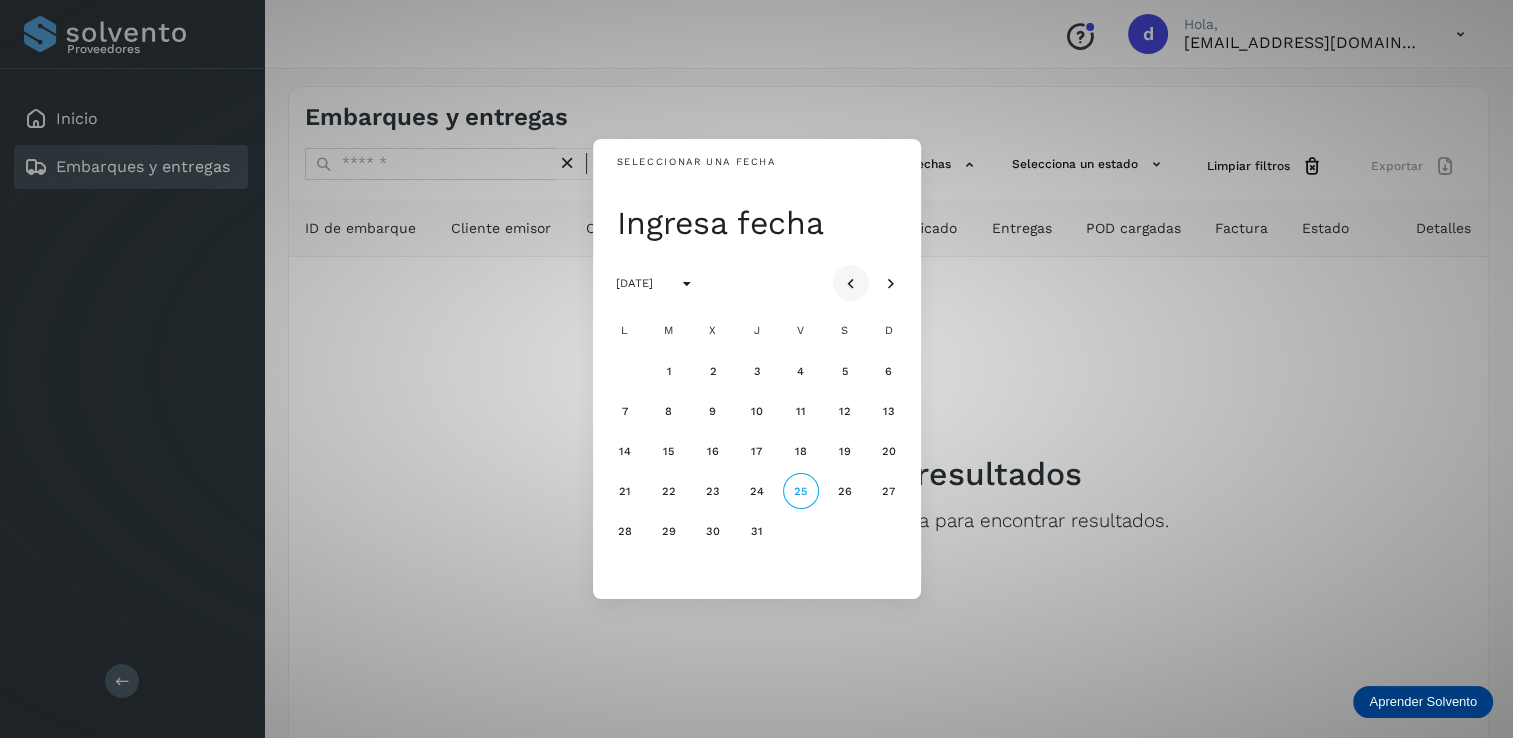 click at bounding box center [851, 284] 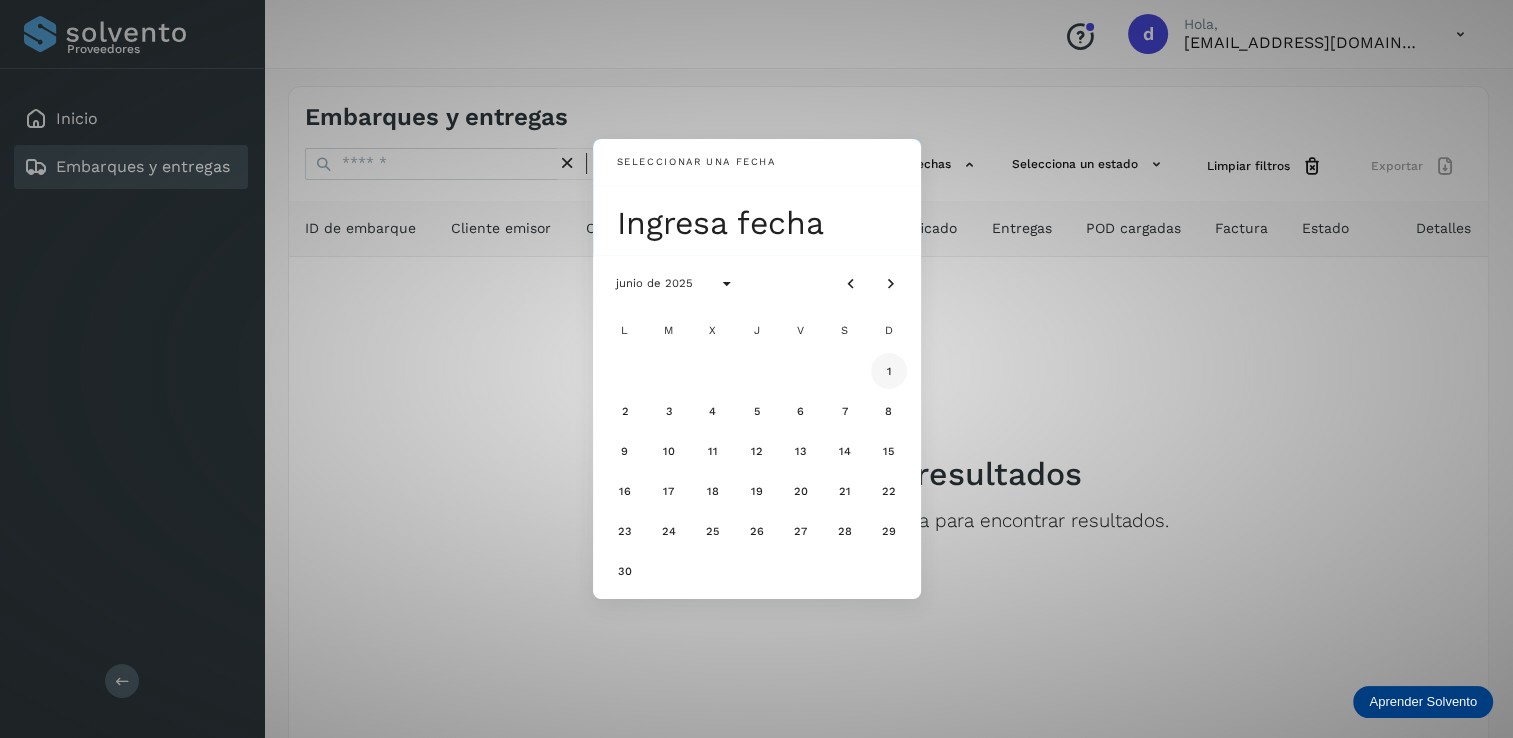 click on "1" at bounding box center (889, 371) 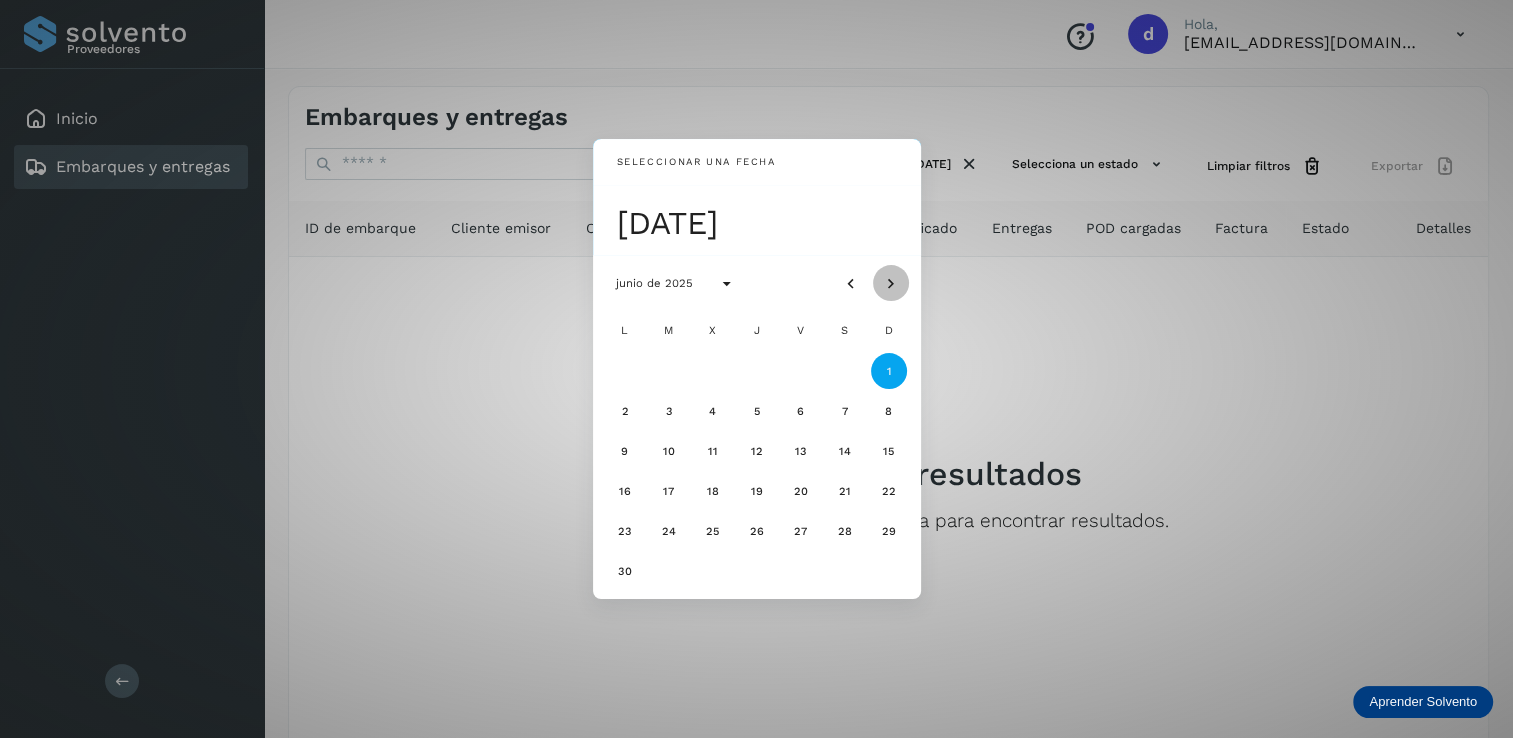click at bounding box center [891, 284] 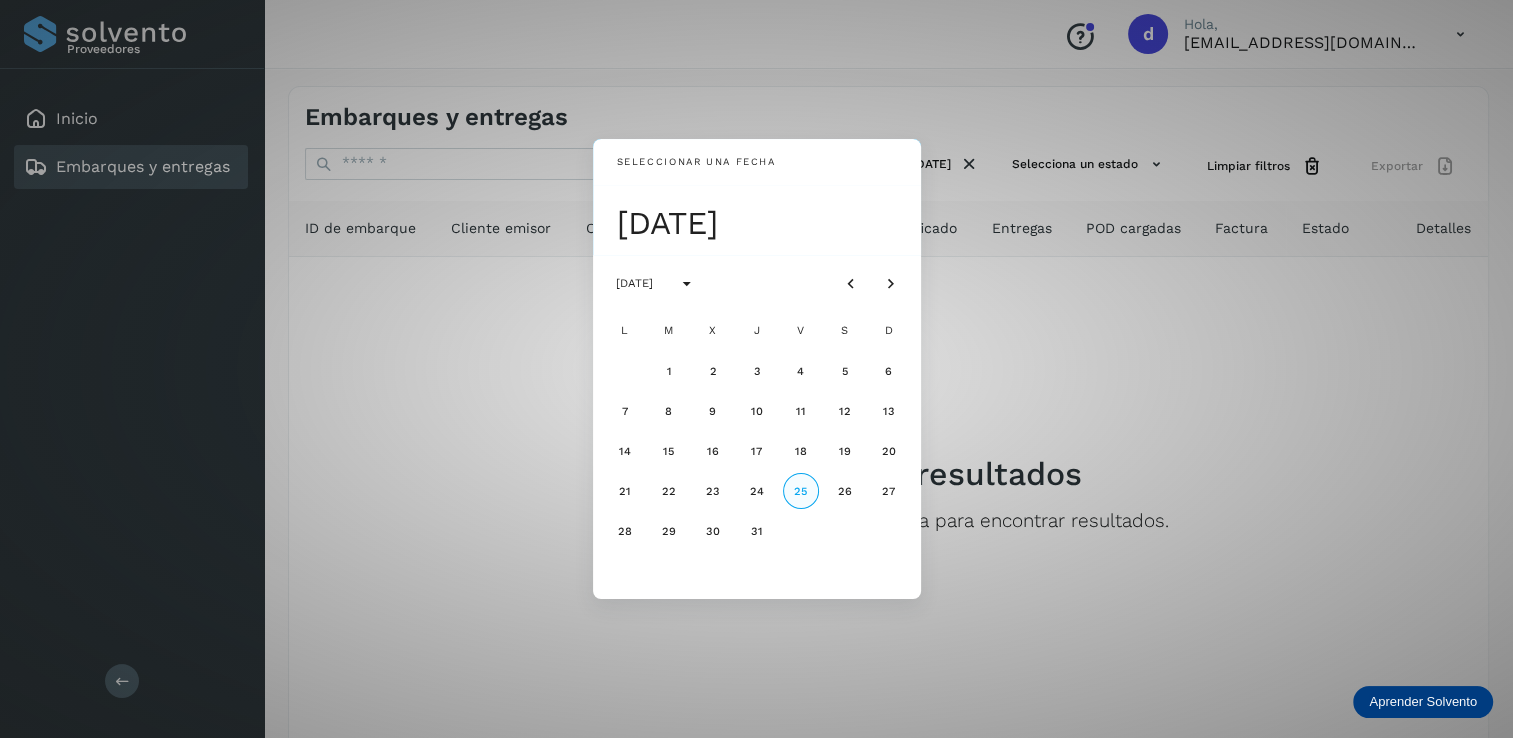 click on "25" 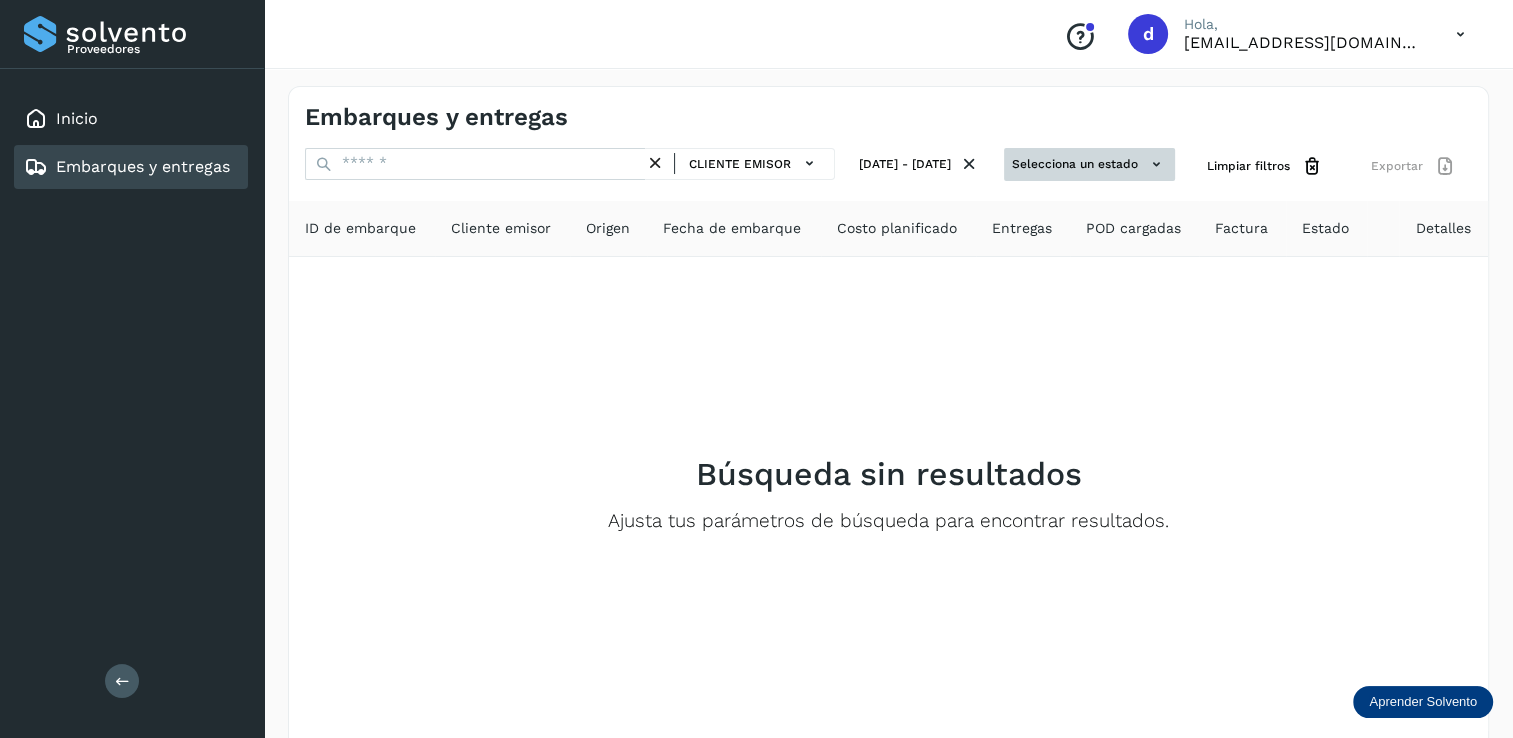click on "Selecciona un estado" at bounding box center [1089, 164] 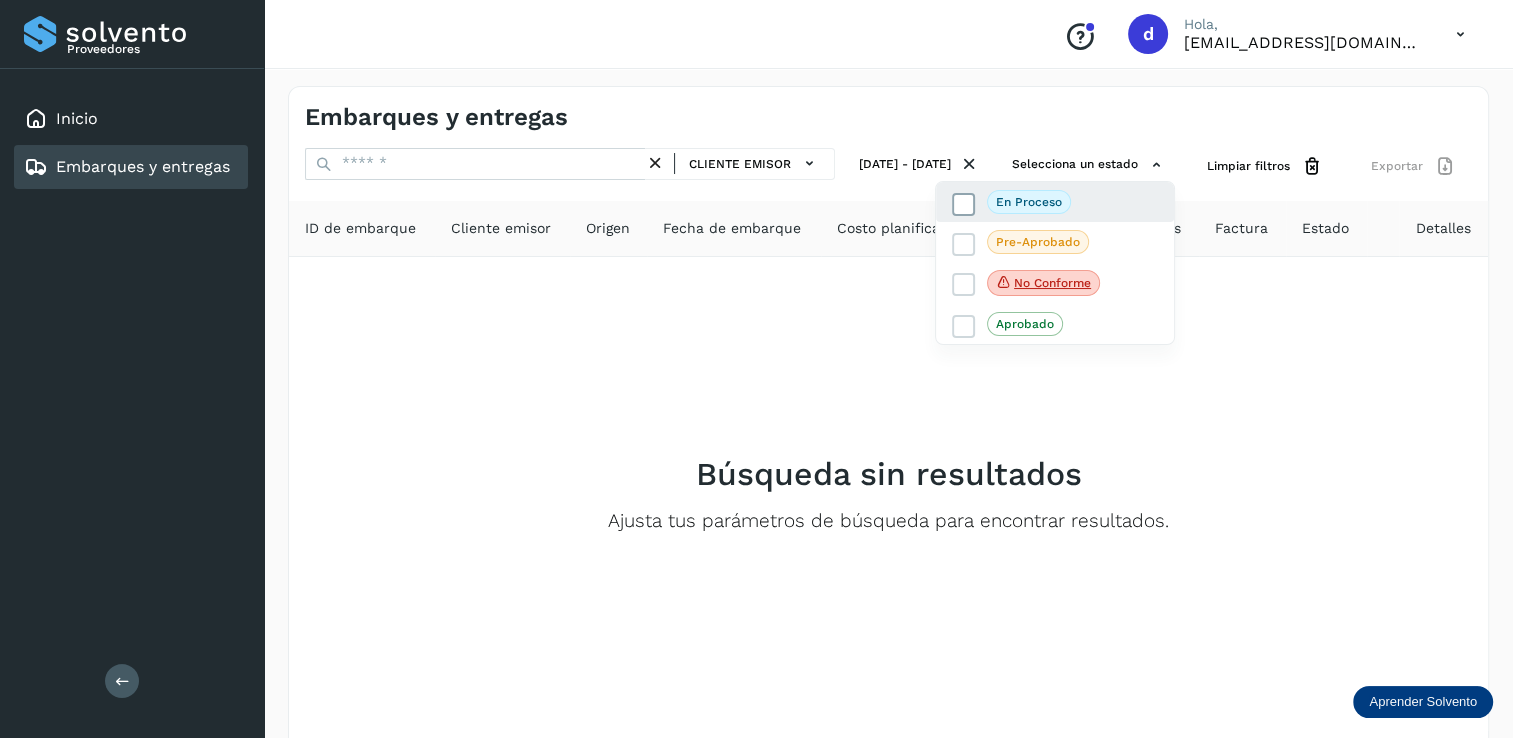 click at bounding box center [964, 204] 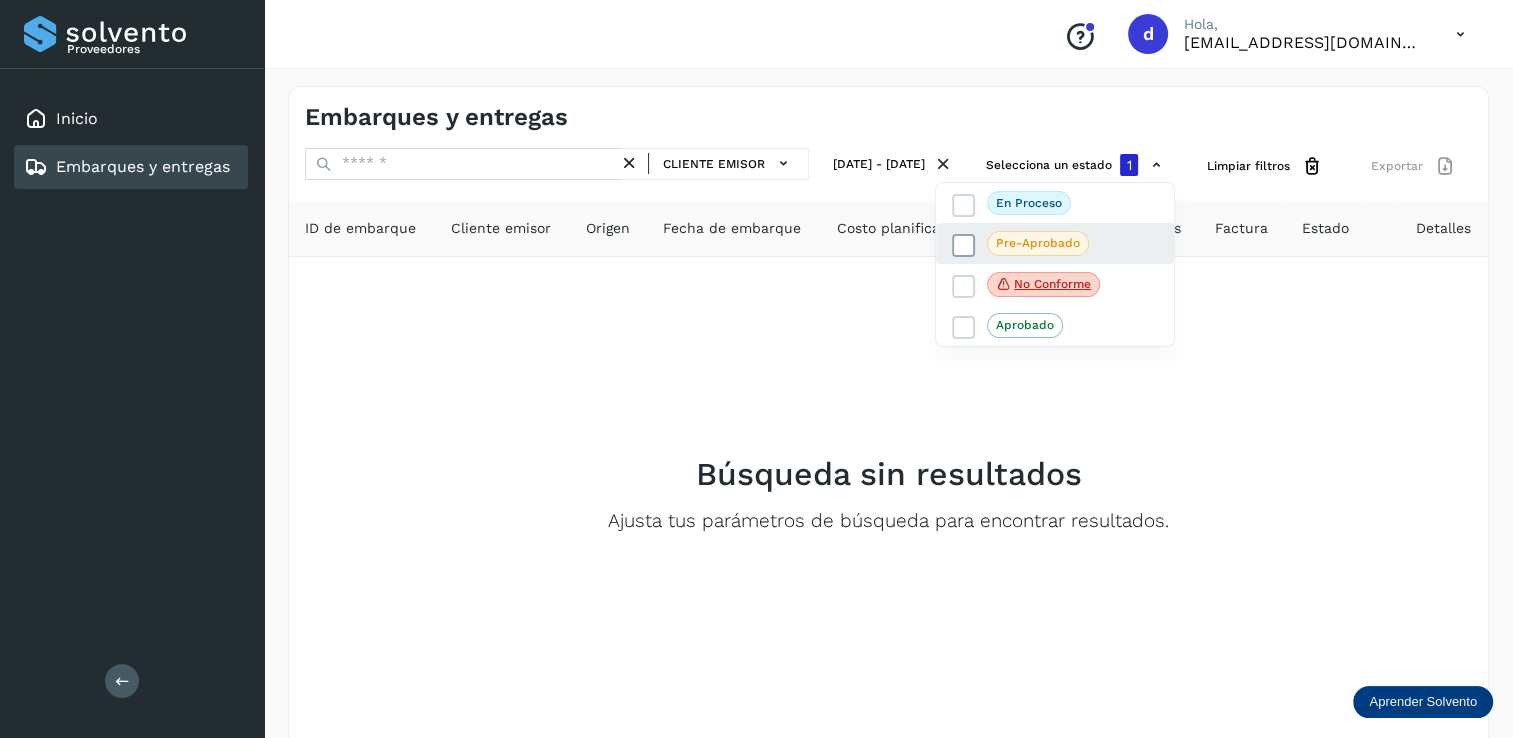 click at bounding box center (964, 246) 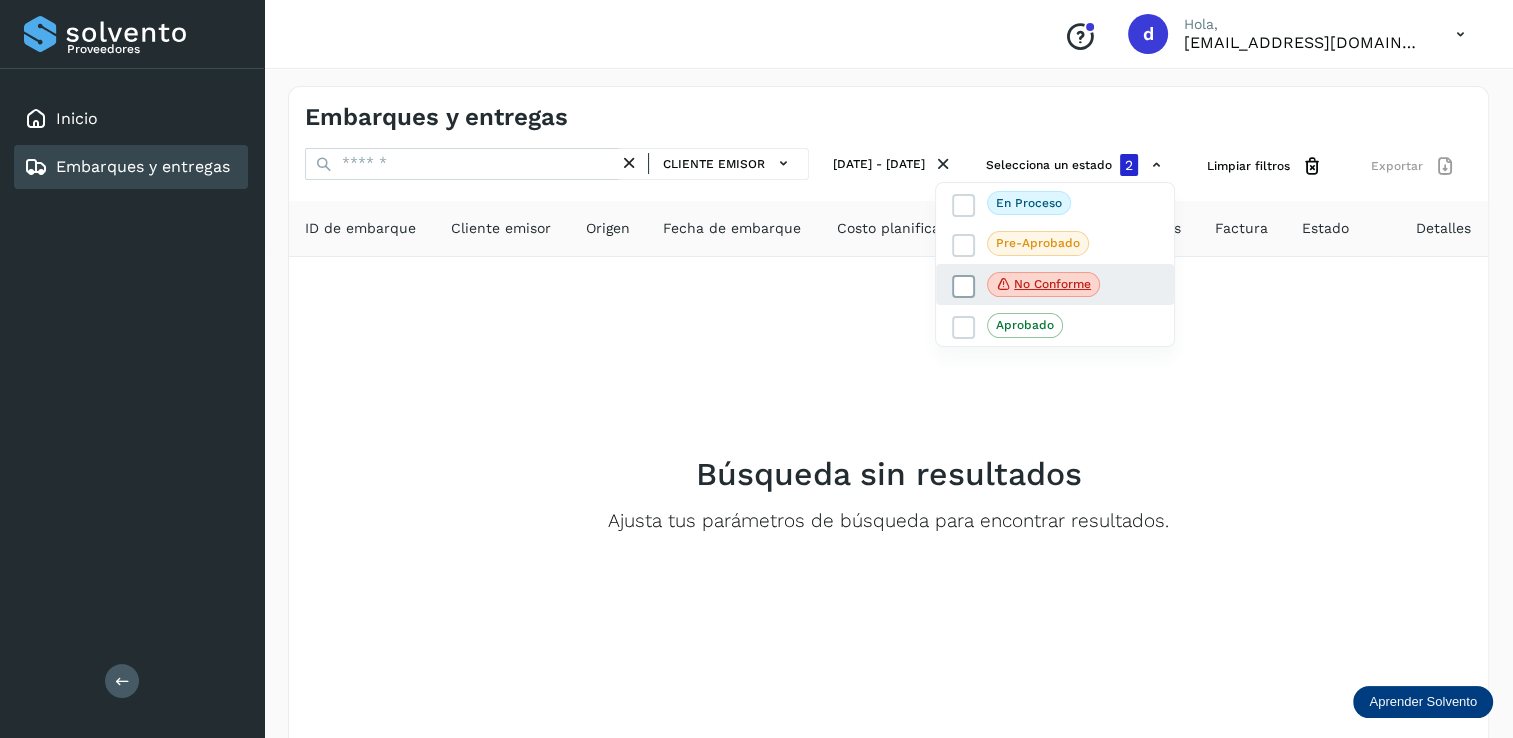 click at bounding box center [964, 286] 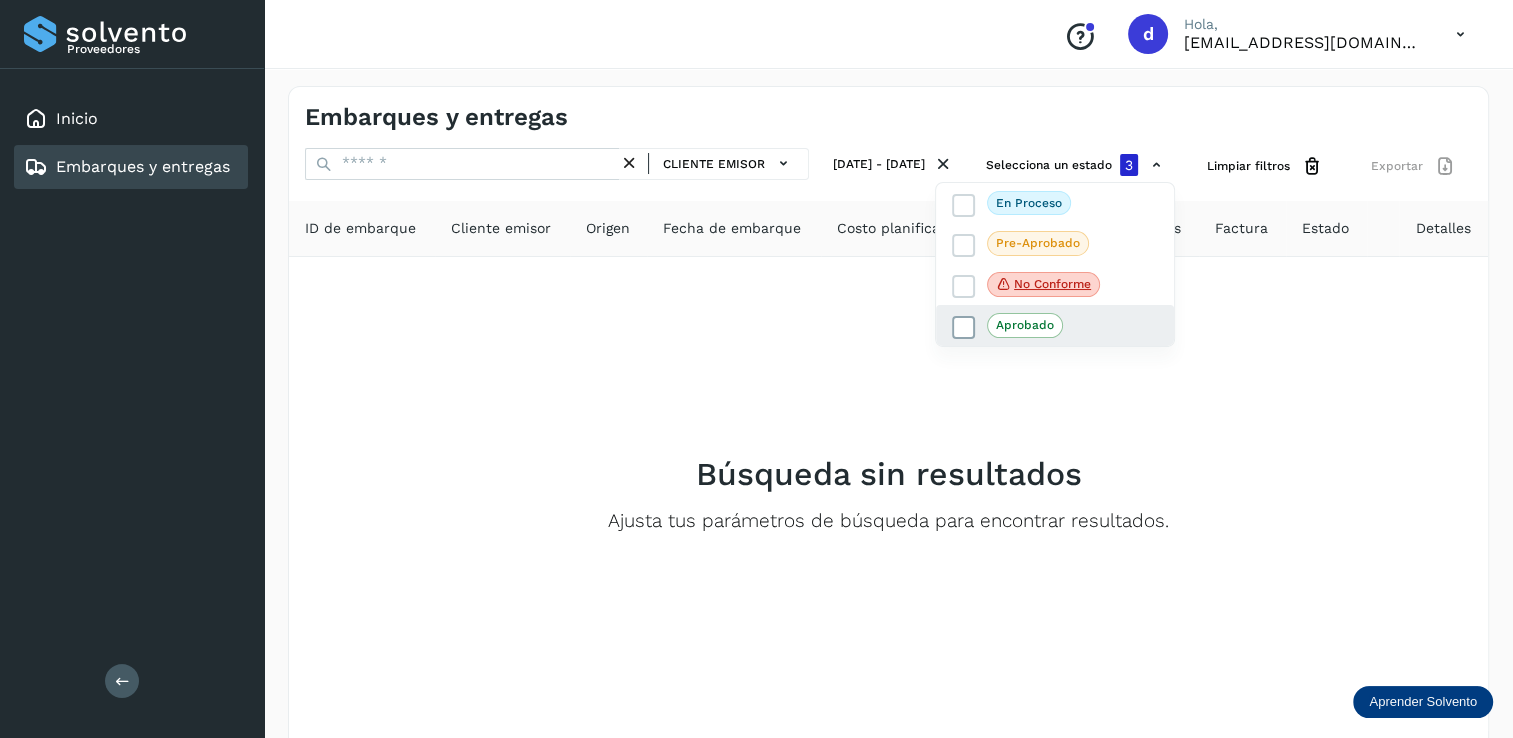 click at bounding box center (964, 328) 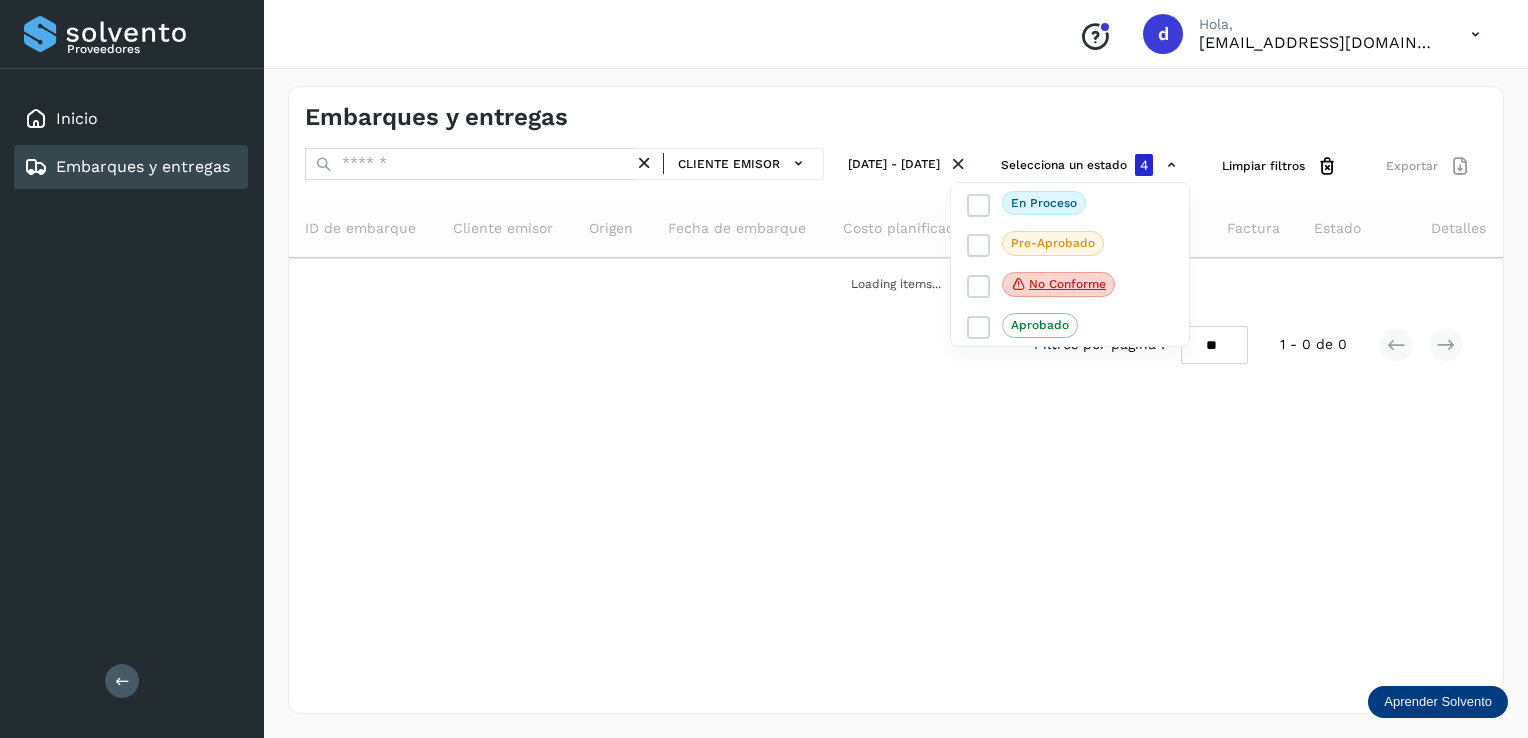 click at bounding box center [764, 369] 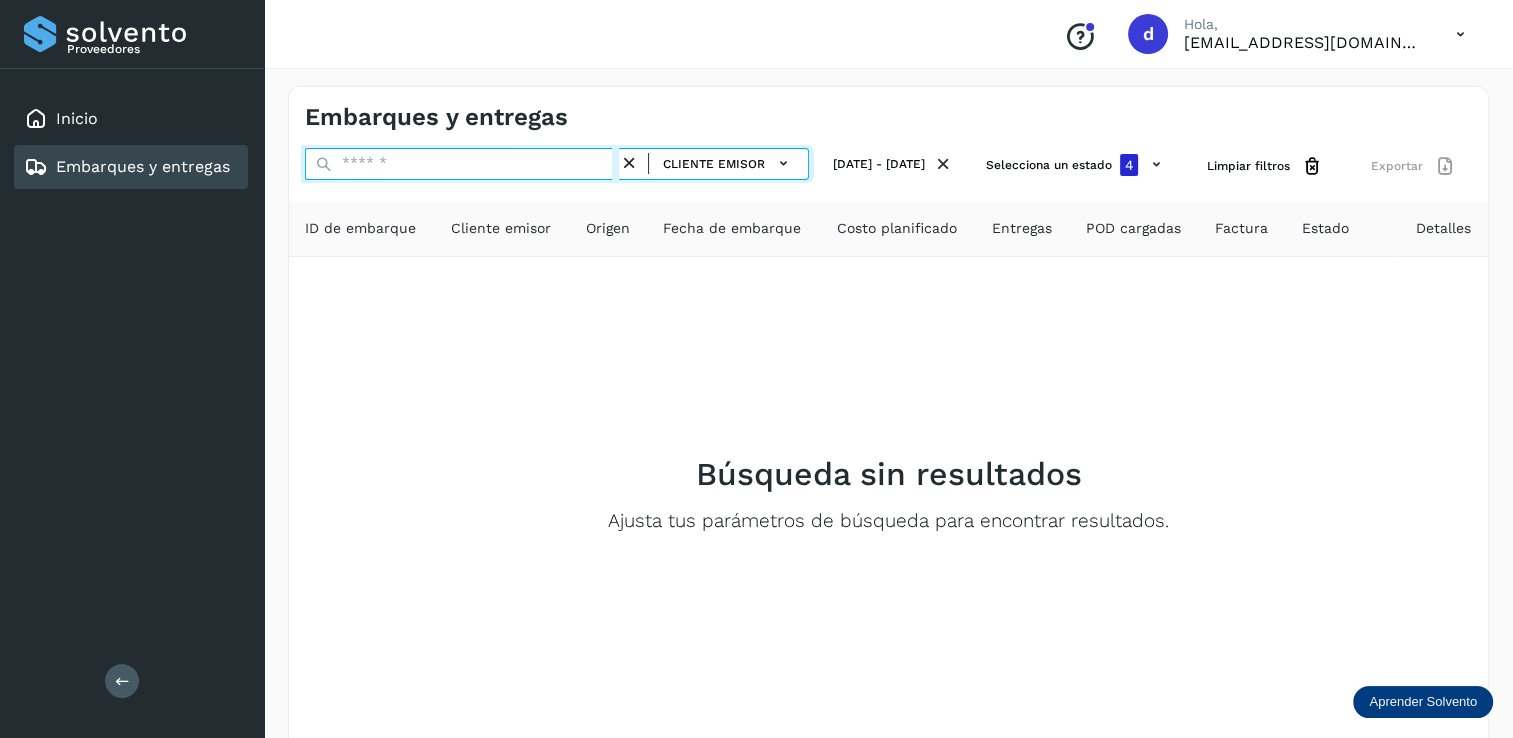 click at bounding box center (462, 164) 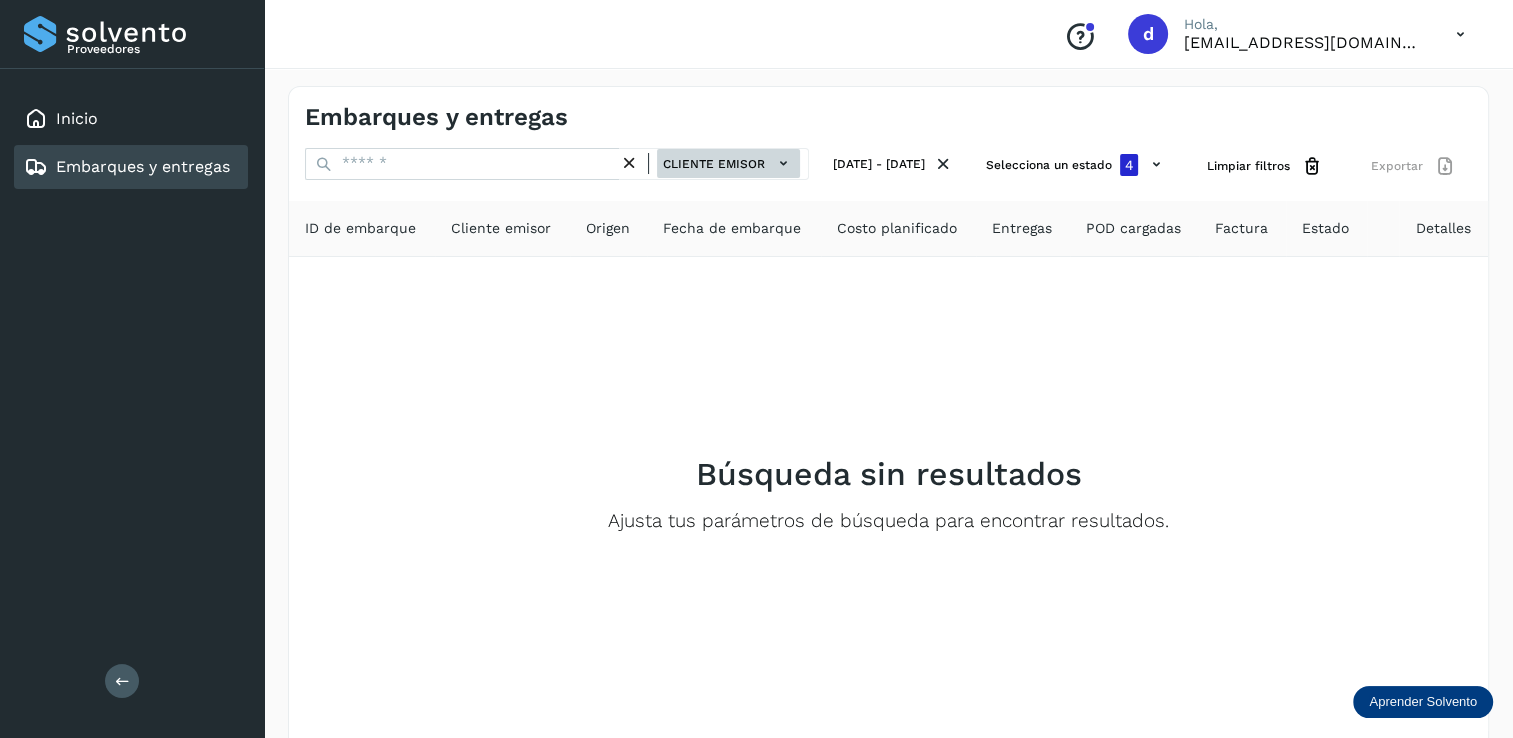 click on "Cliente emisor" at bounding box center (728, 163) 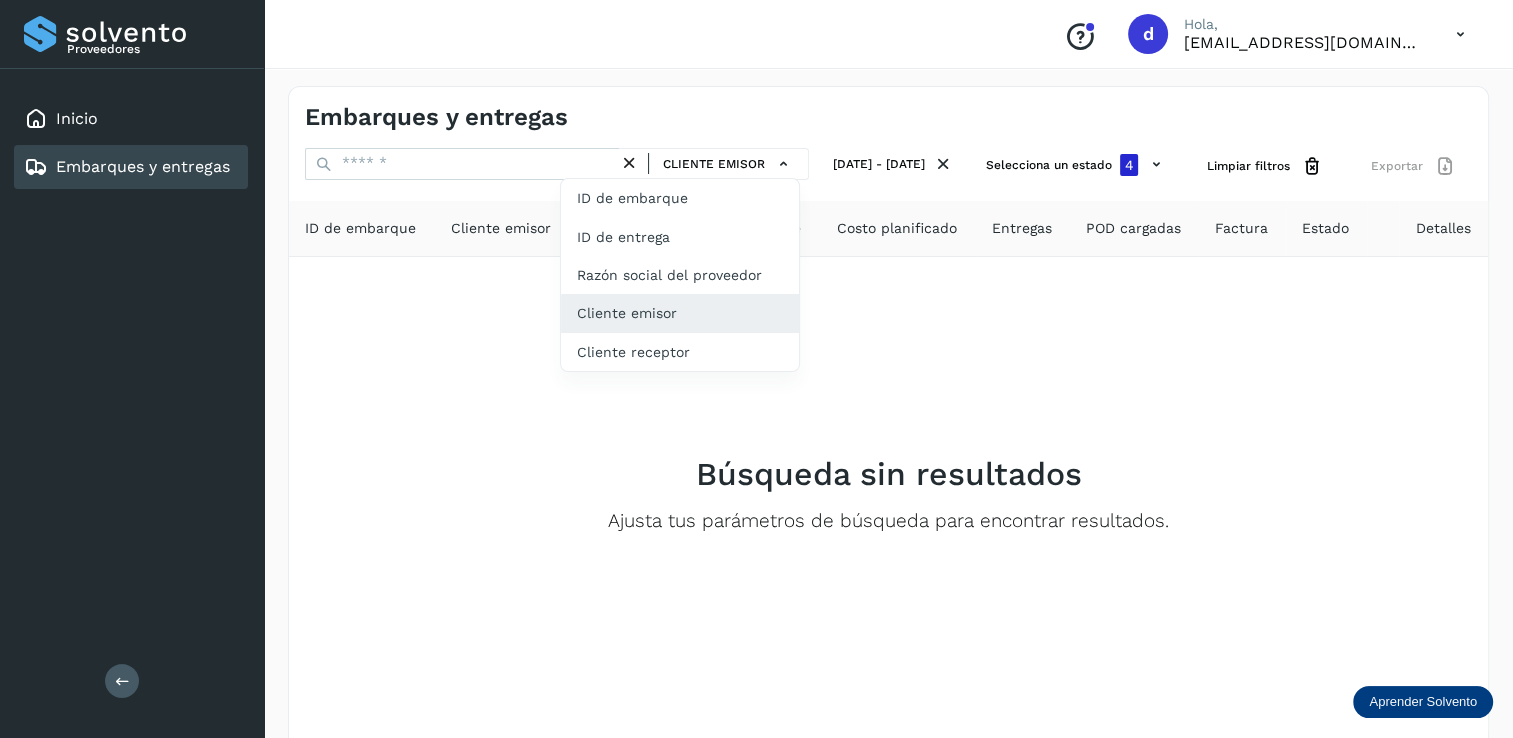 click on "Embarques y entregas" at bounding box center (127, 167) 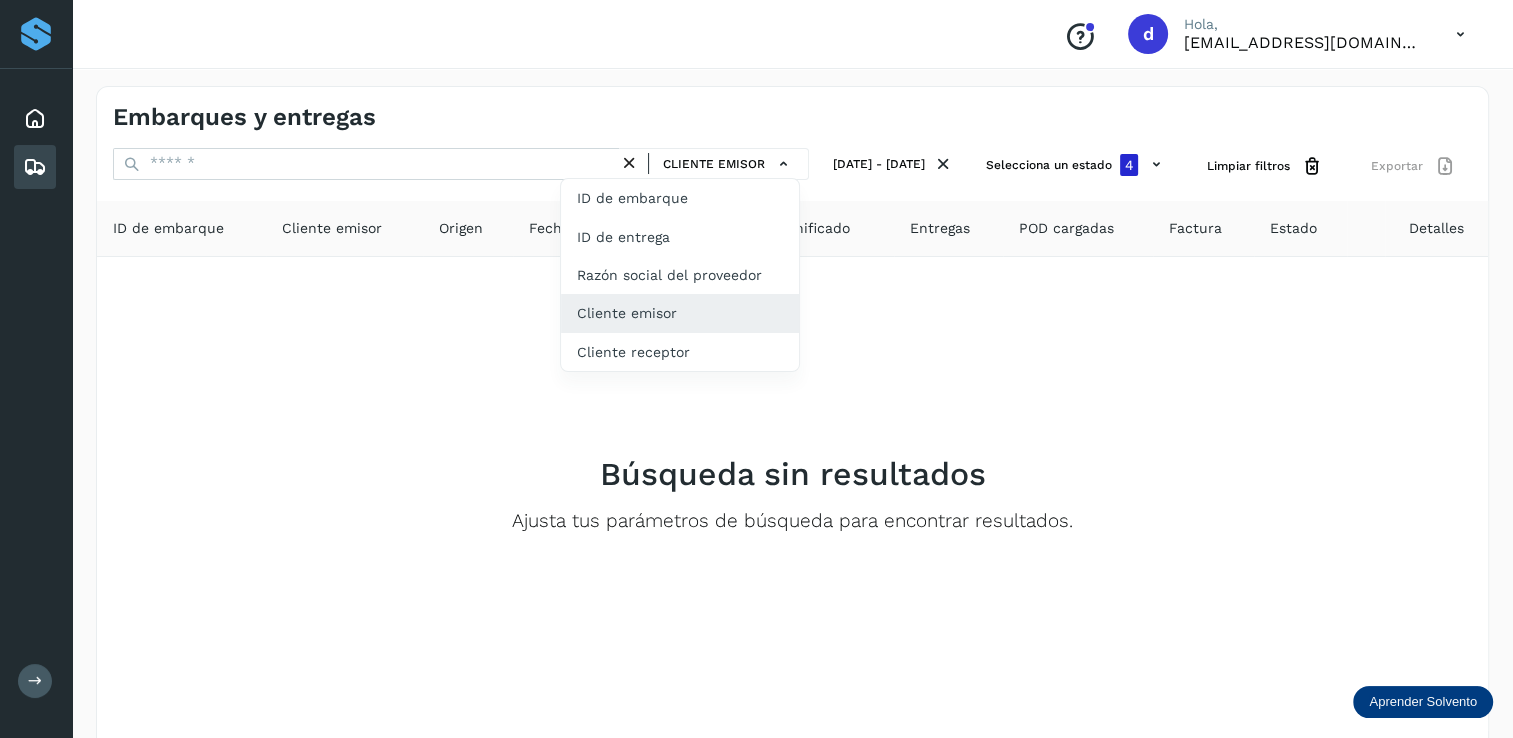 click at bounding box center (35, 681) 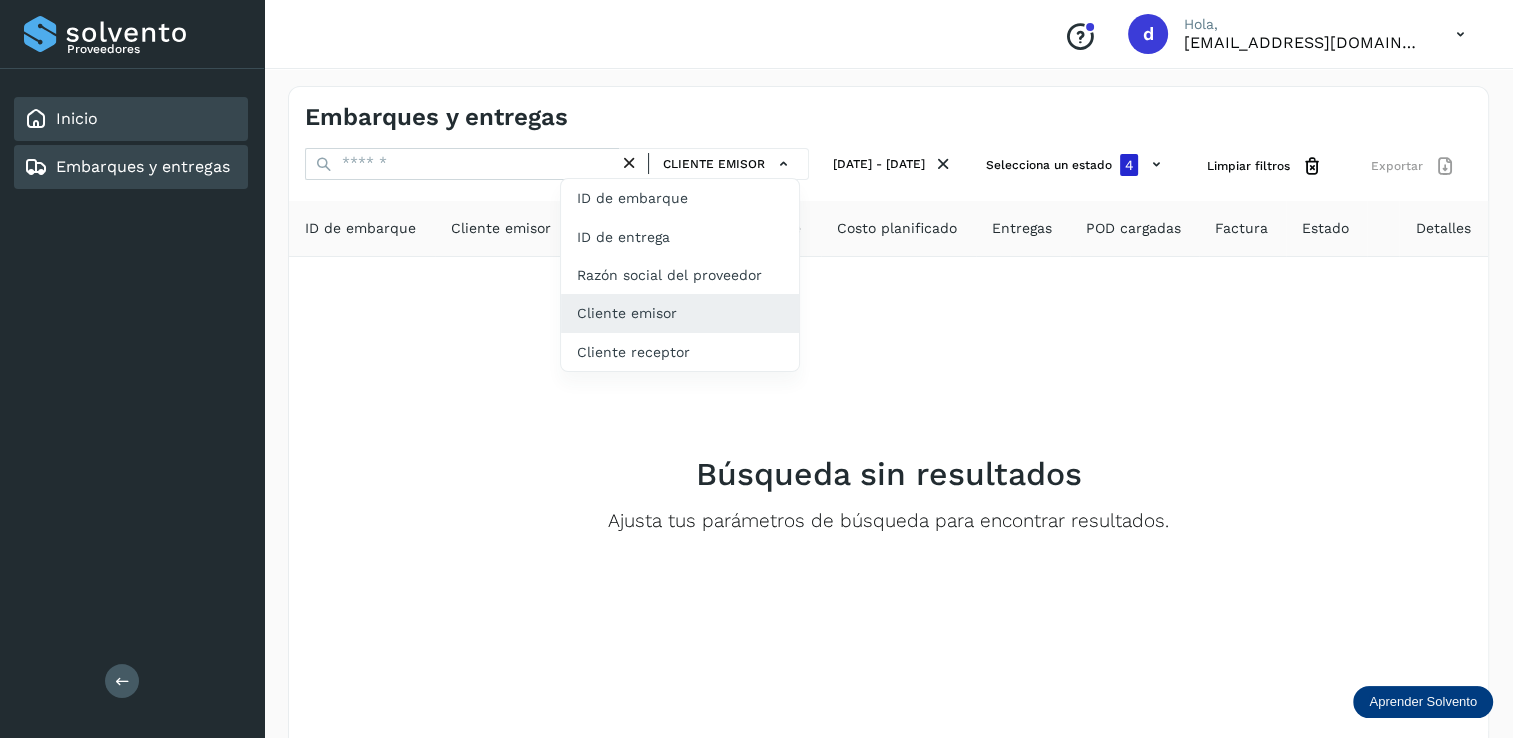 click on "Inicio" 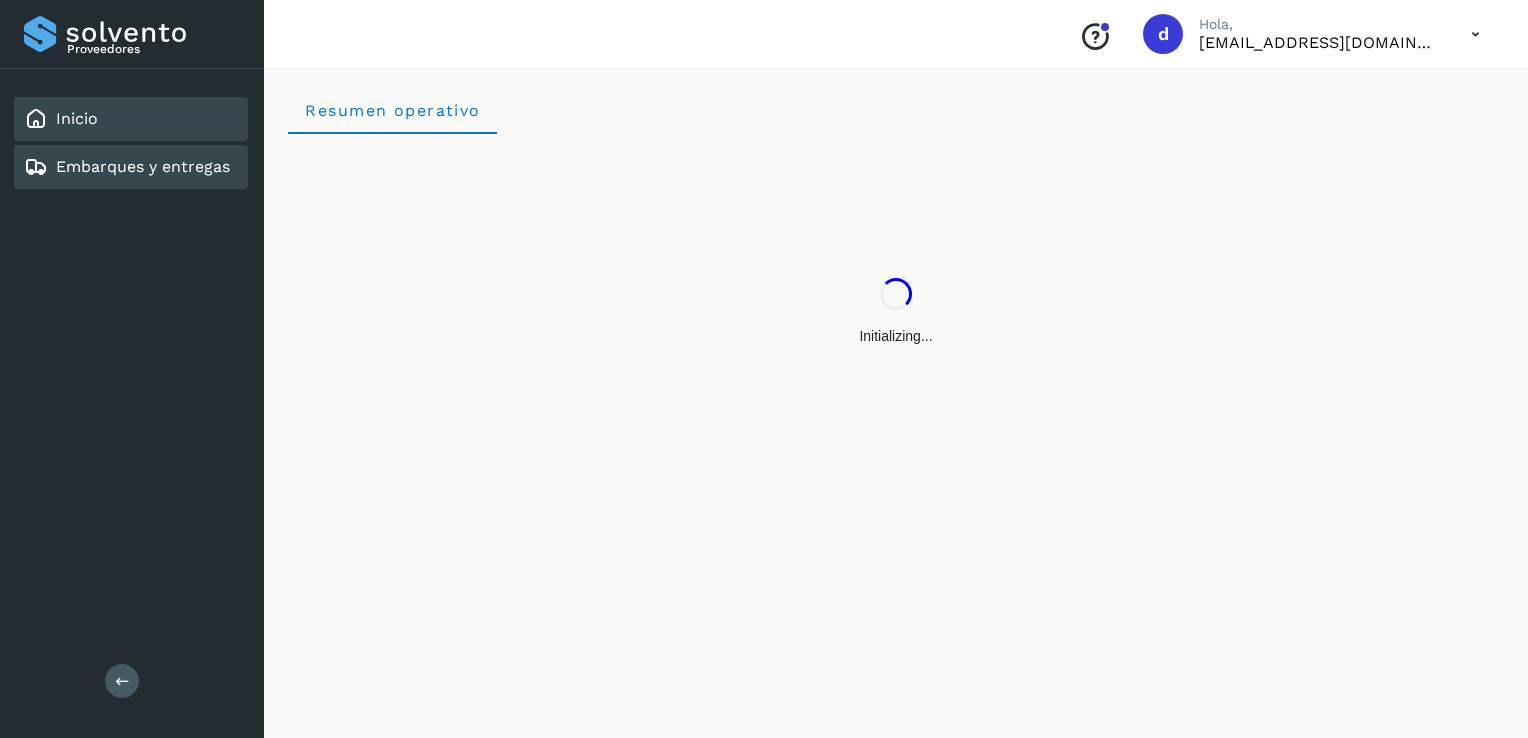 click on "Embarques y entregas" at bounding box center (143, 166) 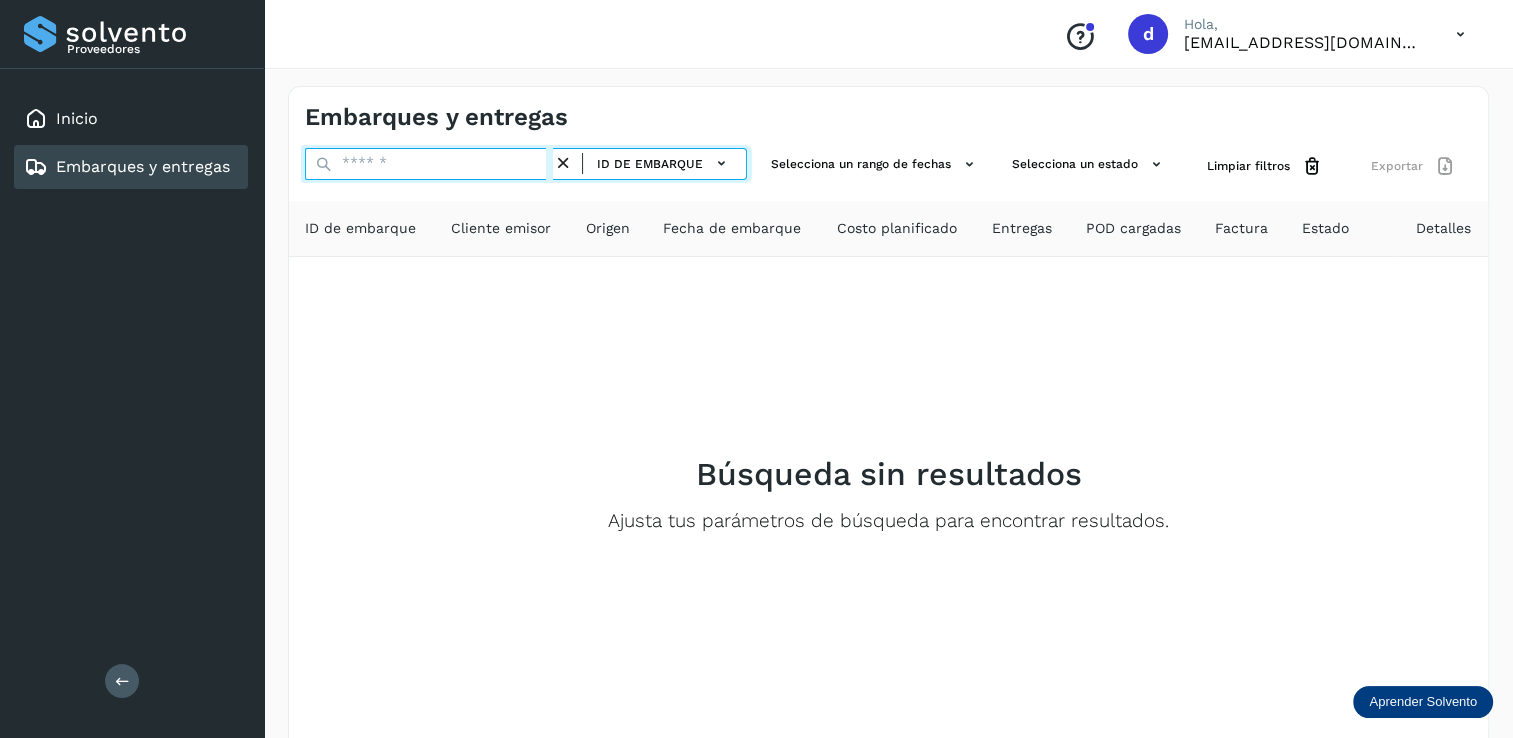 click at bounding box center [429, 164] 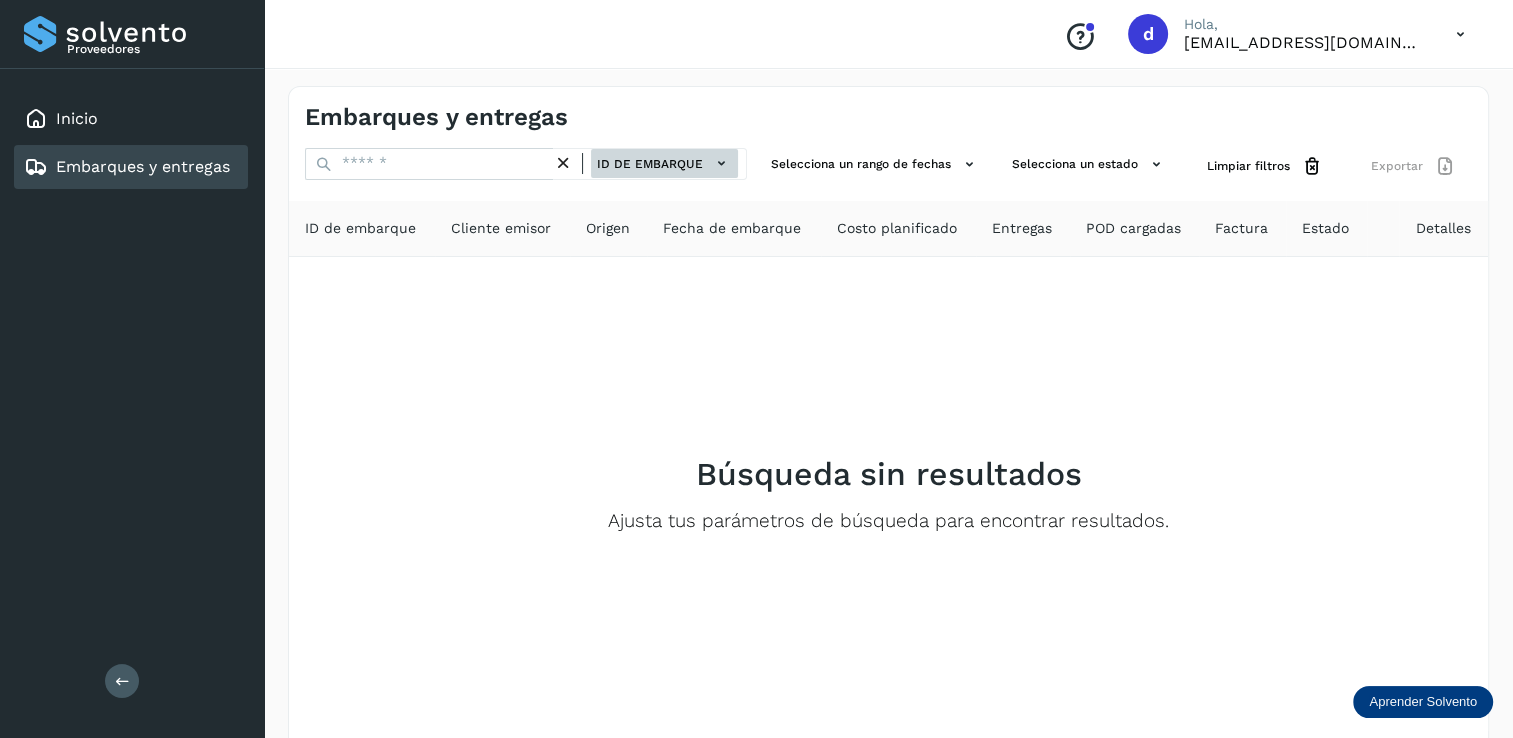 click on "ID de embarque" 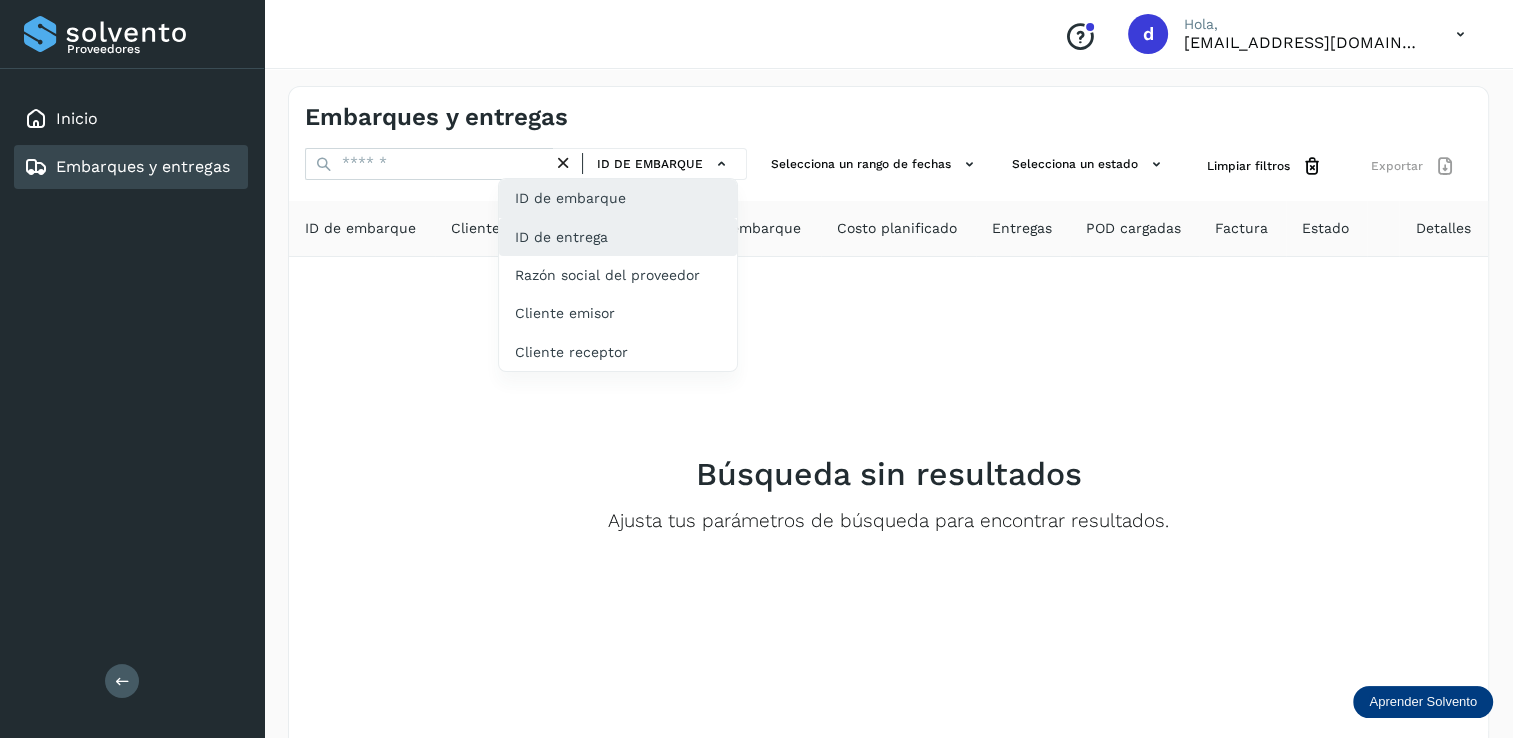 click on "ID de entrega" 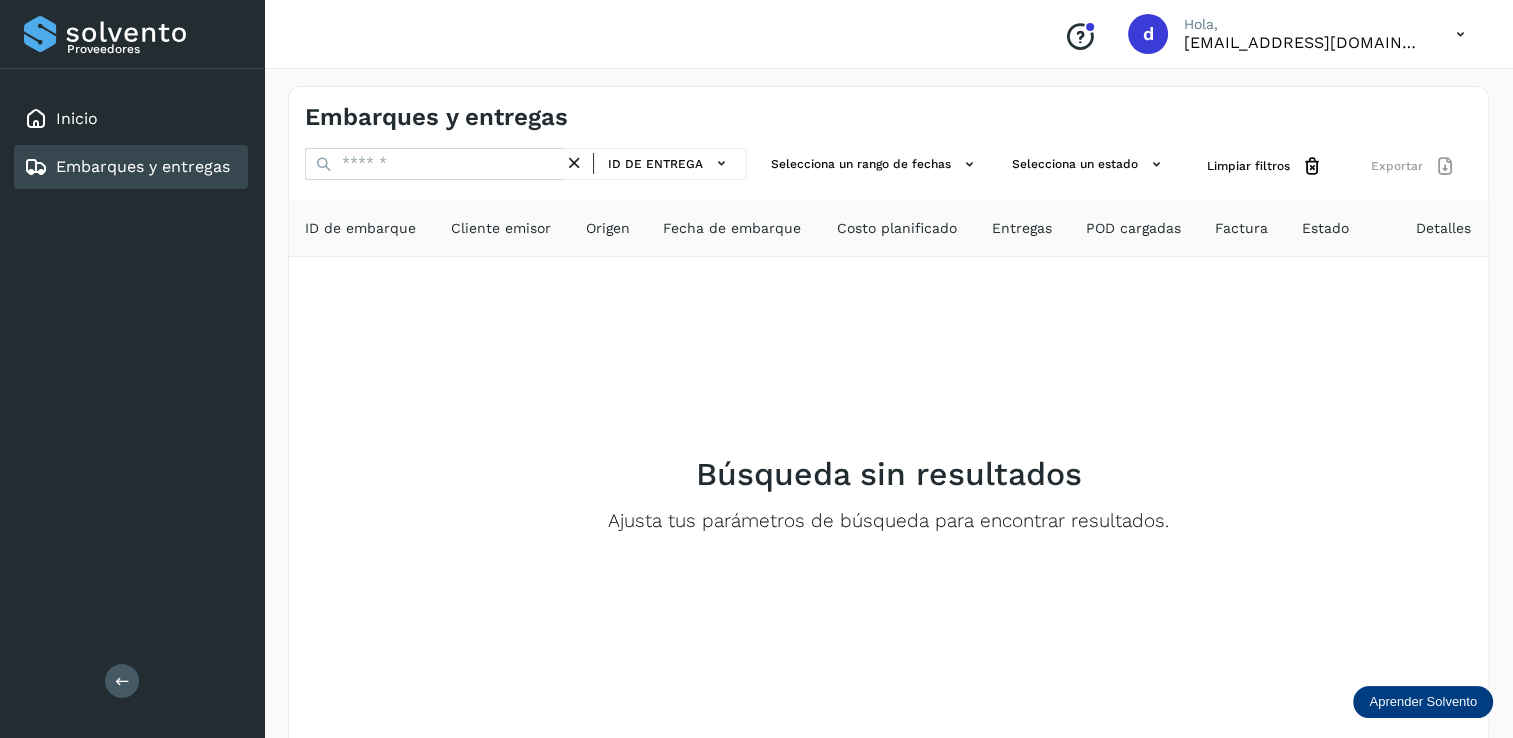 click on "Embarques y entregas ID de entrega Selecciona un rango de fechas  Selecciona un estado Limpiar filtros Exportar ID de embarque Cliente emisor Origen Fecha de embarque Costo planificado Entregas POD cargadas Factura Estado Detalles Búsqueda sin resultados Ajusta tus parámetros de búsqueda para encontrar resultados. Filtros por página : ** ** ** 1 - 0 de 0" at bounding box center (888, 444) 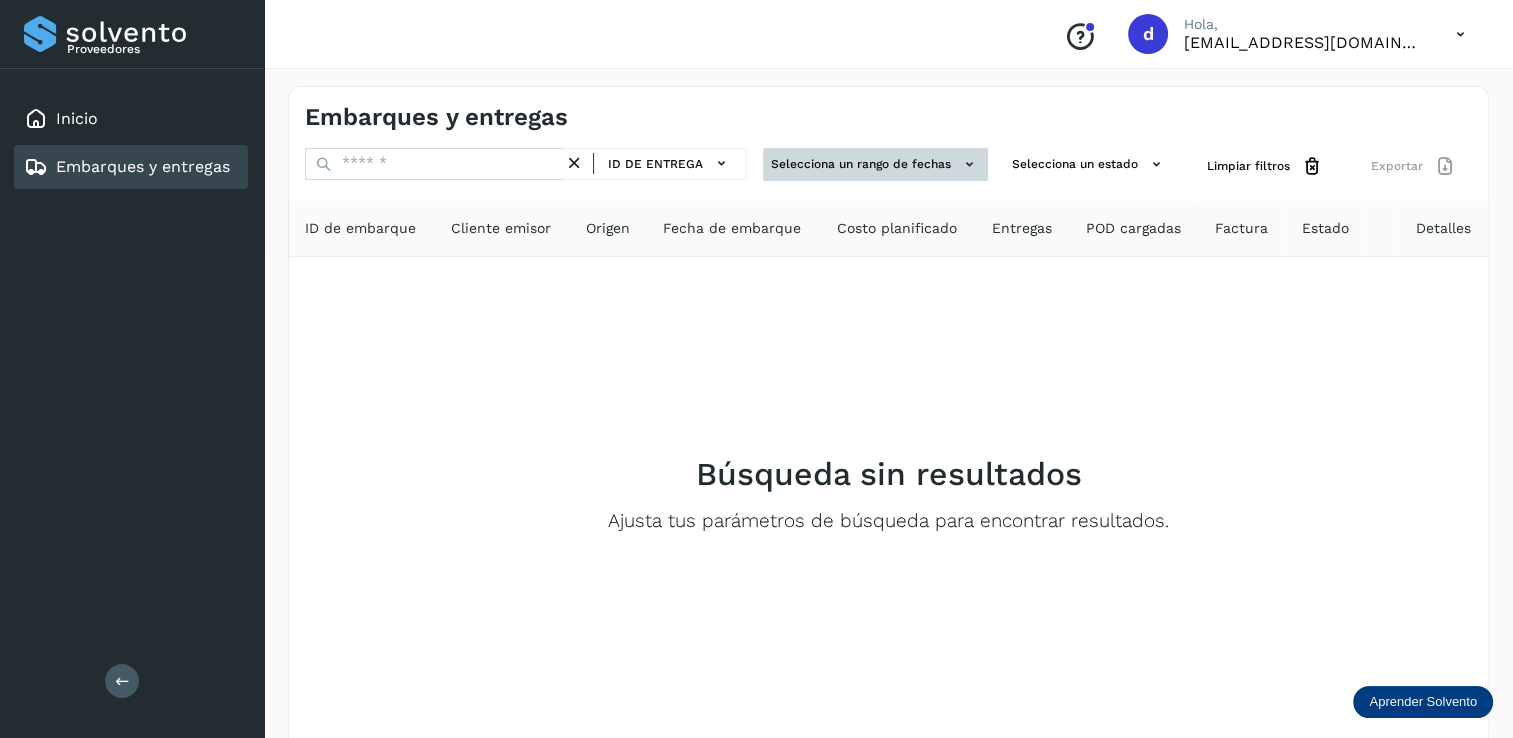 click on "Selecciona un rango de fechas" at bounding box center (875, 164) 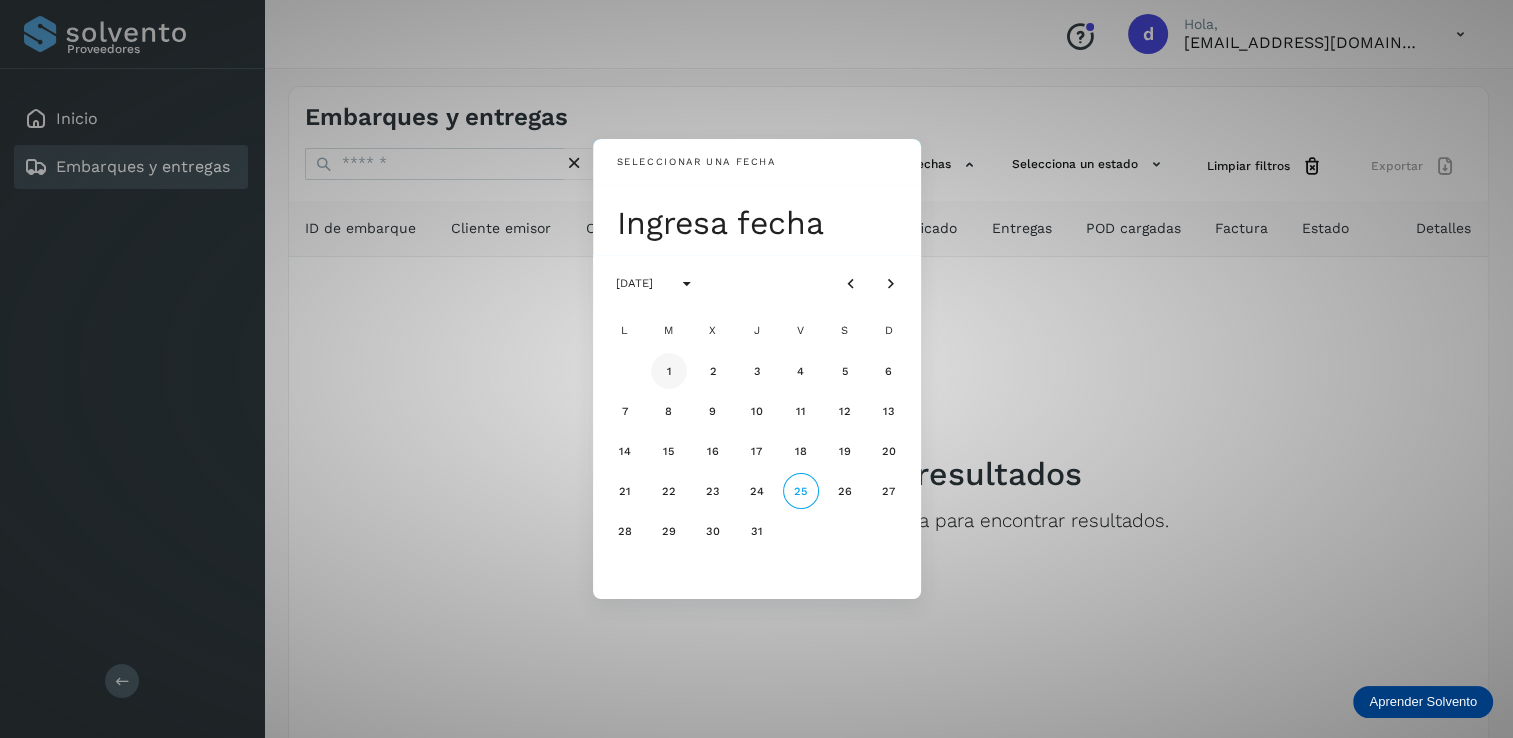 drag, startPoint x: 655, startPoint y: 366, endPoint x: 672, endPoint y: 384, distance: 24.758837 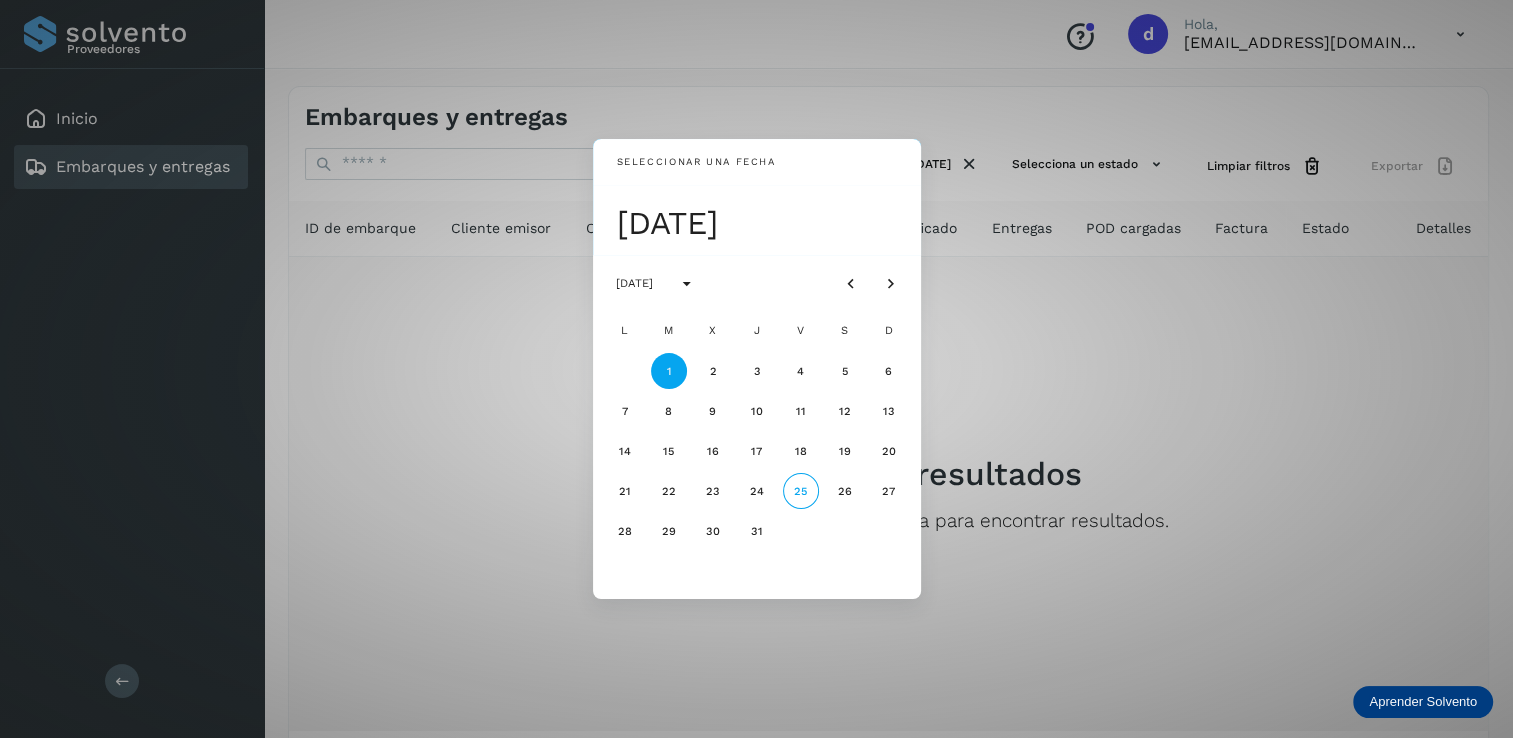 click on "25" at bounding box center (801, 491) 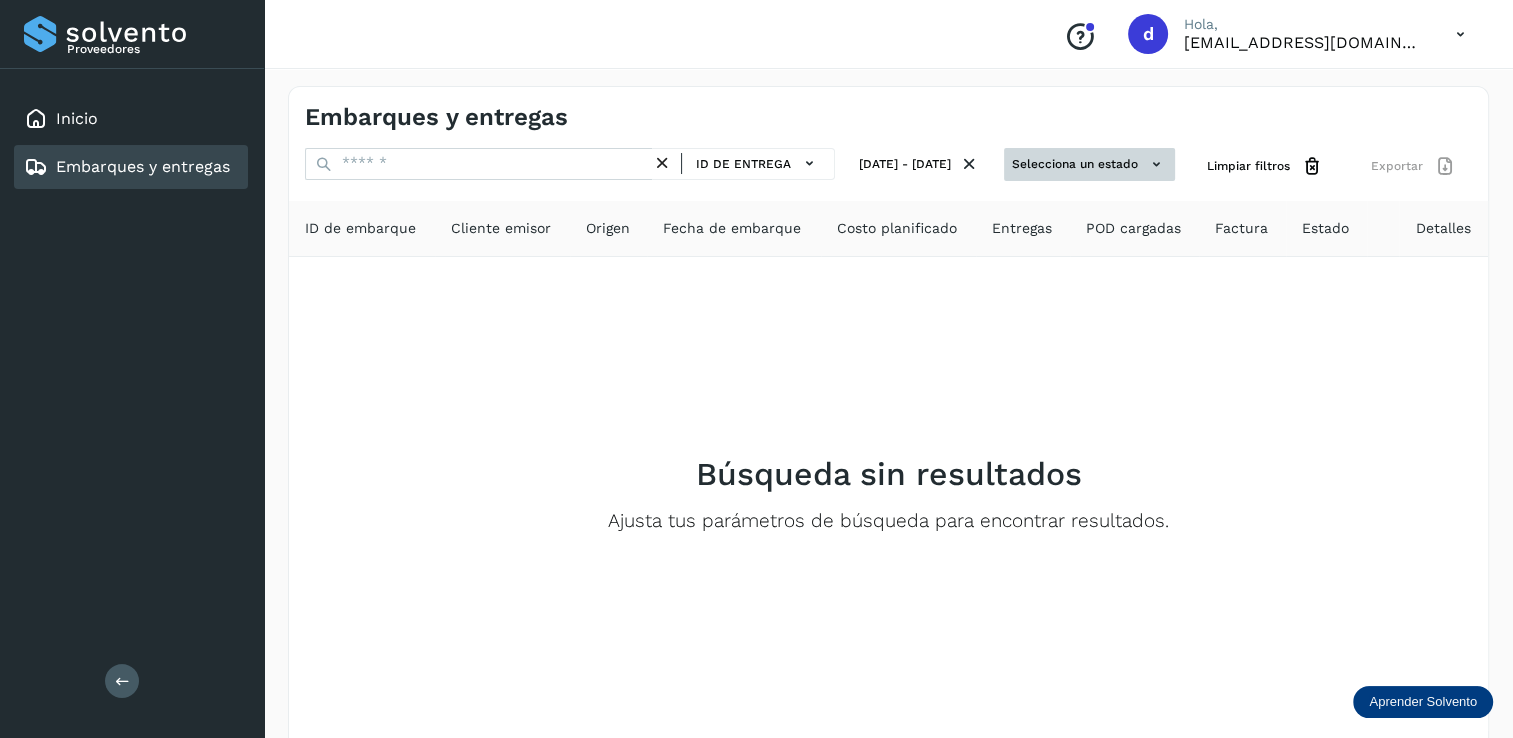 click on "Selecciona un estado" at bounding box center [1089, 164] 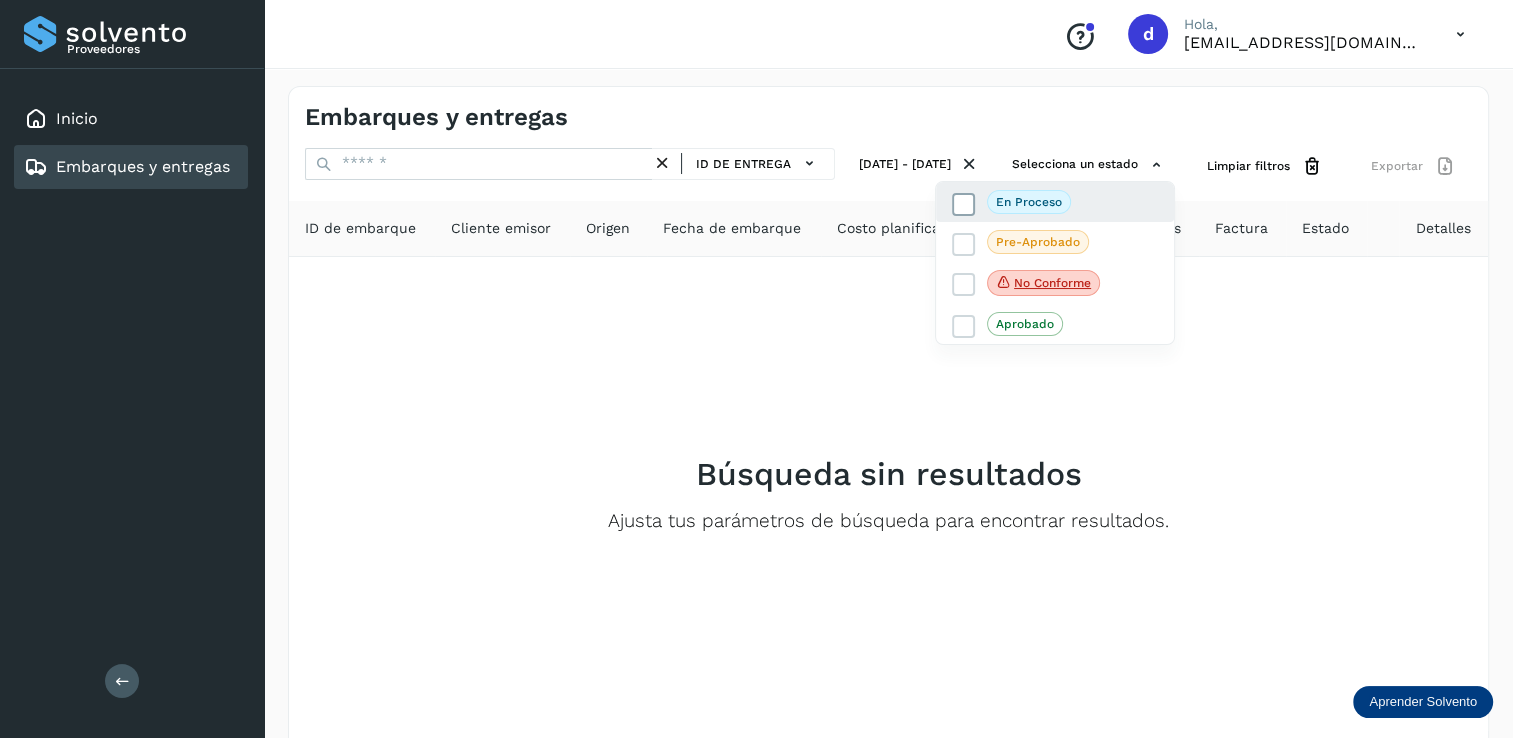 click at bounding box center (964, 204) 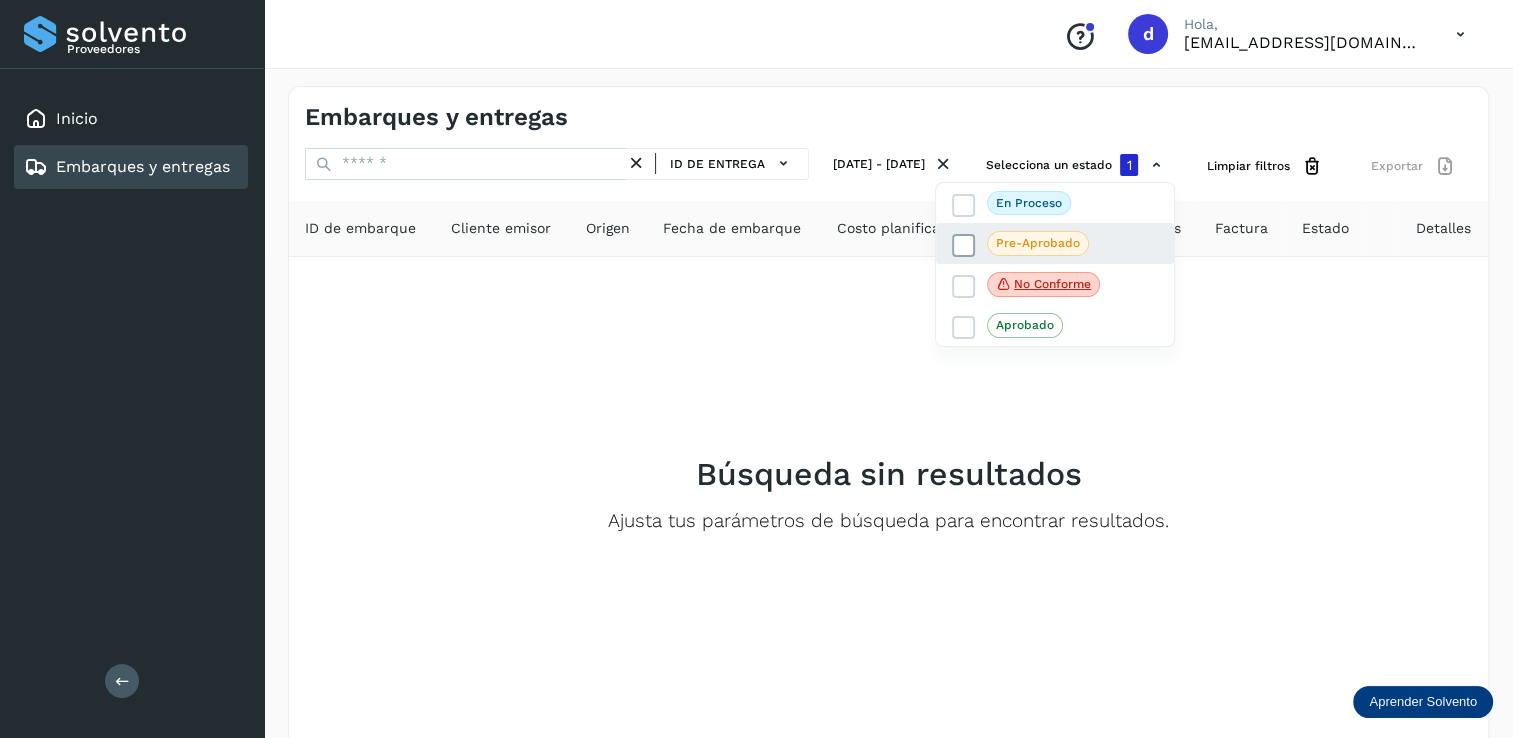 click at bounding box center [963, 245] 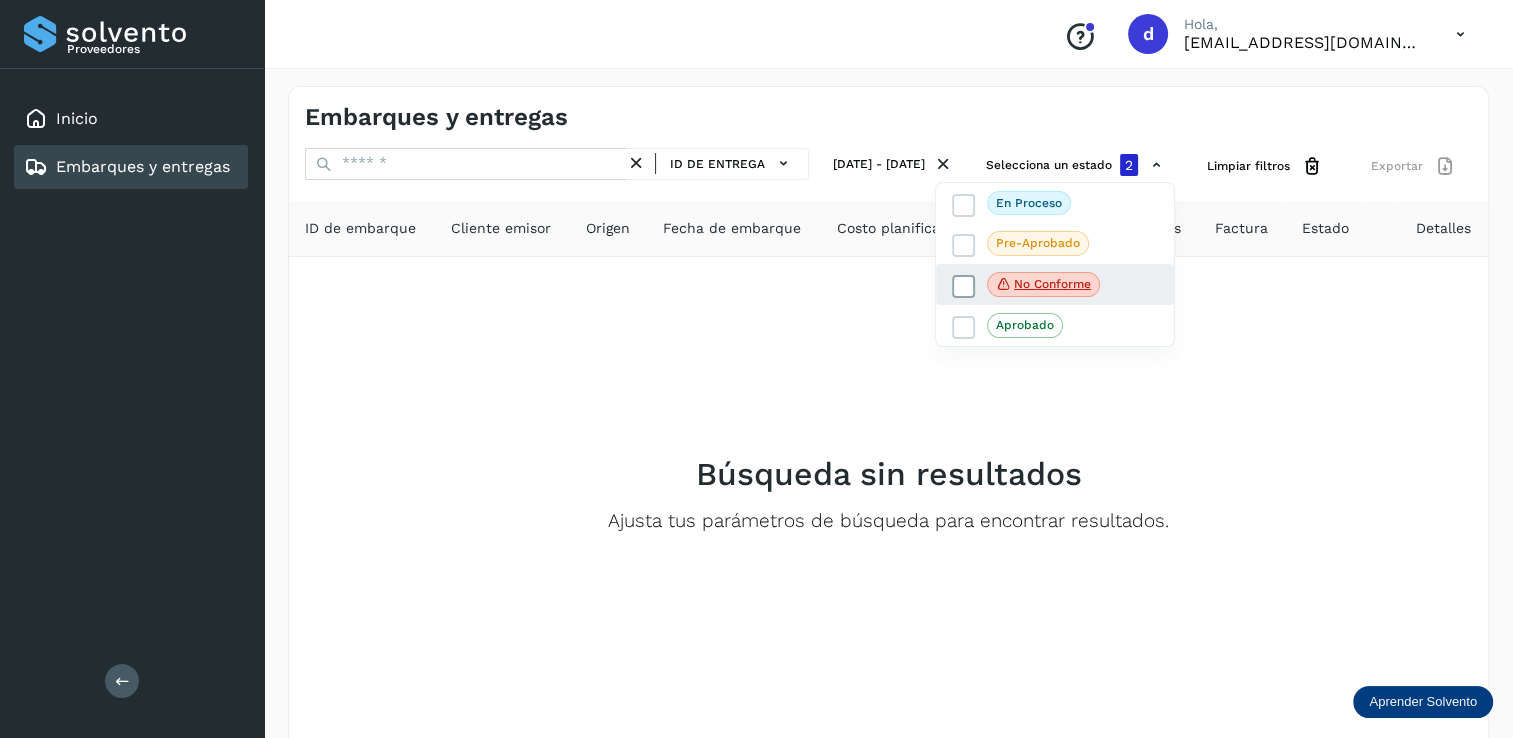click at bounding box center [964, 286] 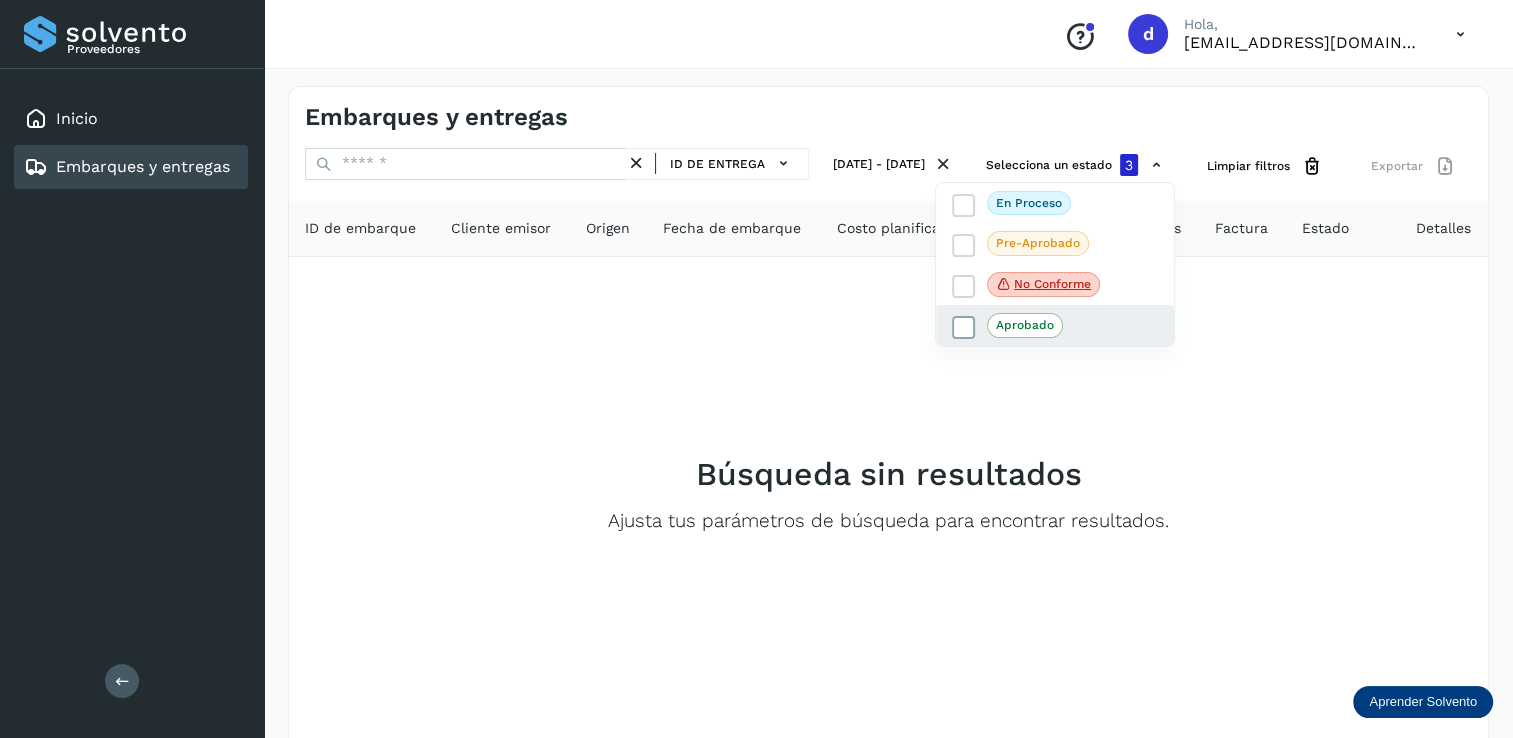 click at bounding box center [964, 328] 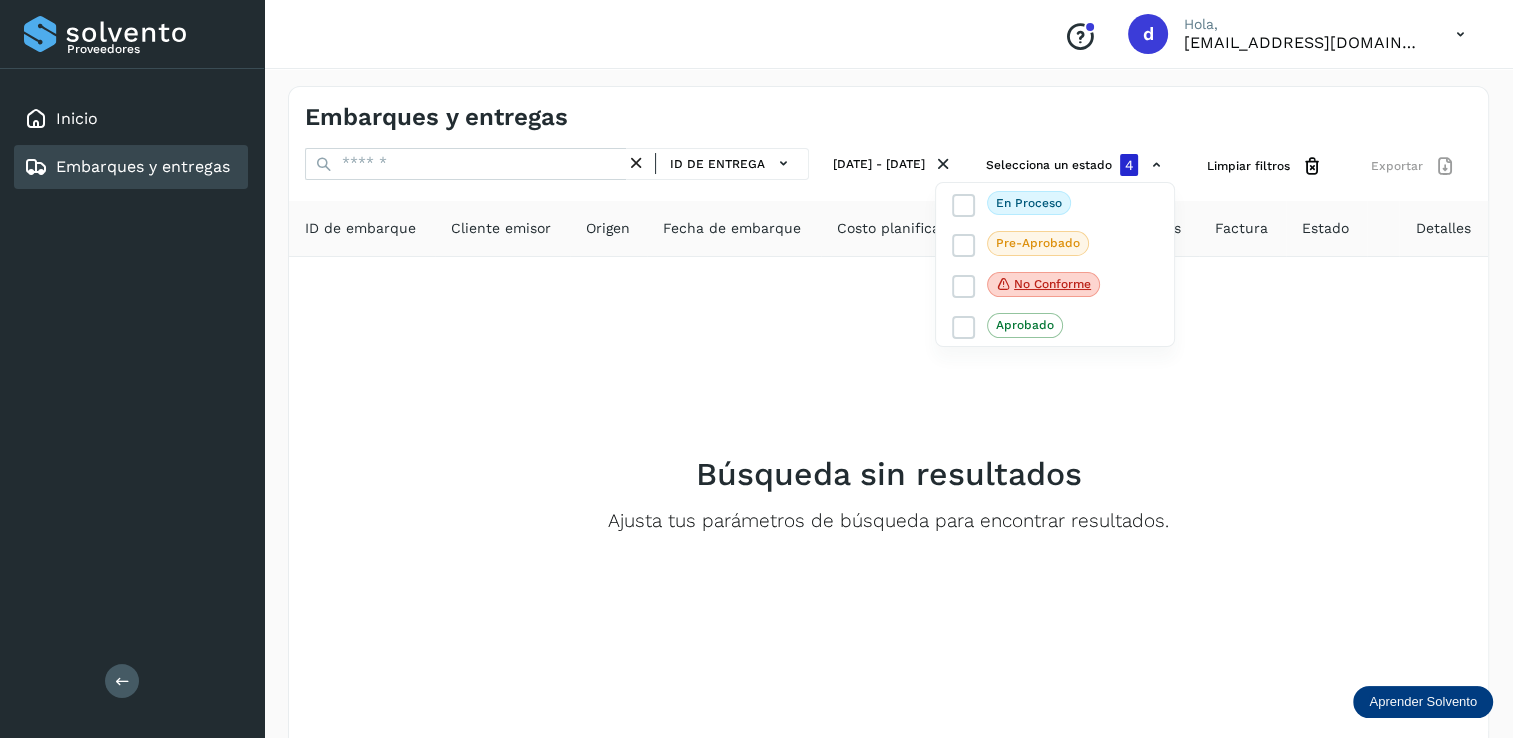 click at bounding box center (756, 369) 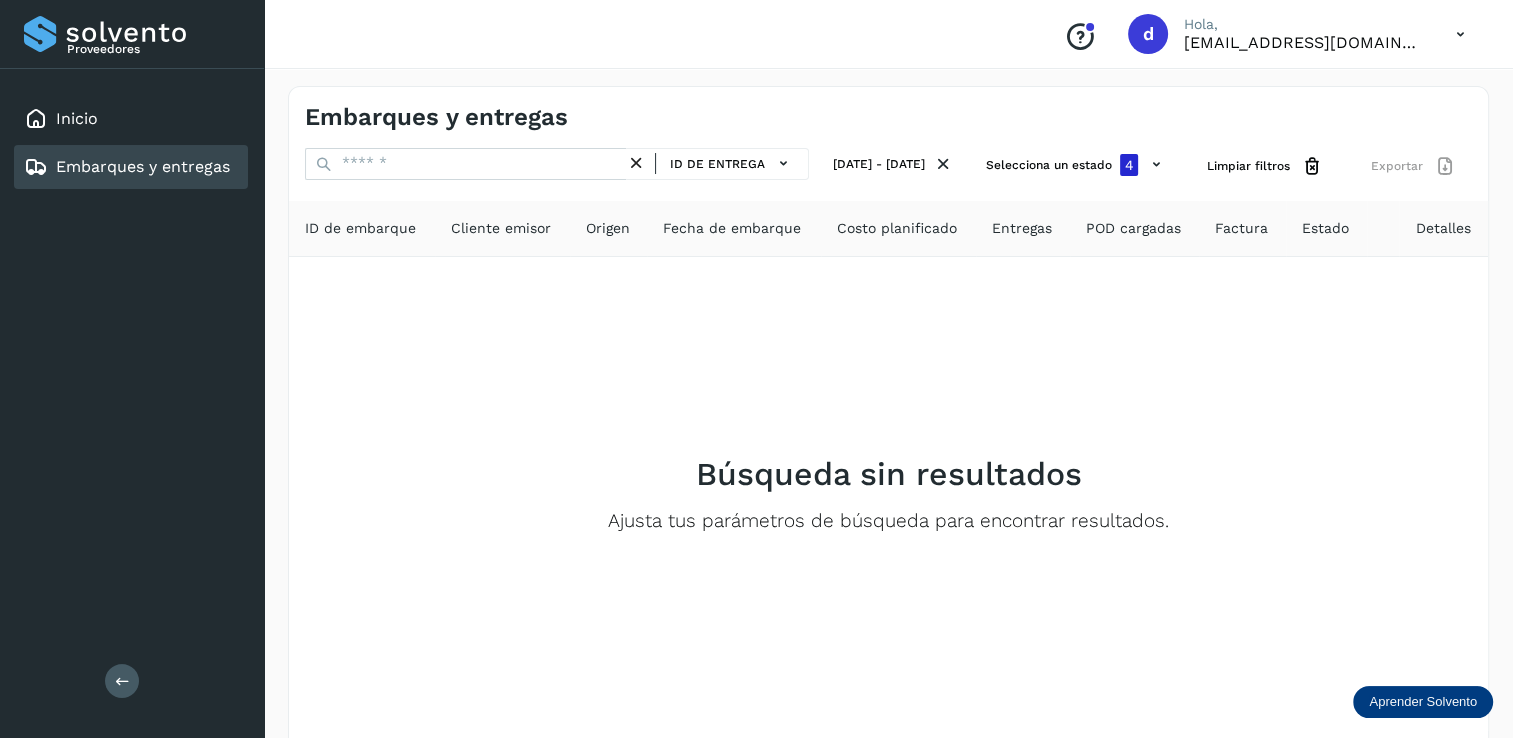 click on "Embarques y entregas" at bounding box center (143, 166) 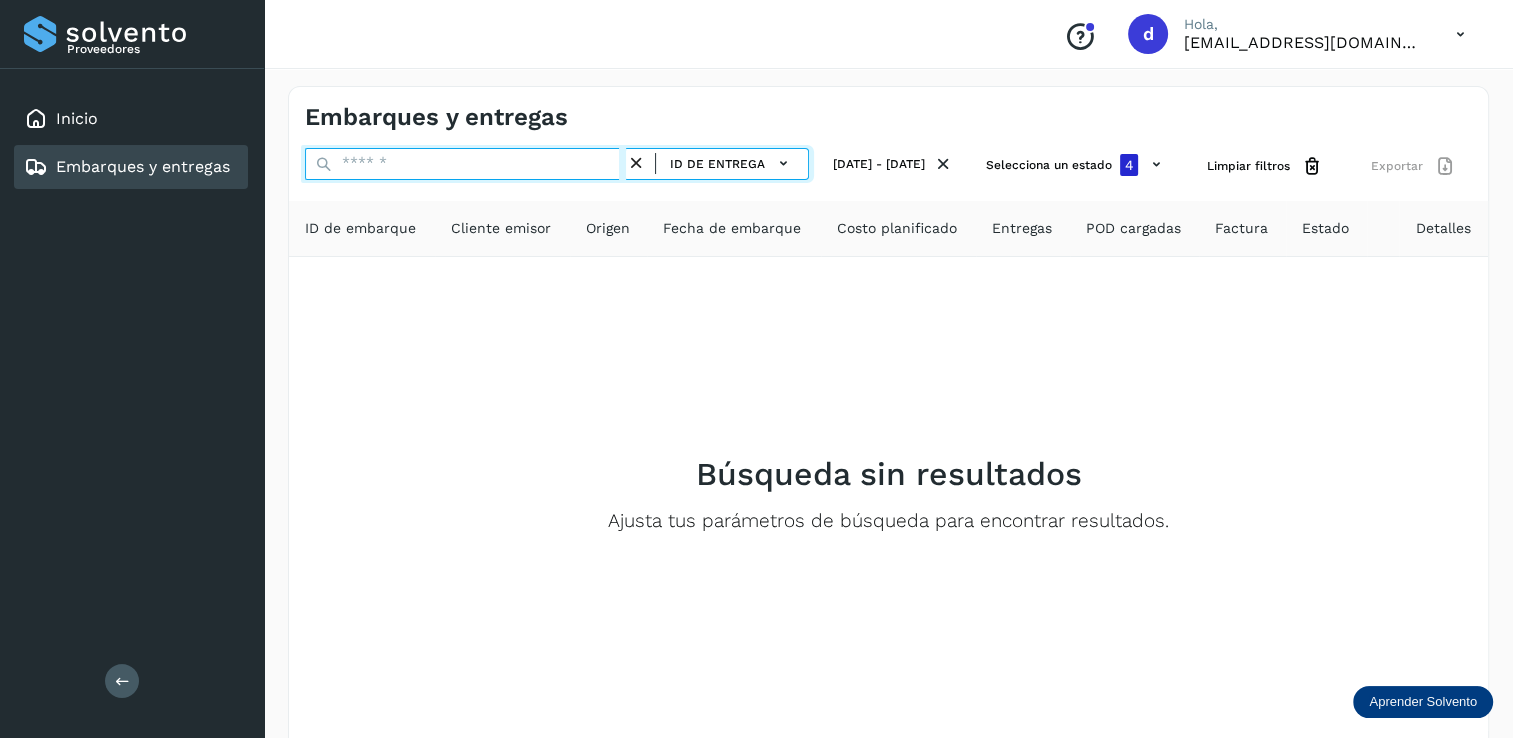 click at bounding box center [465, 164] 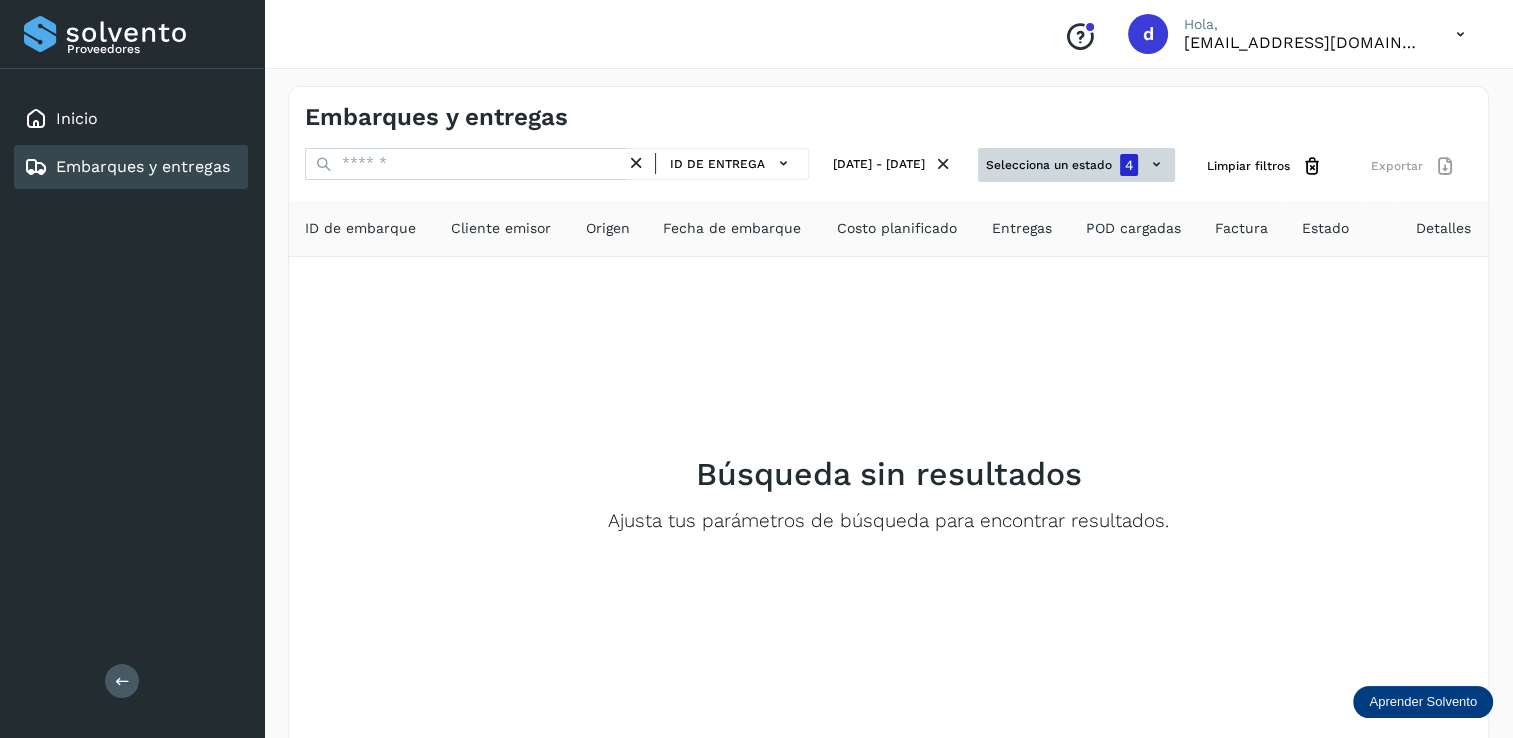 click on "Selecciona un estado 4" at bounding box center (1076, 165) 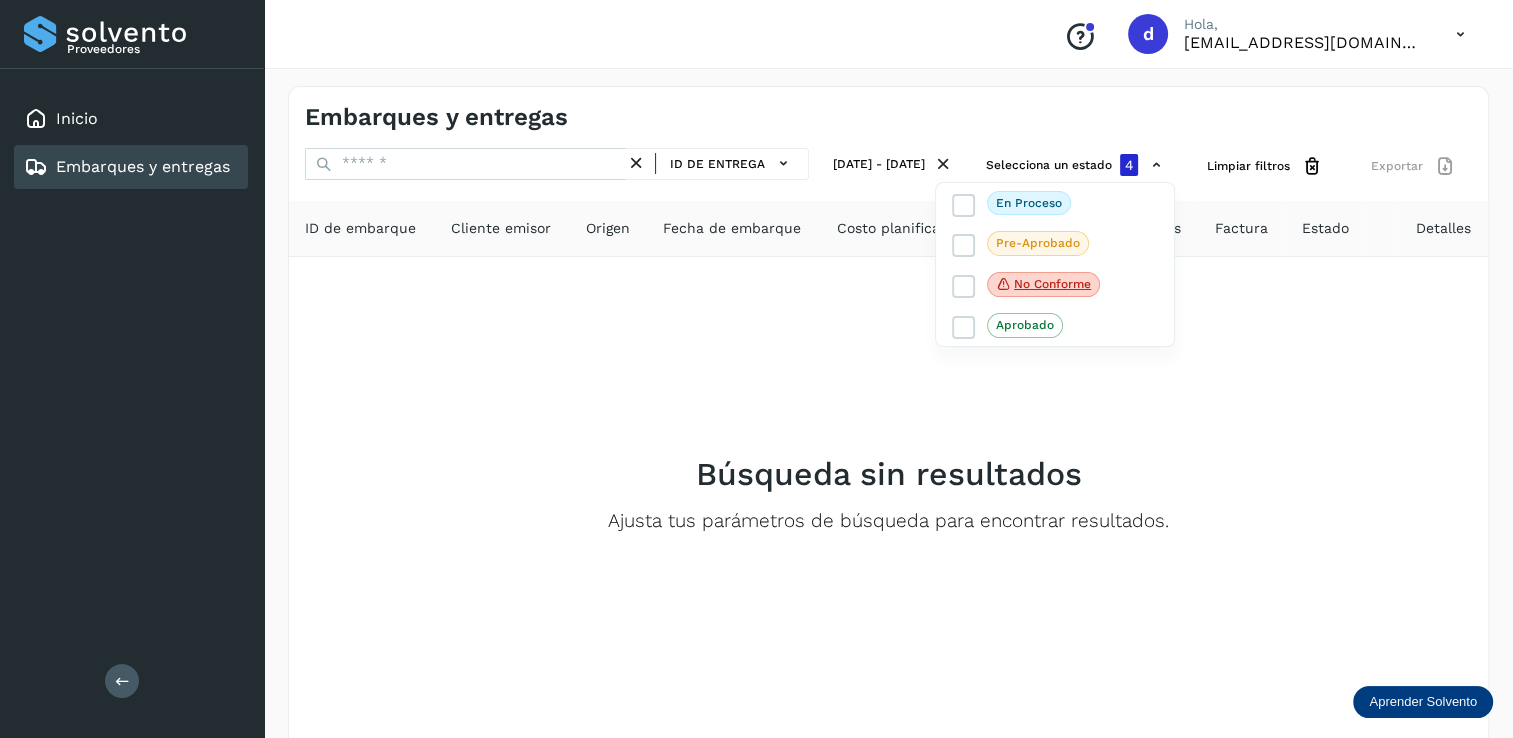 click at bounding box center [756, 369] 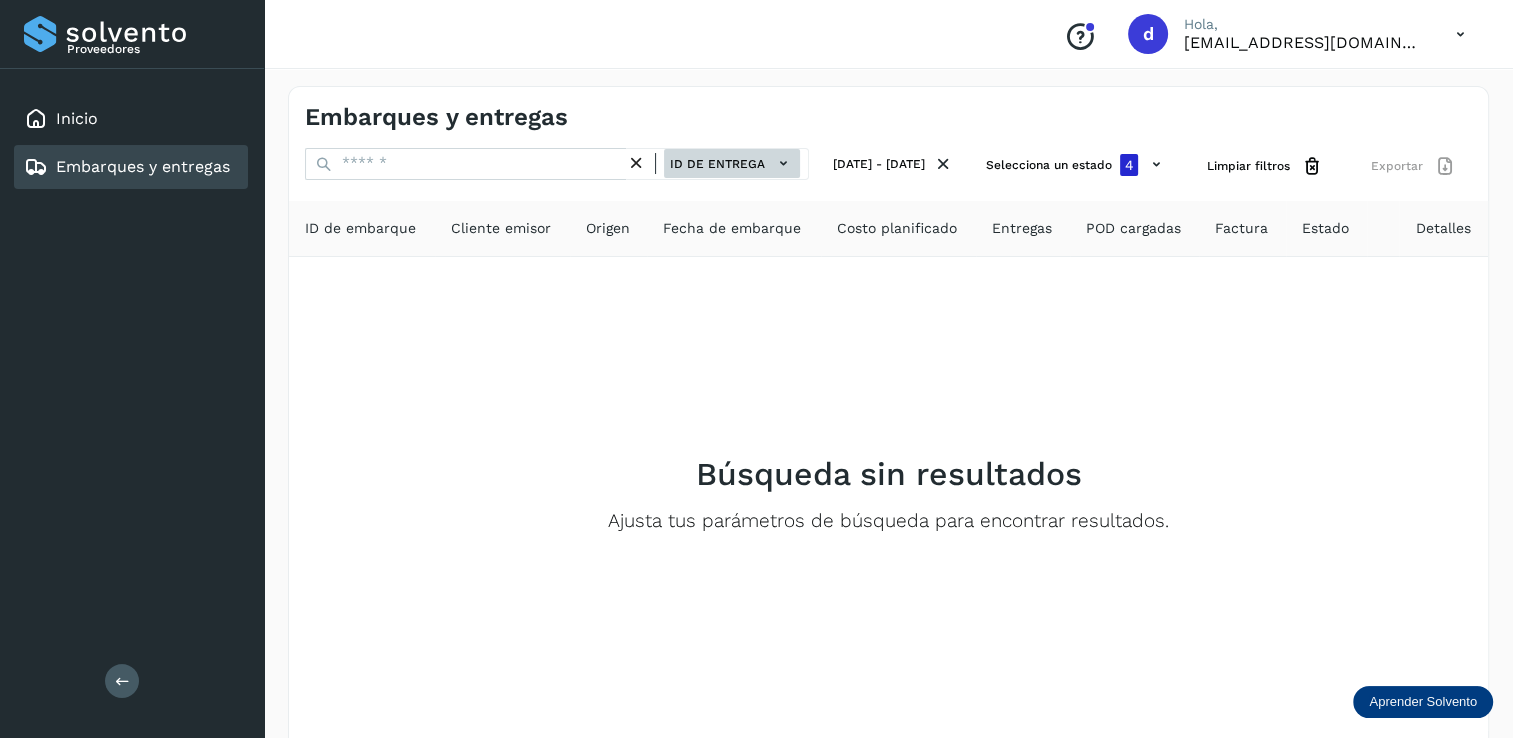 click on "ID de entrega" 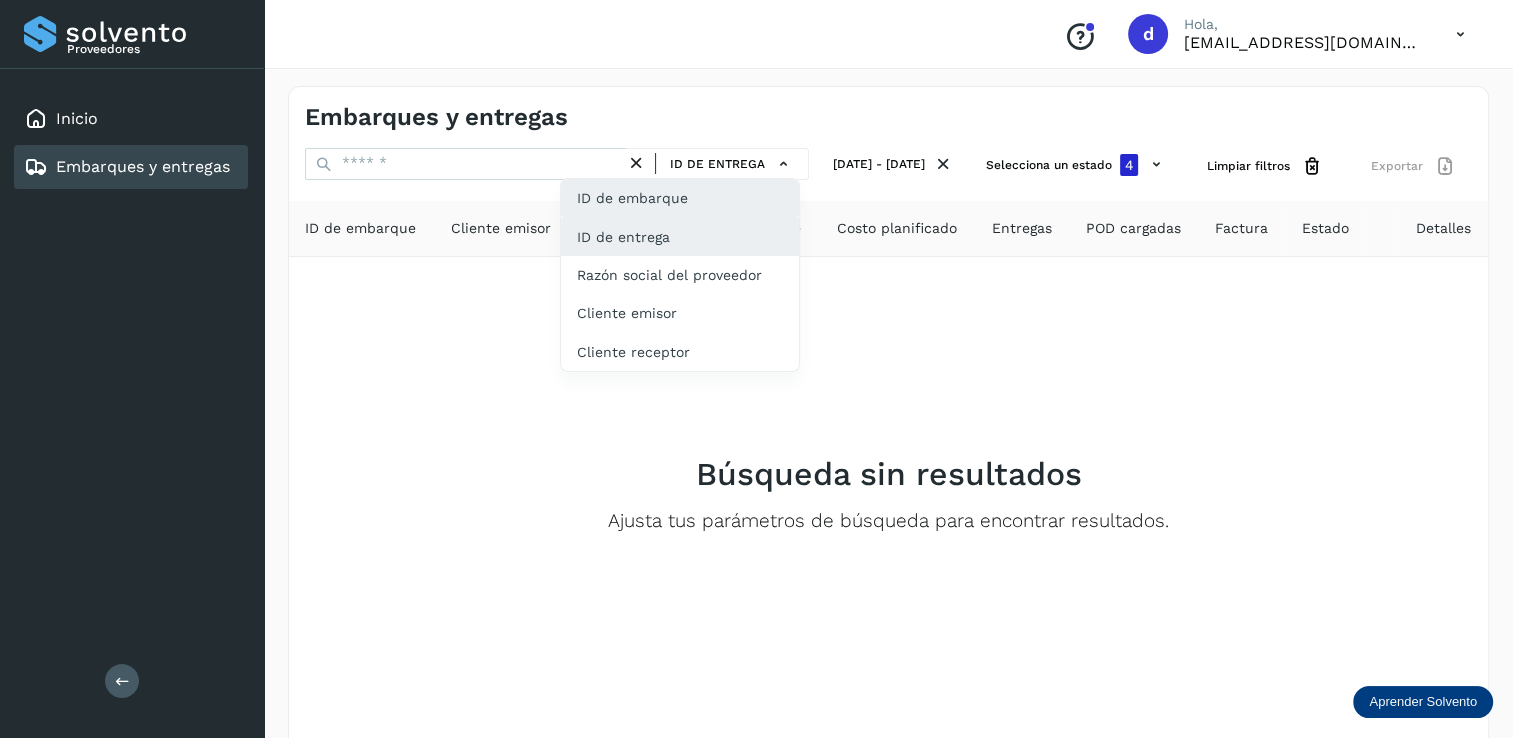 click on "ID de embarque" 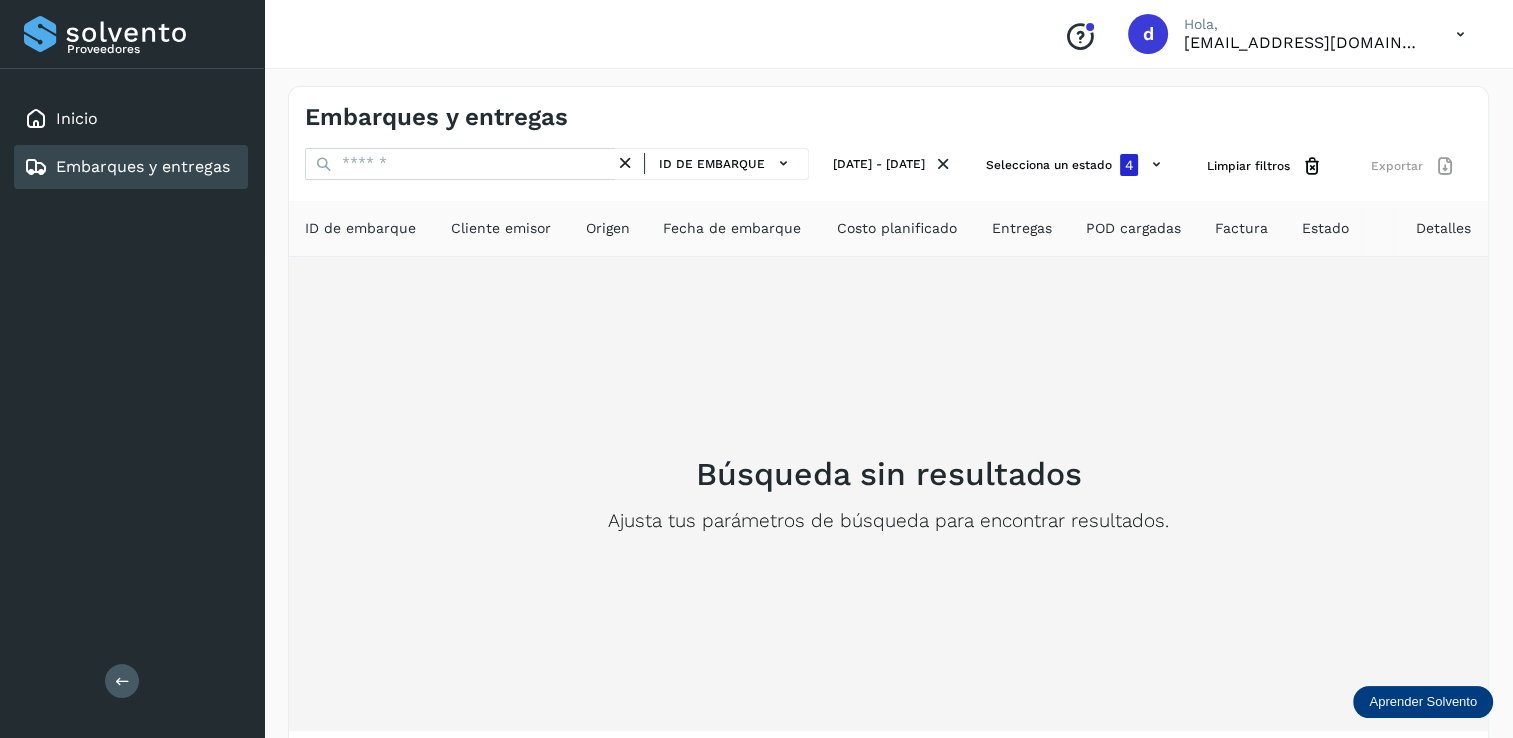 click on "Búsqueda sin resultados Ajusta tus parámetros de búsqueda para encontrar resultados." at bounding box center [888, 494] 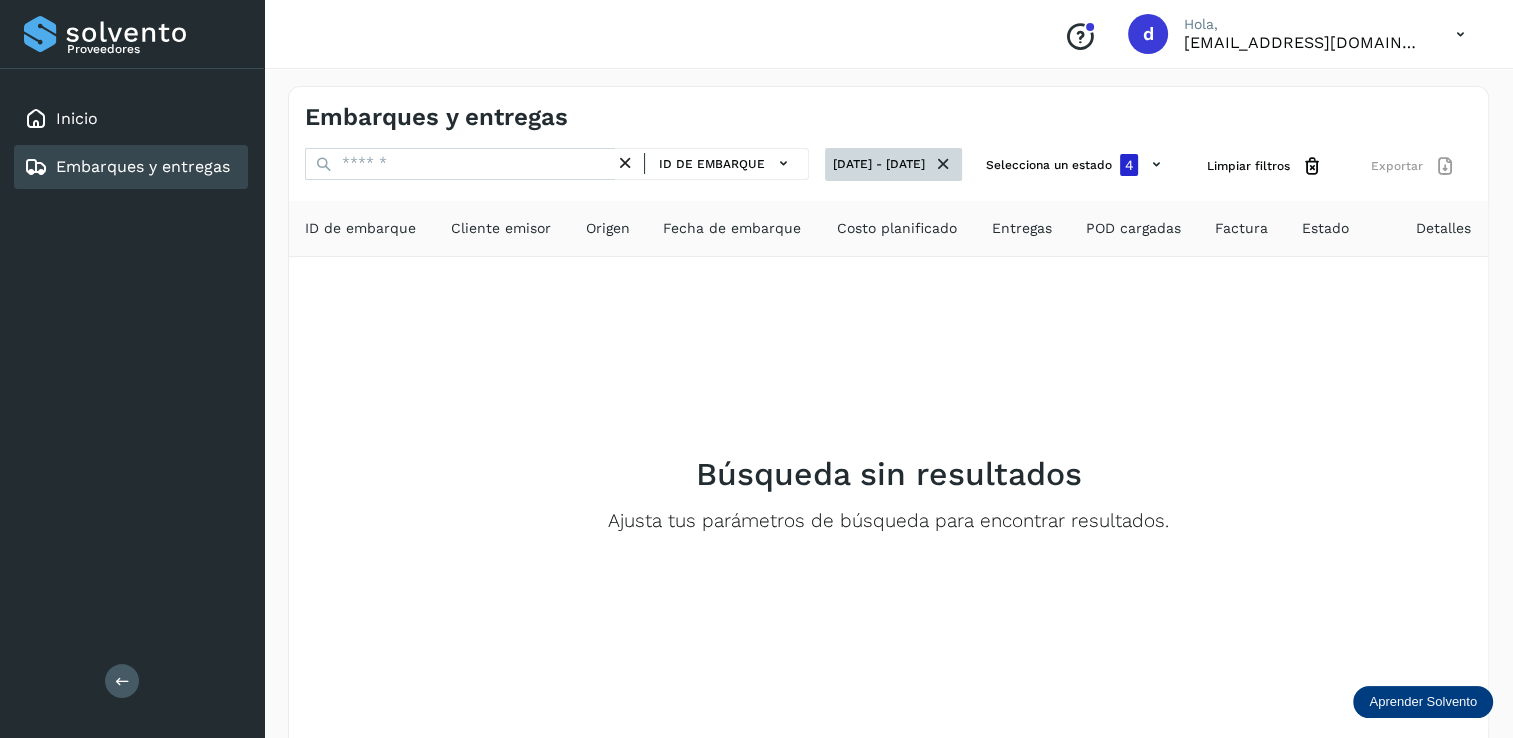 click at bounding box center [943, 164] 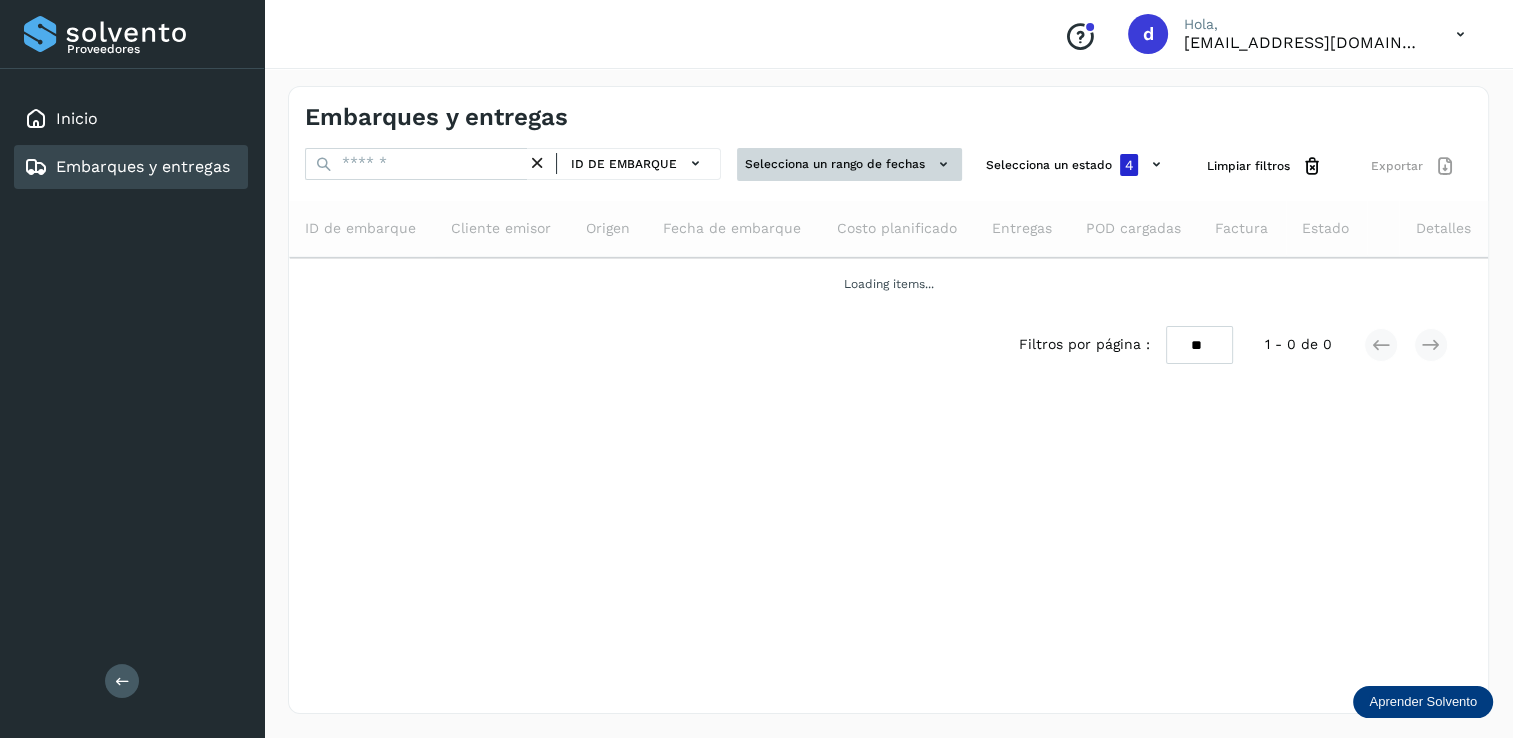 click at bounding box center (943, 164) 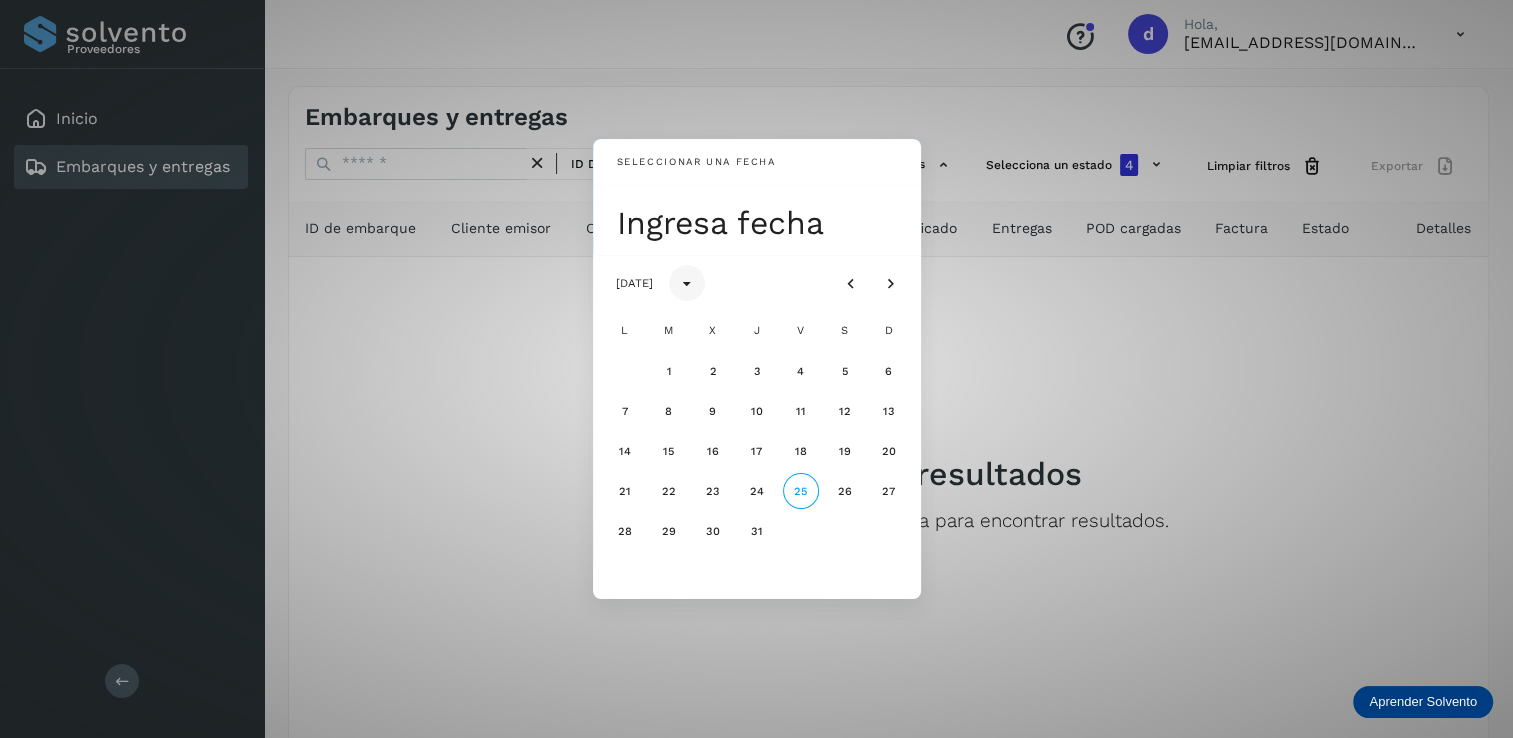 click at bounding box center [687, 284] 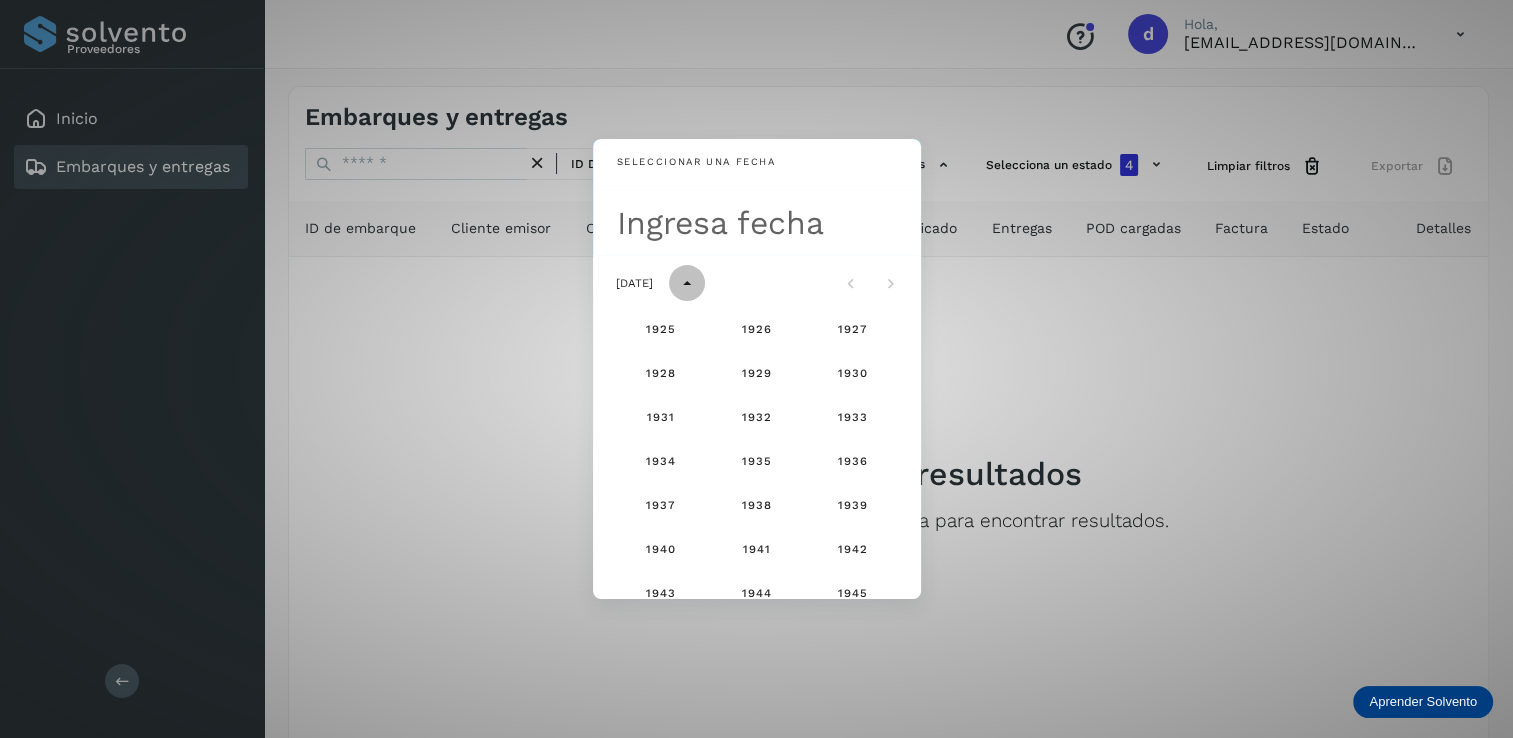 scroll, scrollTop: 1326, scrollLeft: 0, axis: vertical 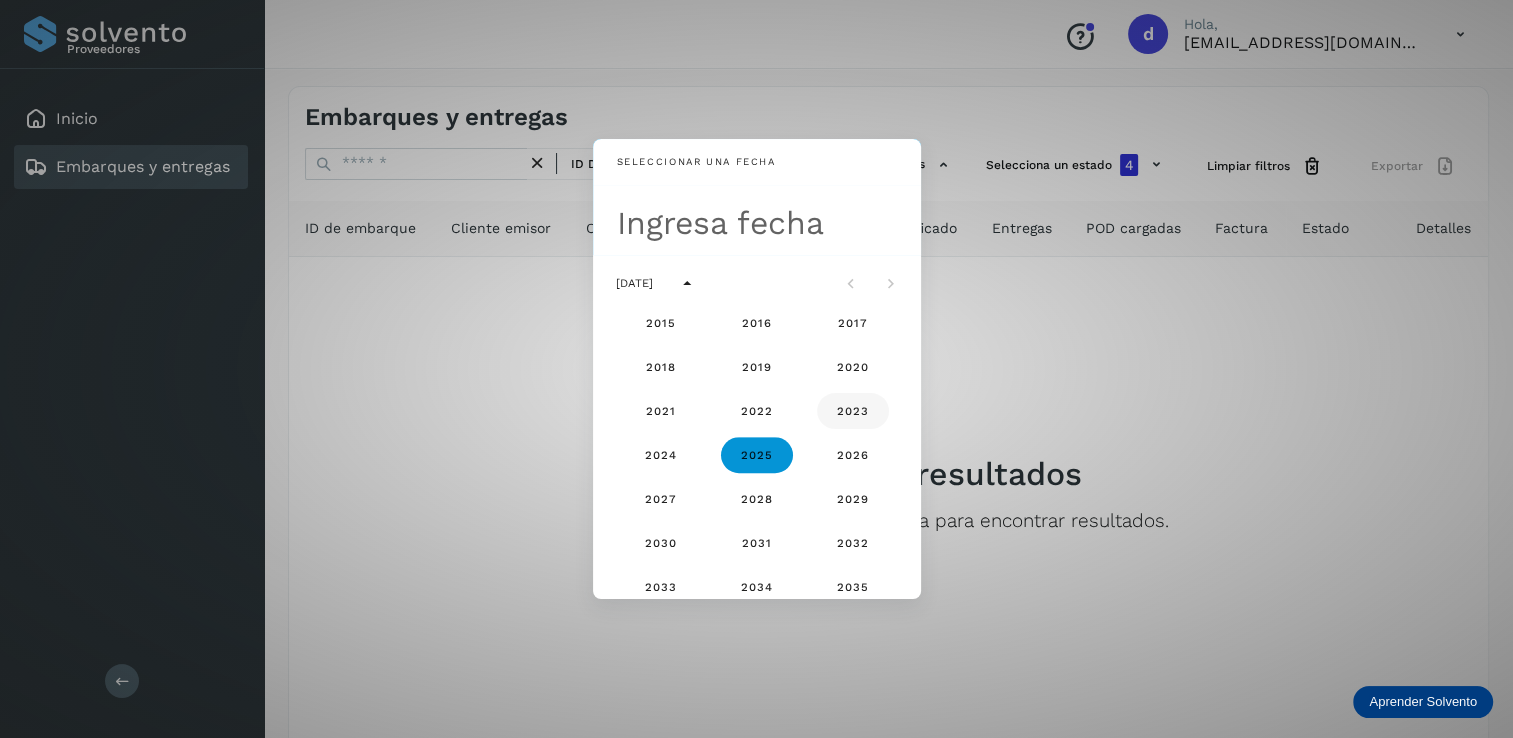 click on "2023" 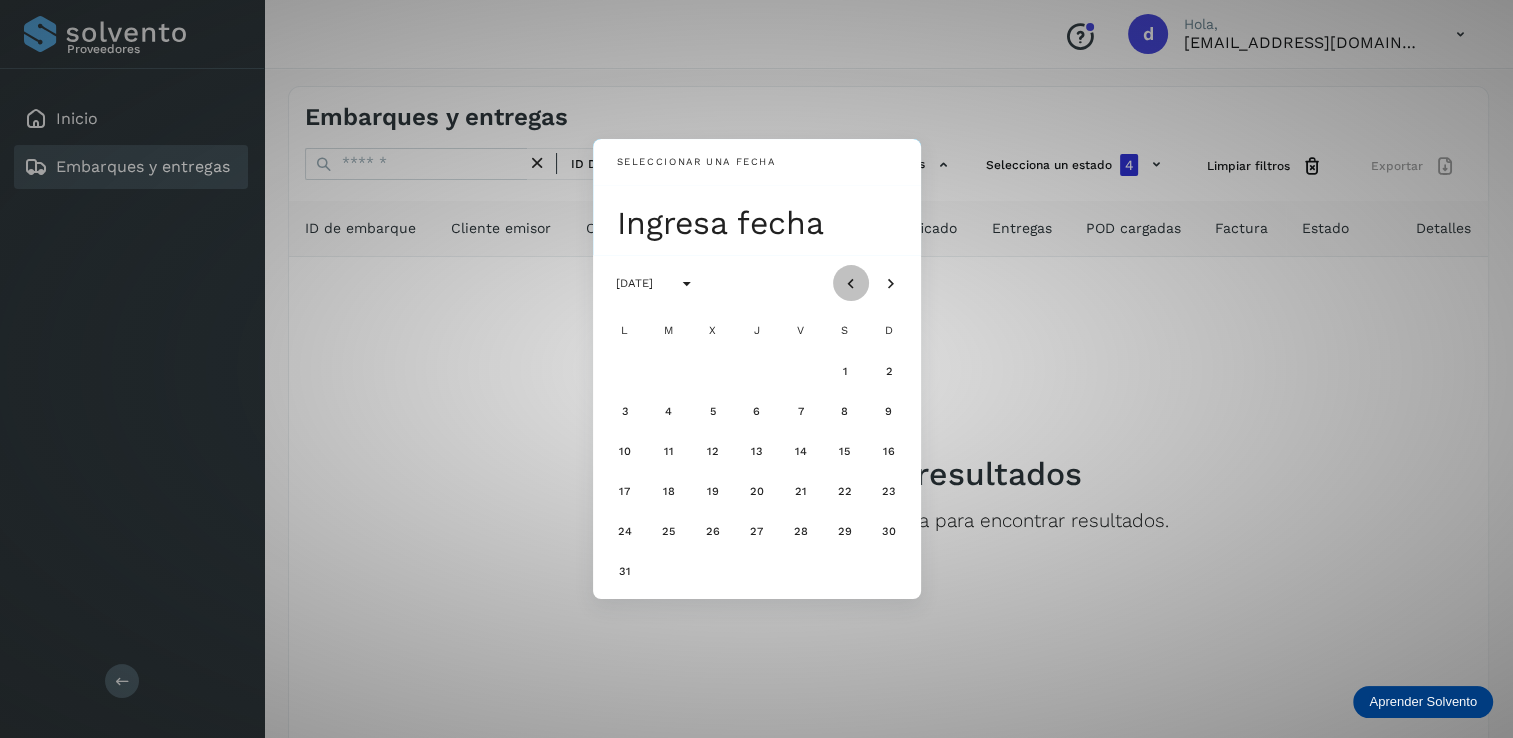 click at bounding box center (851, 284) 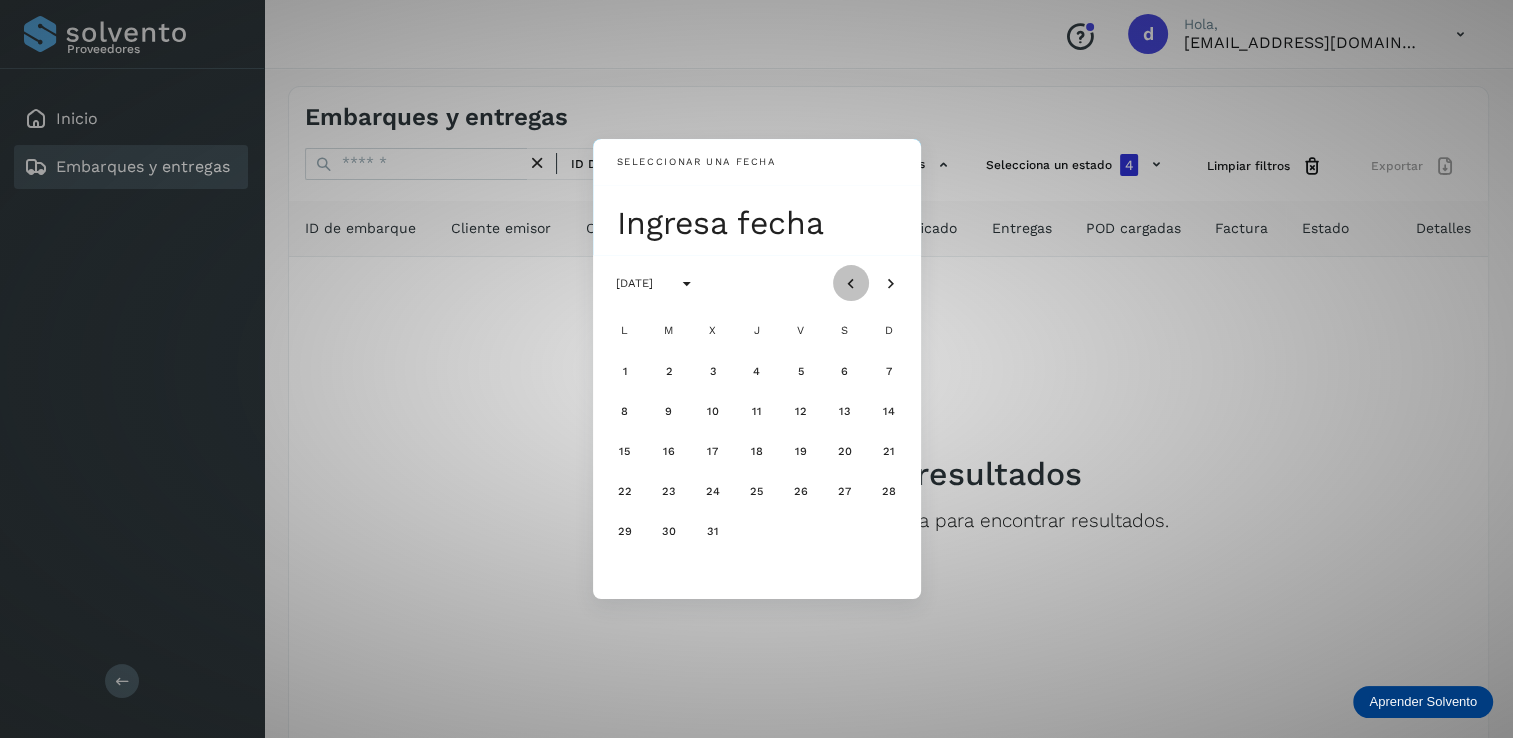 click at bounding box center [851, 284] 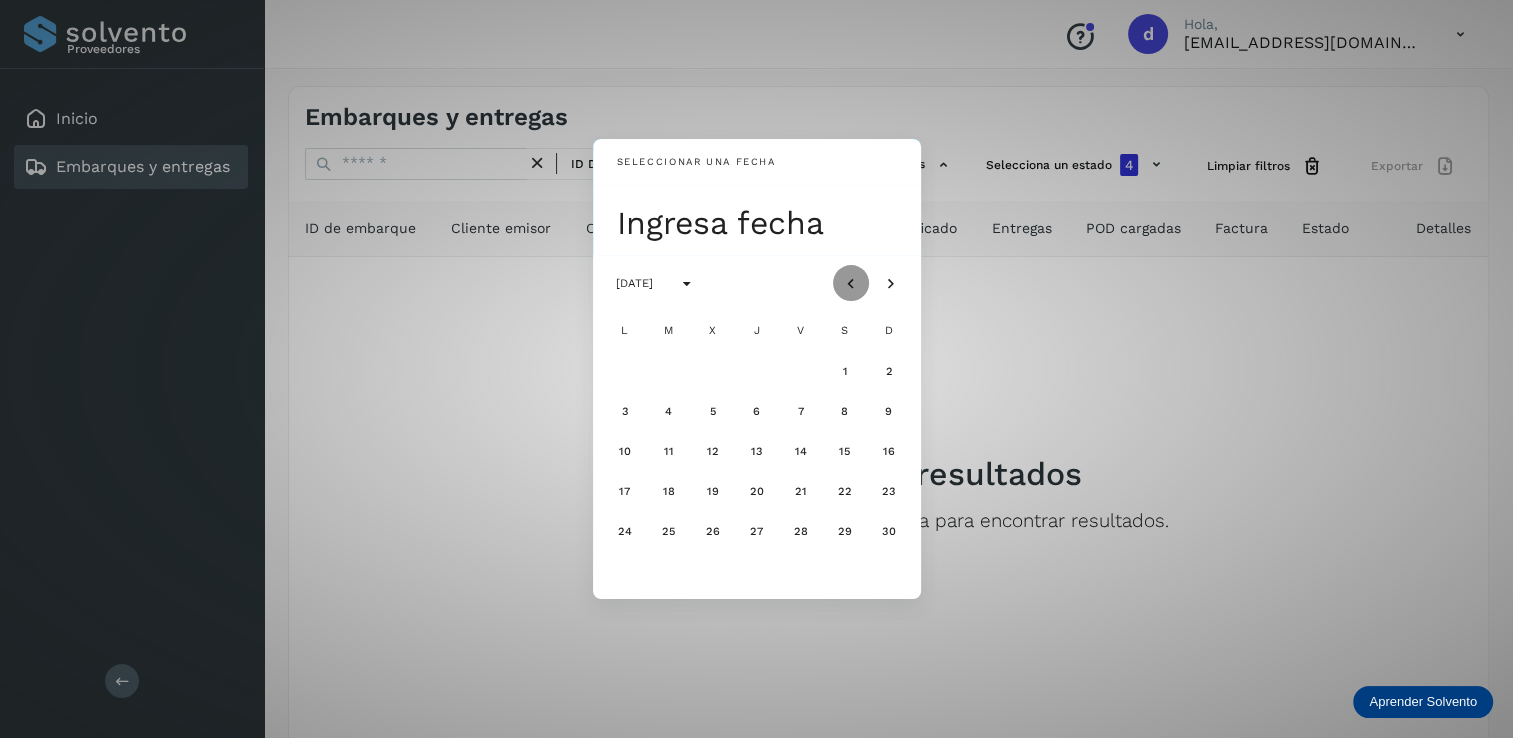 click at bounding box center [851, 284] 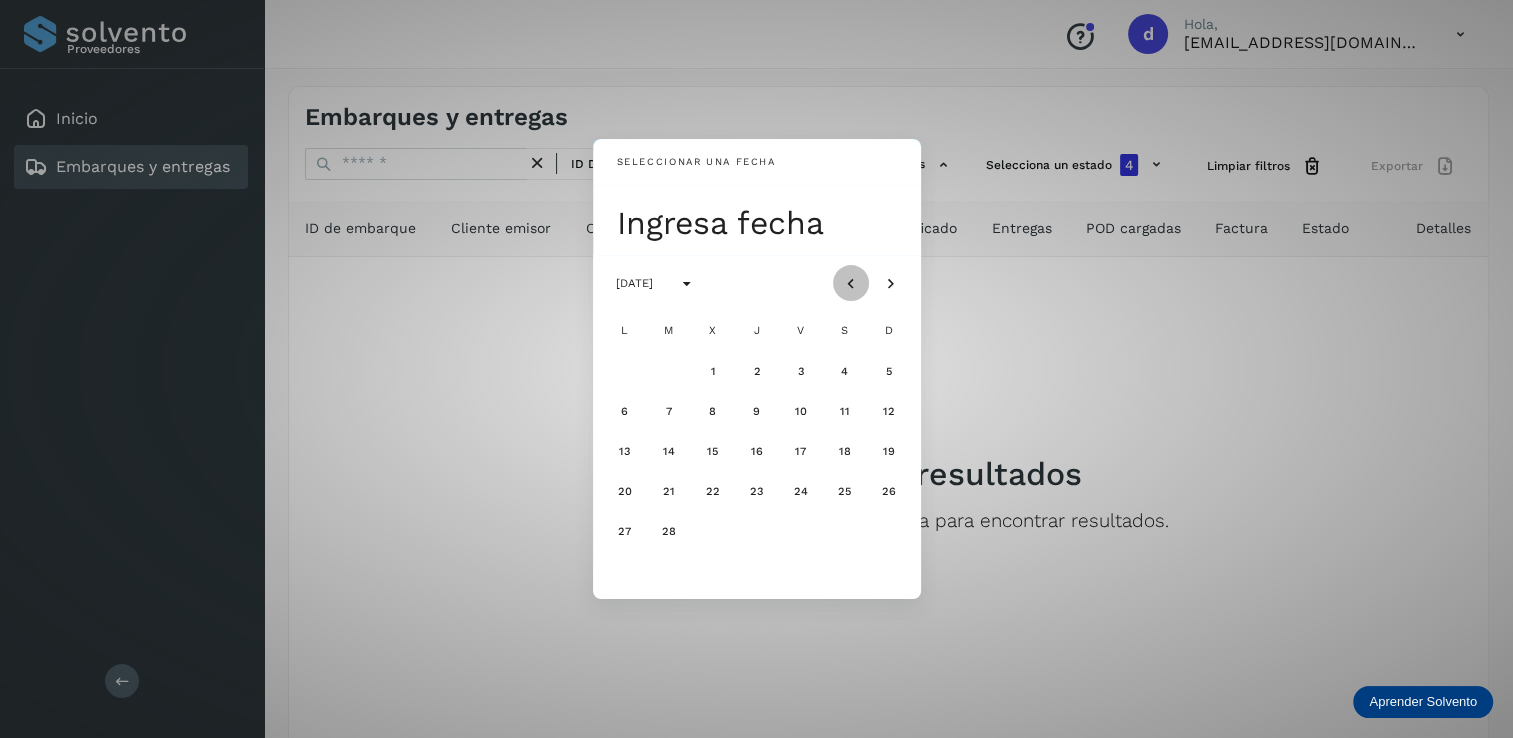 click at bounding box center [851, 284] 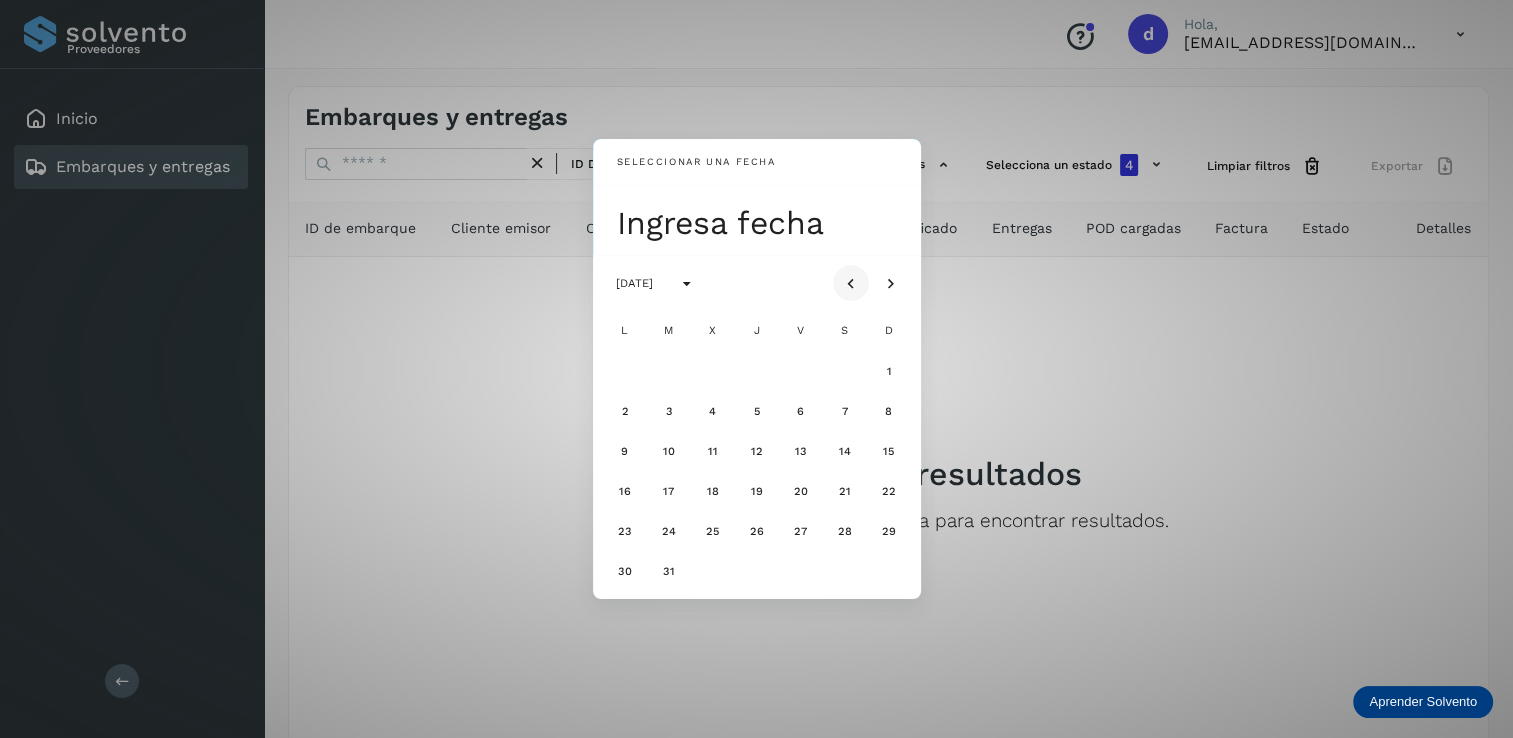 click at bounding box center [851, 284] 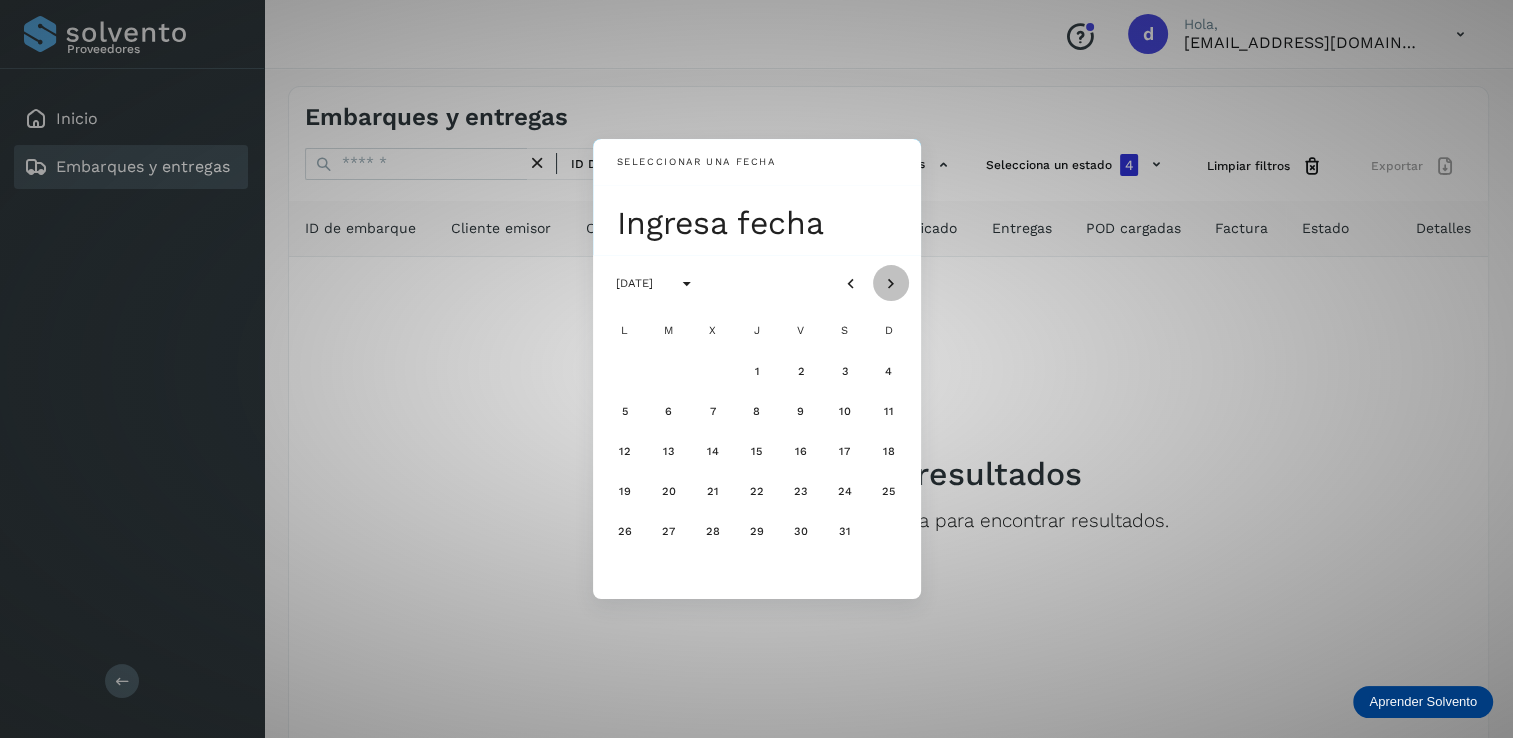 click at bounding box center [891, 284] 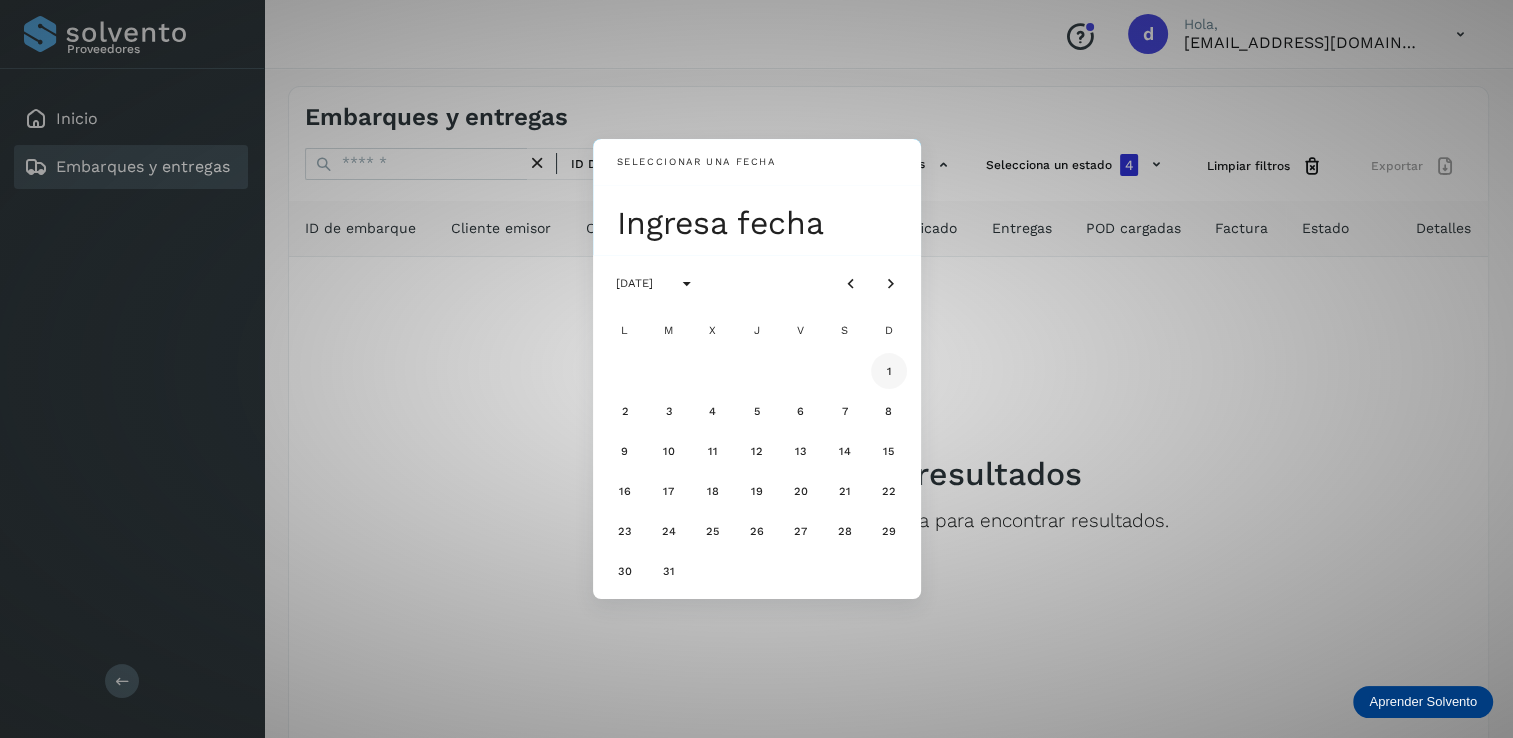 click on "1" at bounding box center [889, 371] 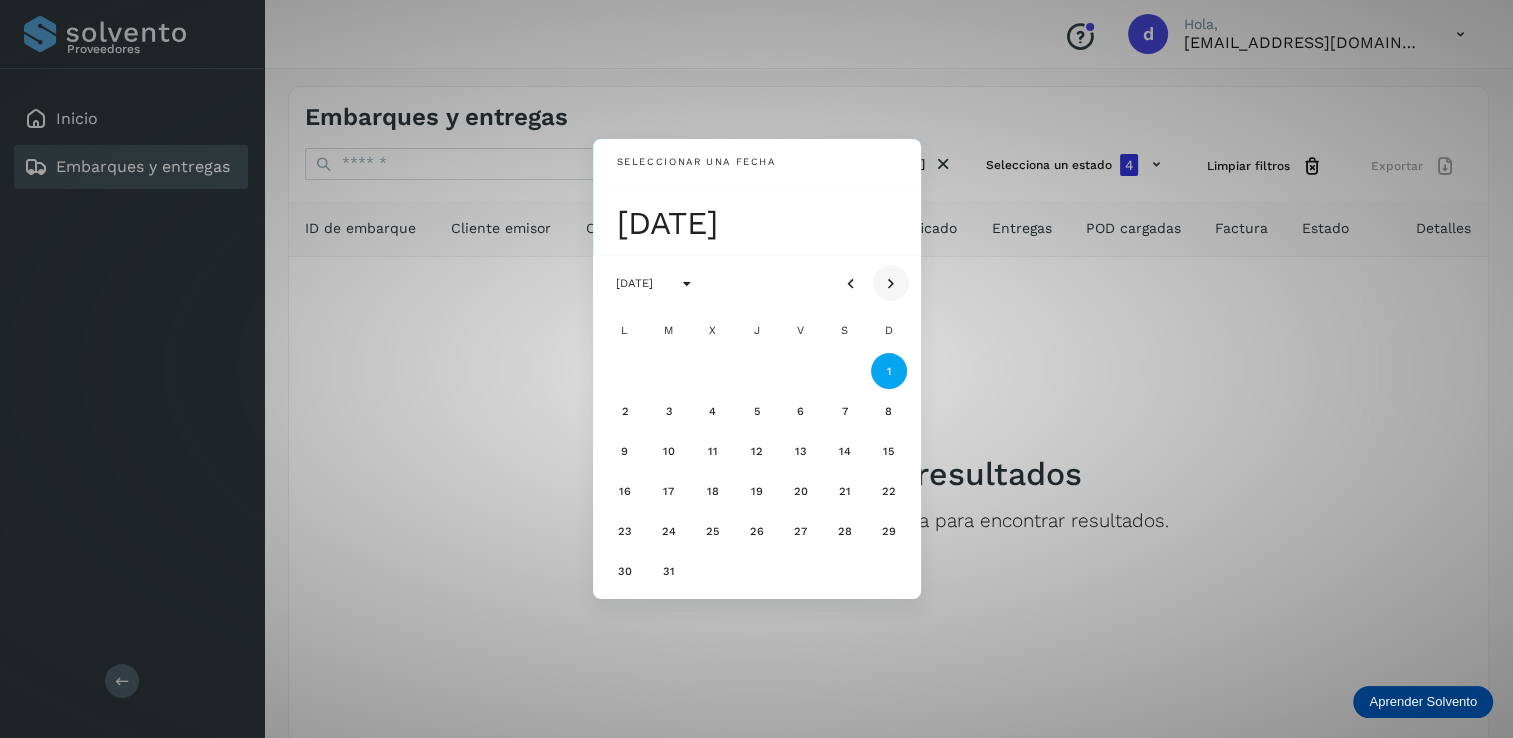 click at bounding box center [891, 283] 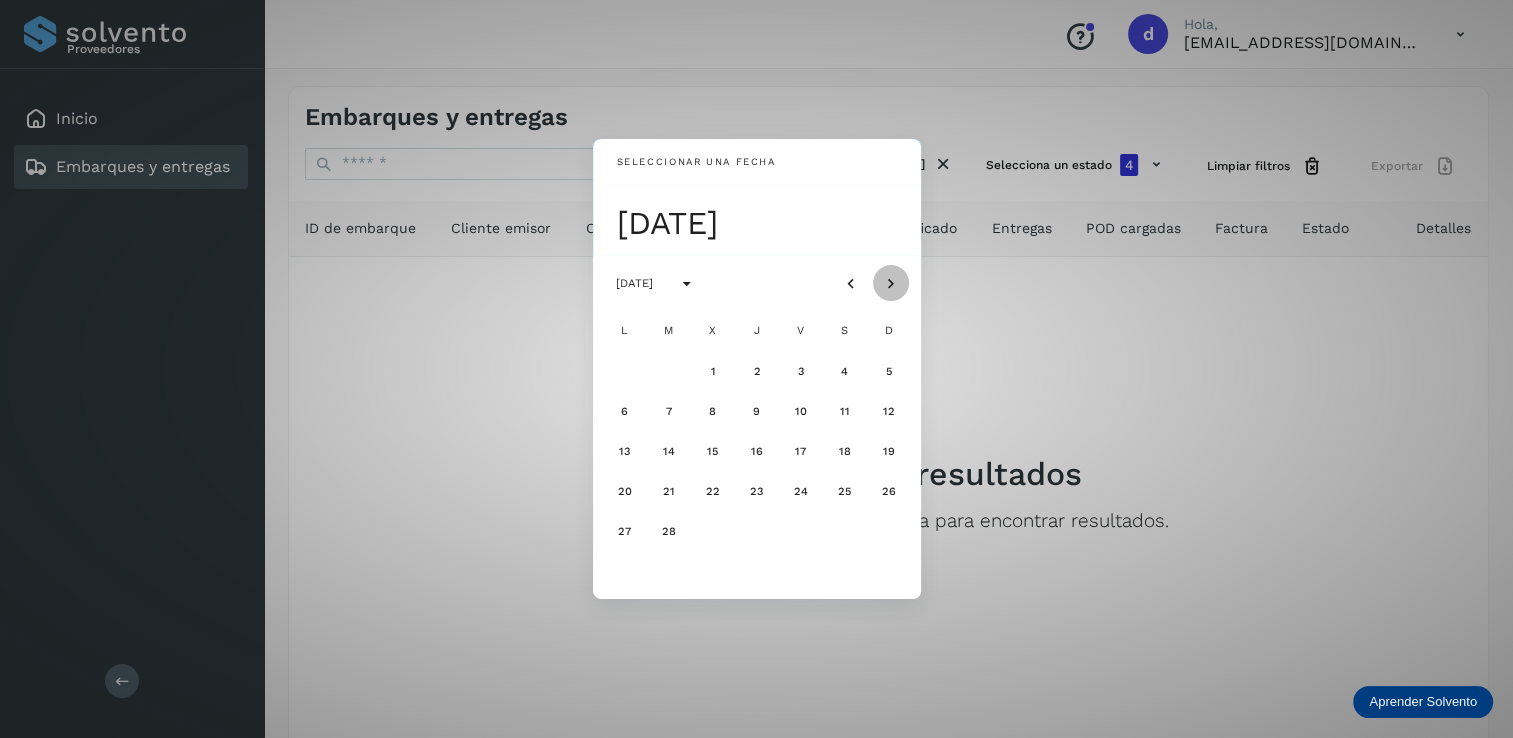 click at bounding box center [891, 283] 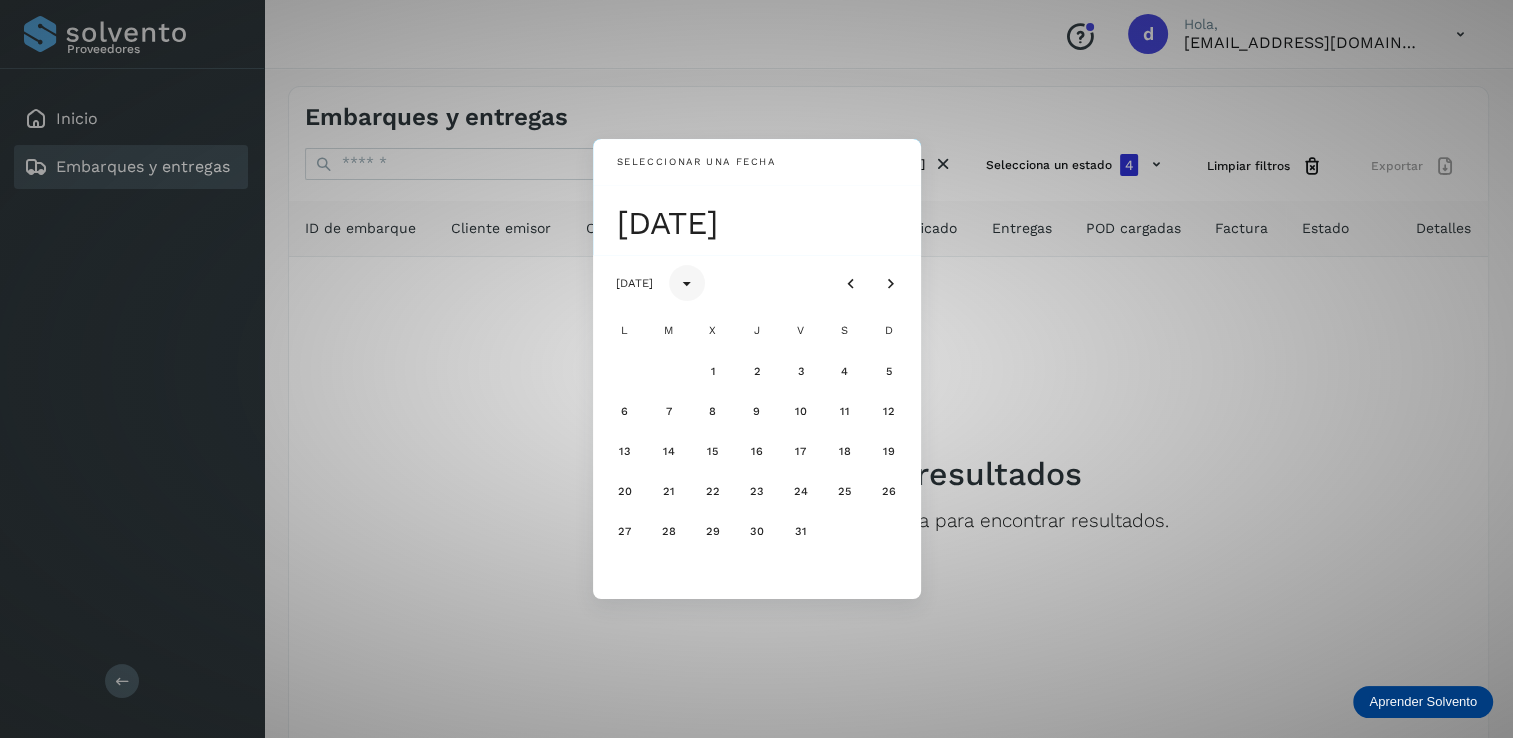 click at bounding box center [687, 284] 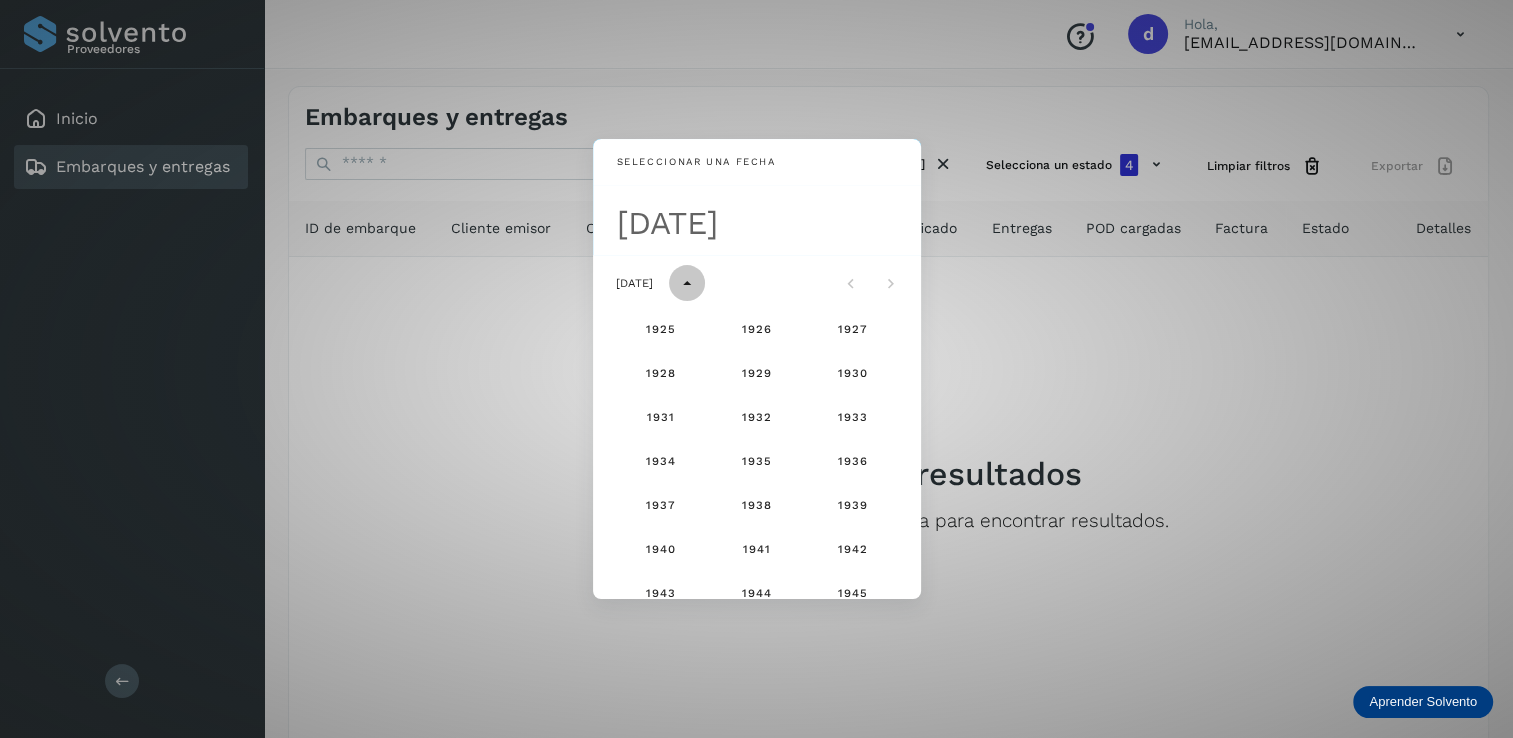 scroll, scrollTop: 1282, scrollLeft: 0, axis: vertical 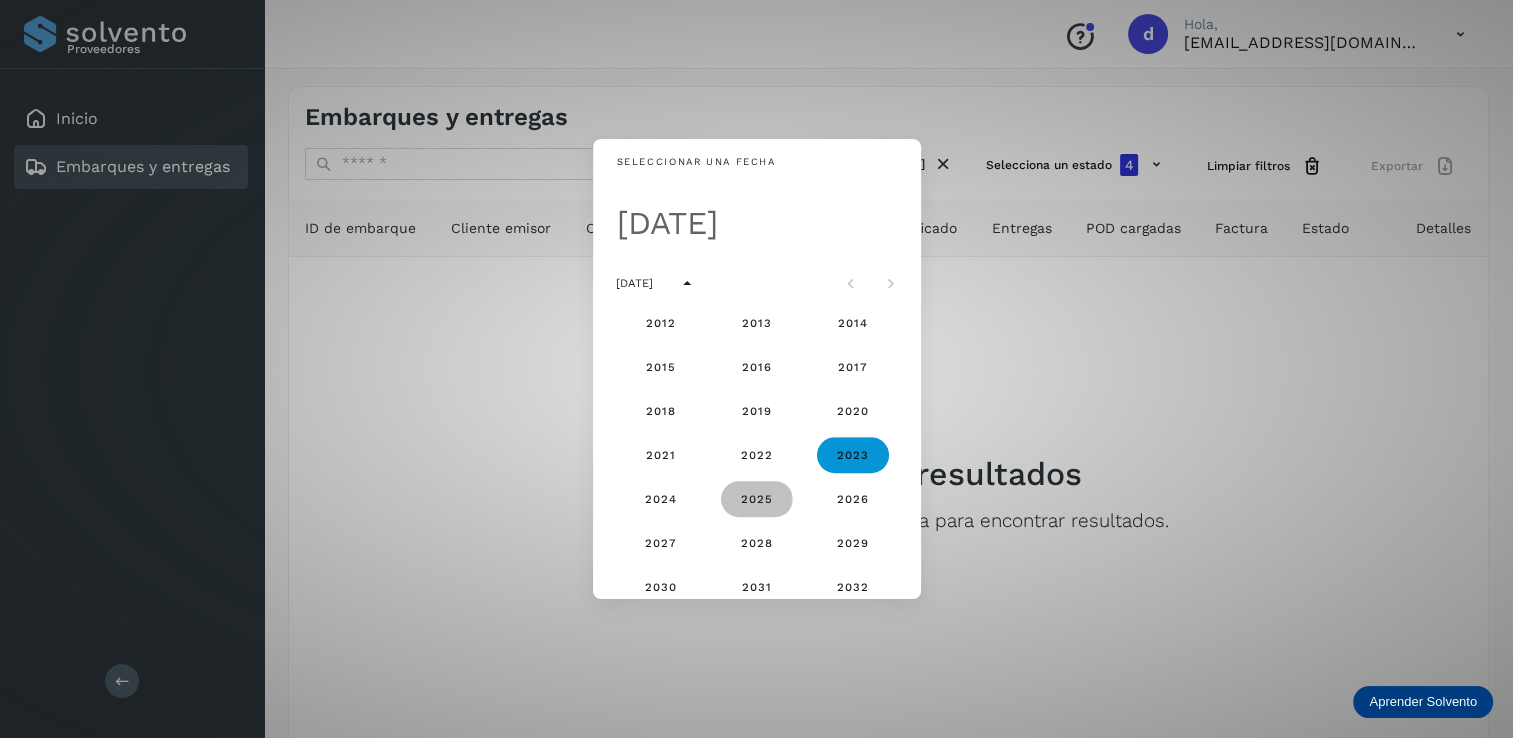 click on "2025" 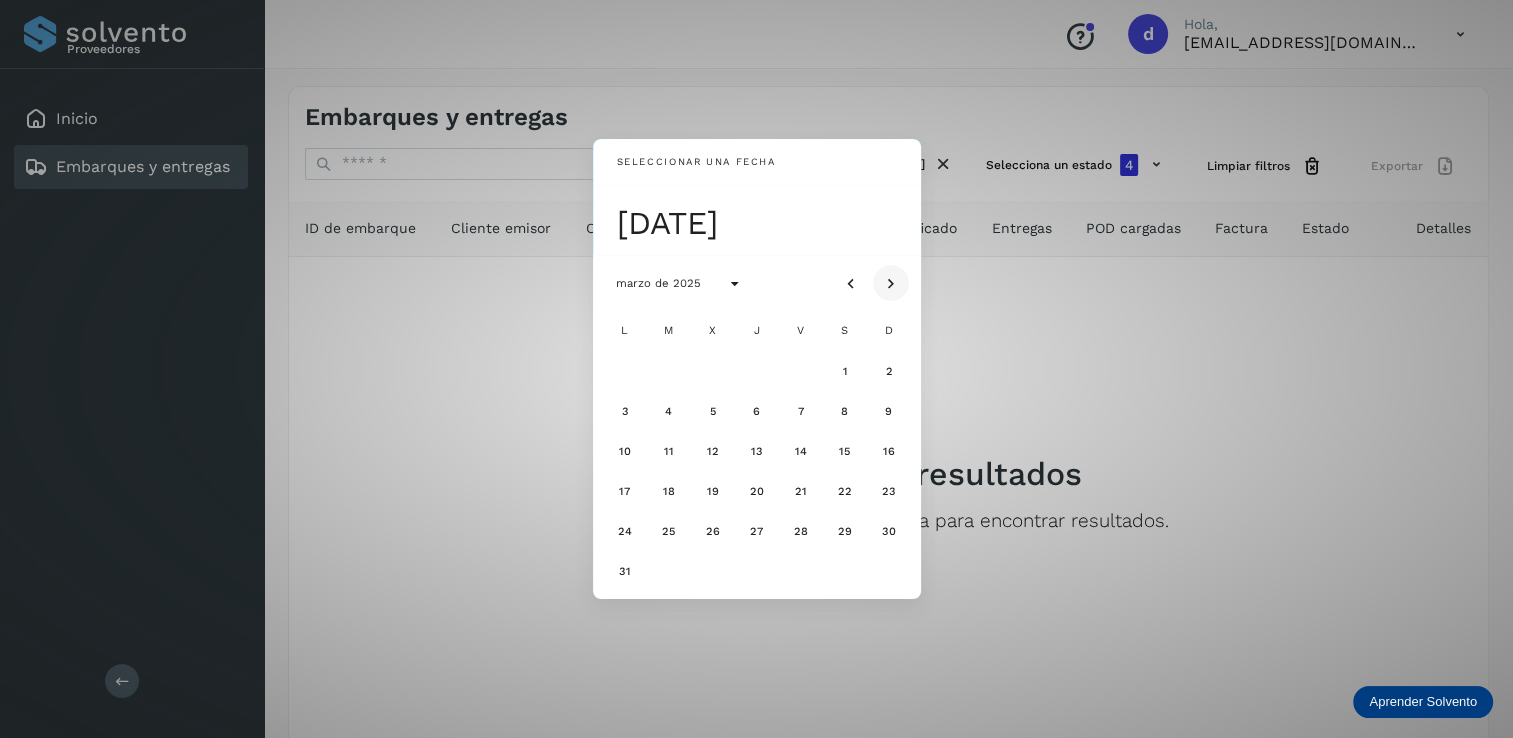 click at bounding box center [891, 284] 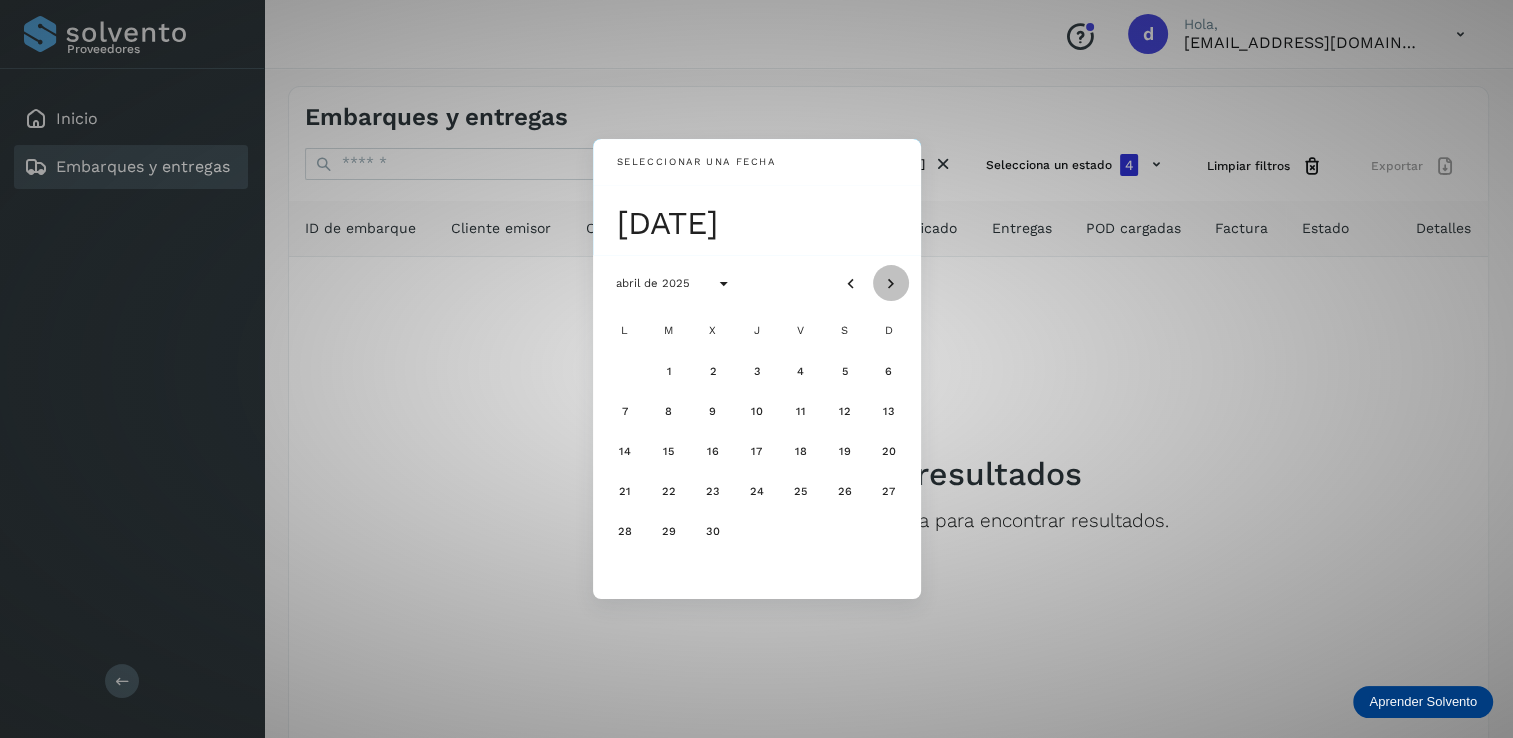 click at bounding box center [891, 284] 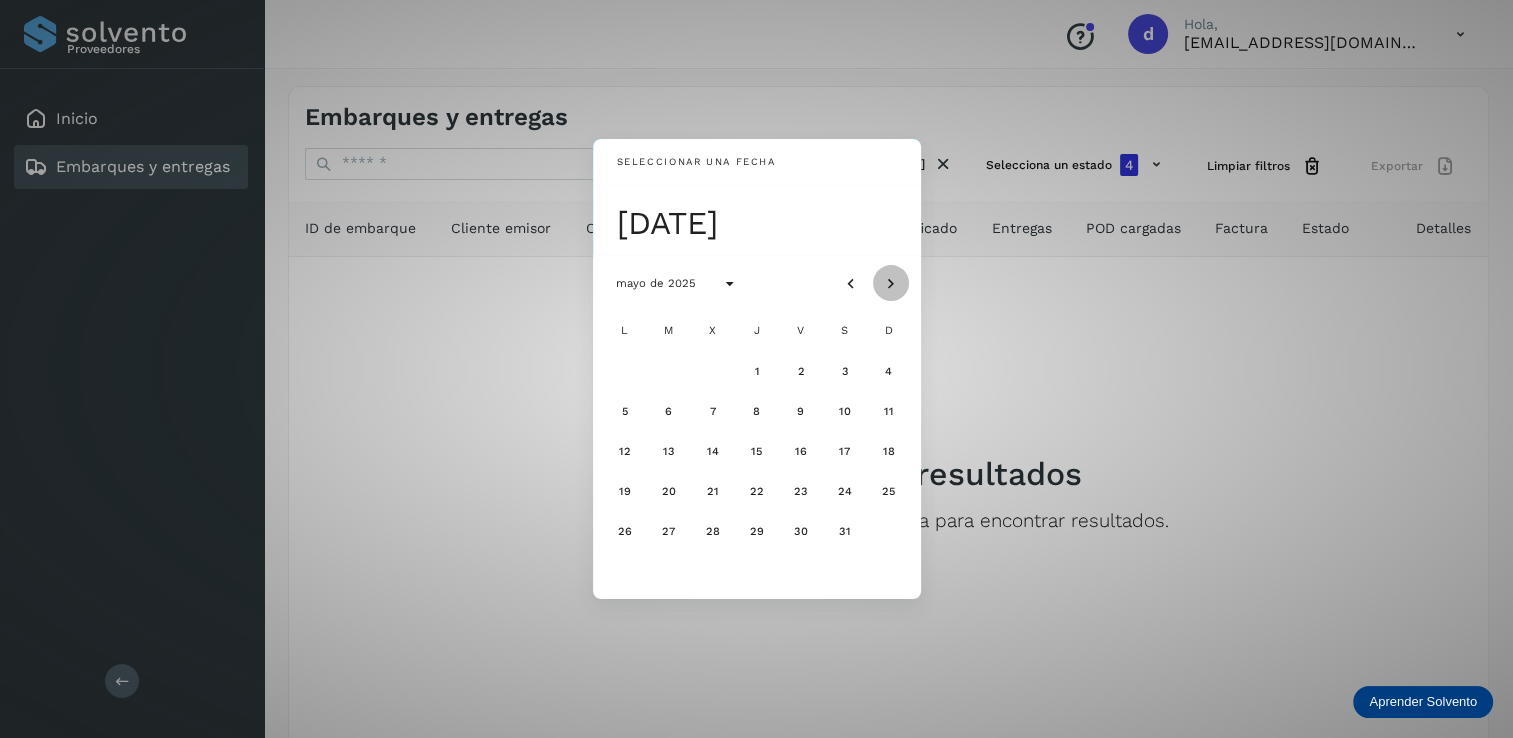 click at bounding box center [891, 284] 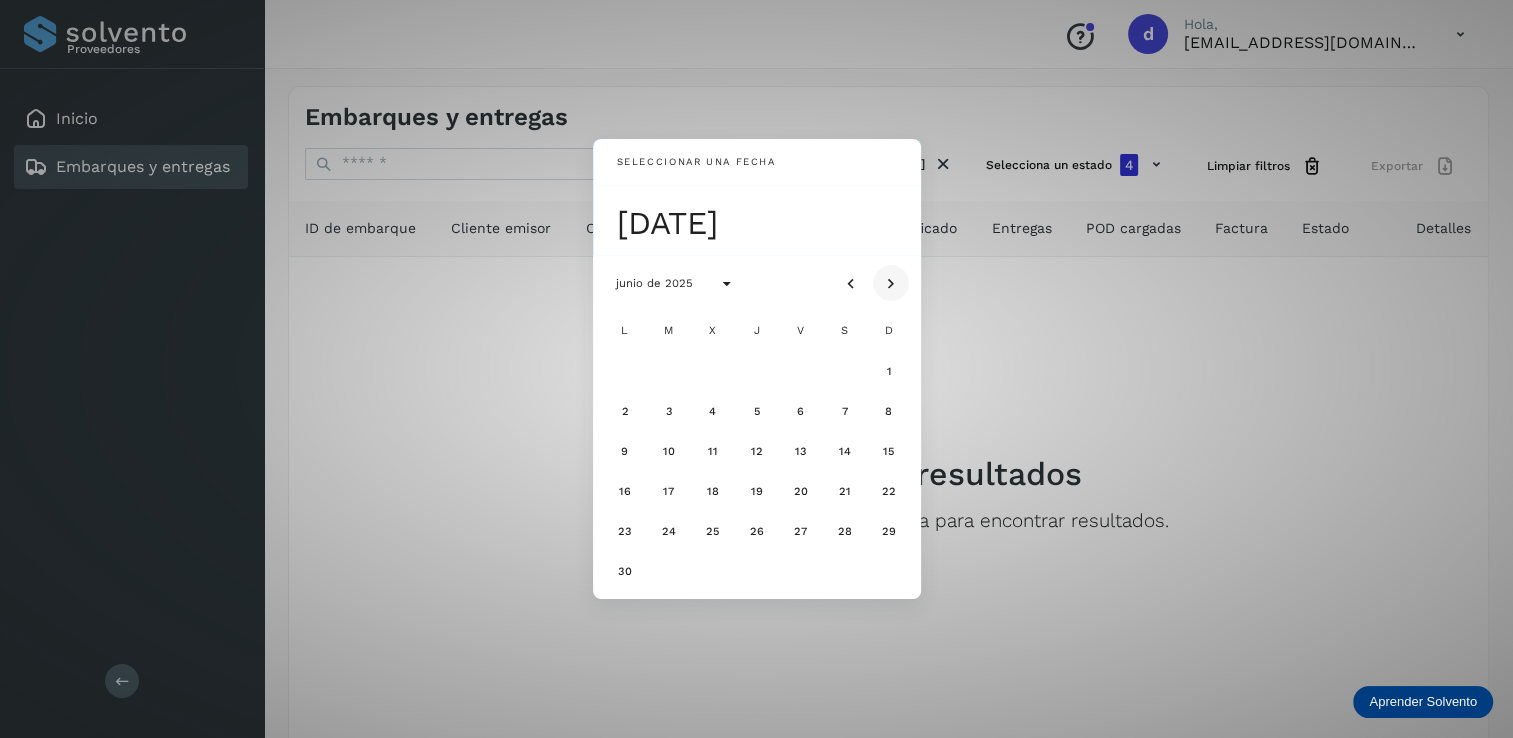 click at bounding box center (891, 284) 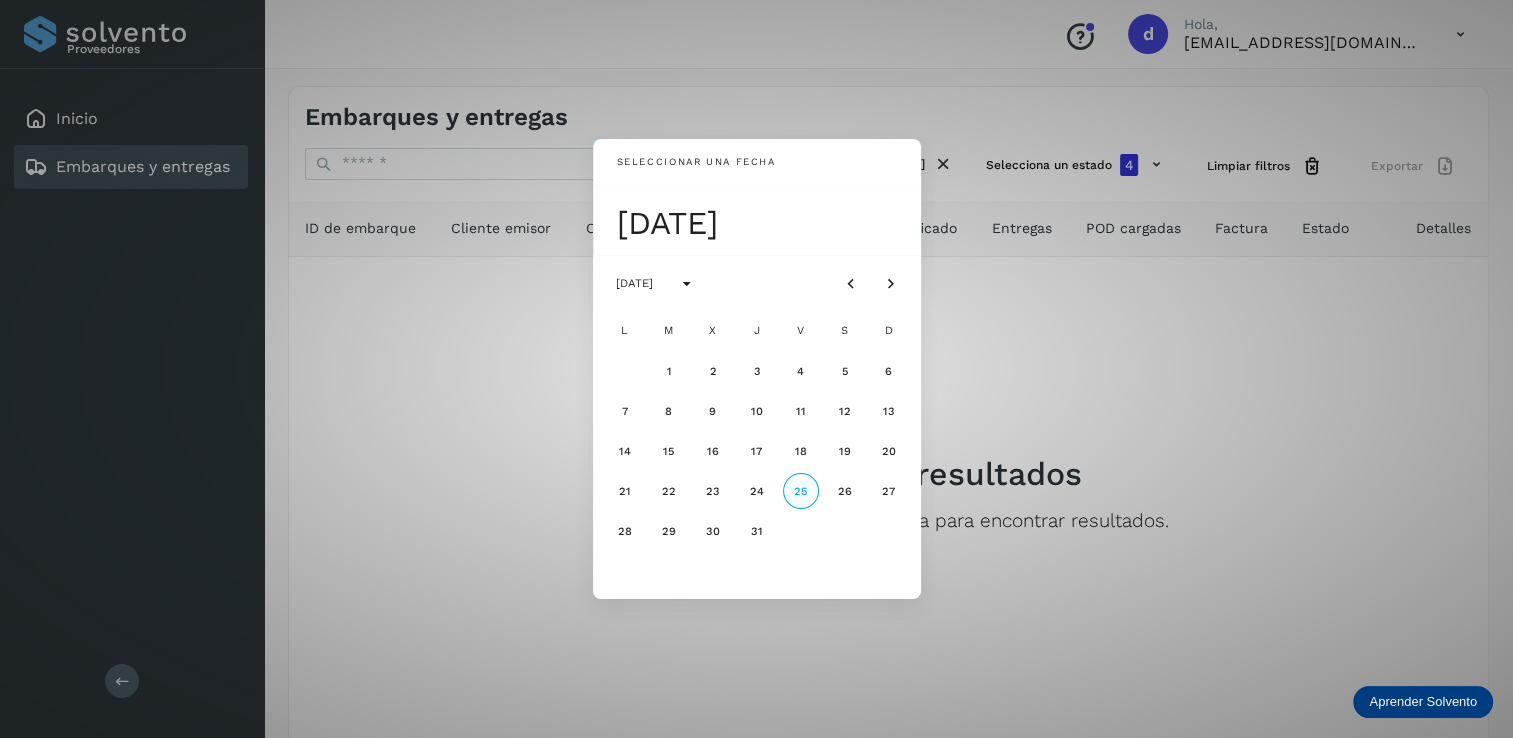 click on "25" 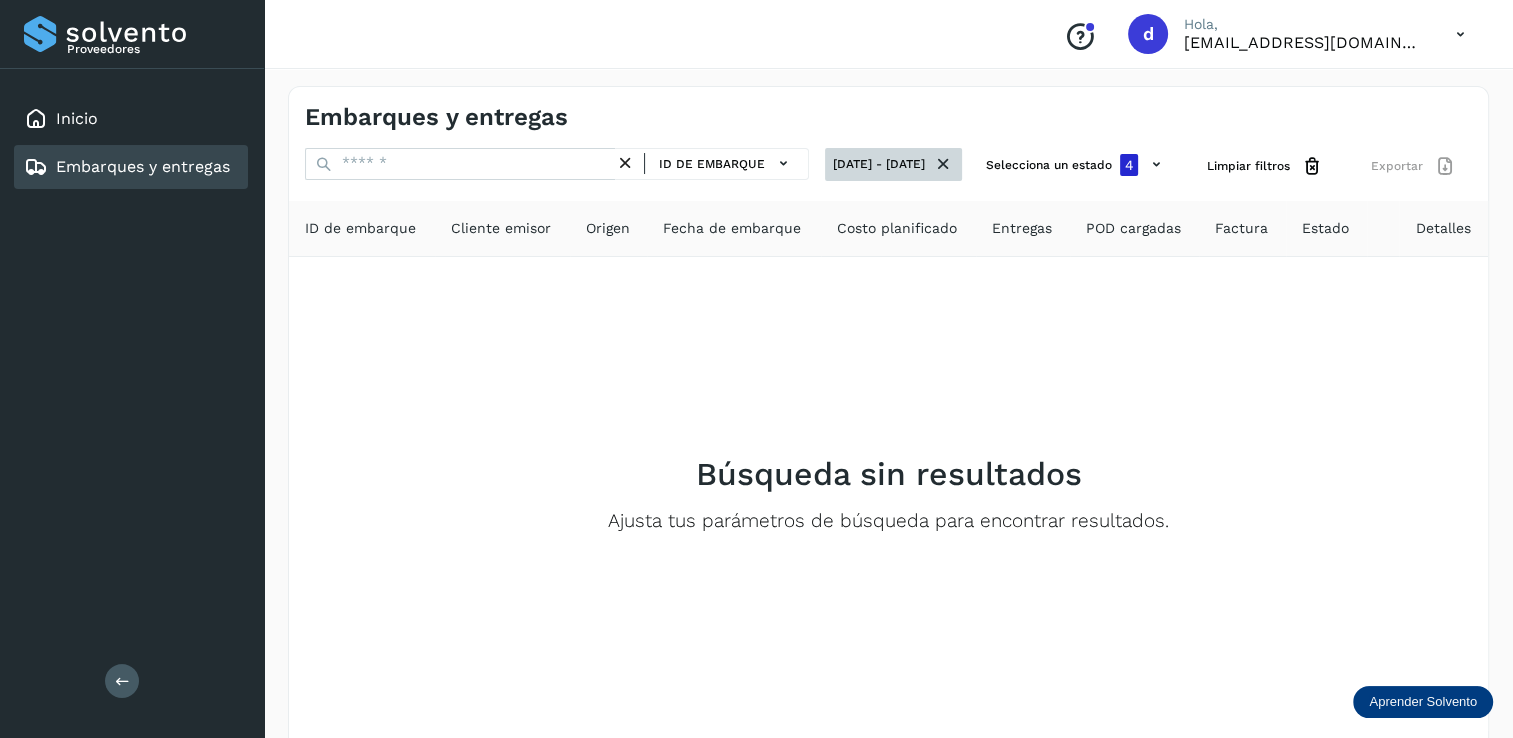 click on "[DATE] - [DATE]" at bounding box center (893, 164) 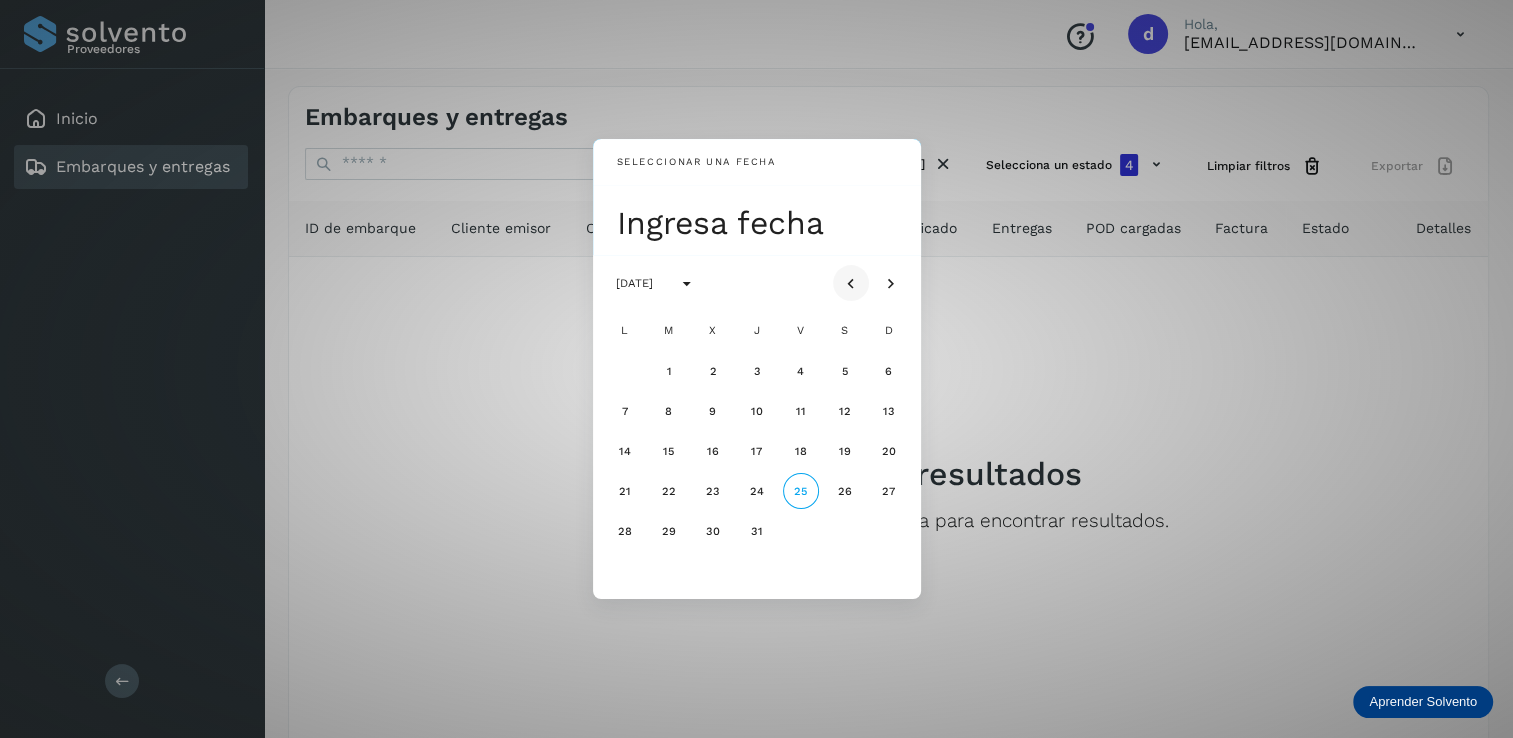 click at bounding box center [851, 284] 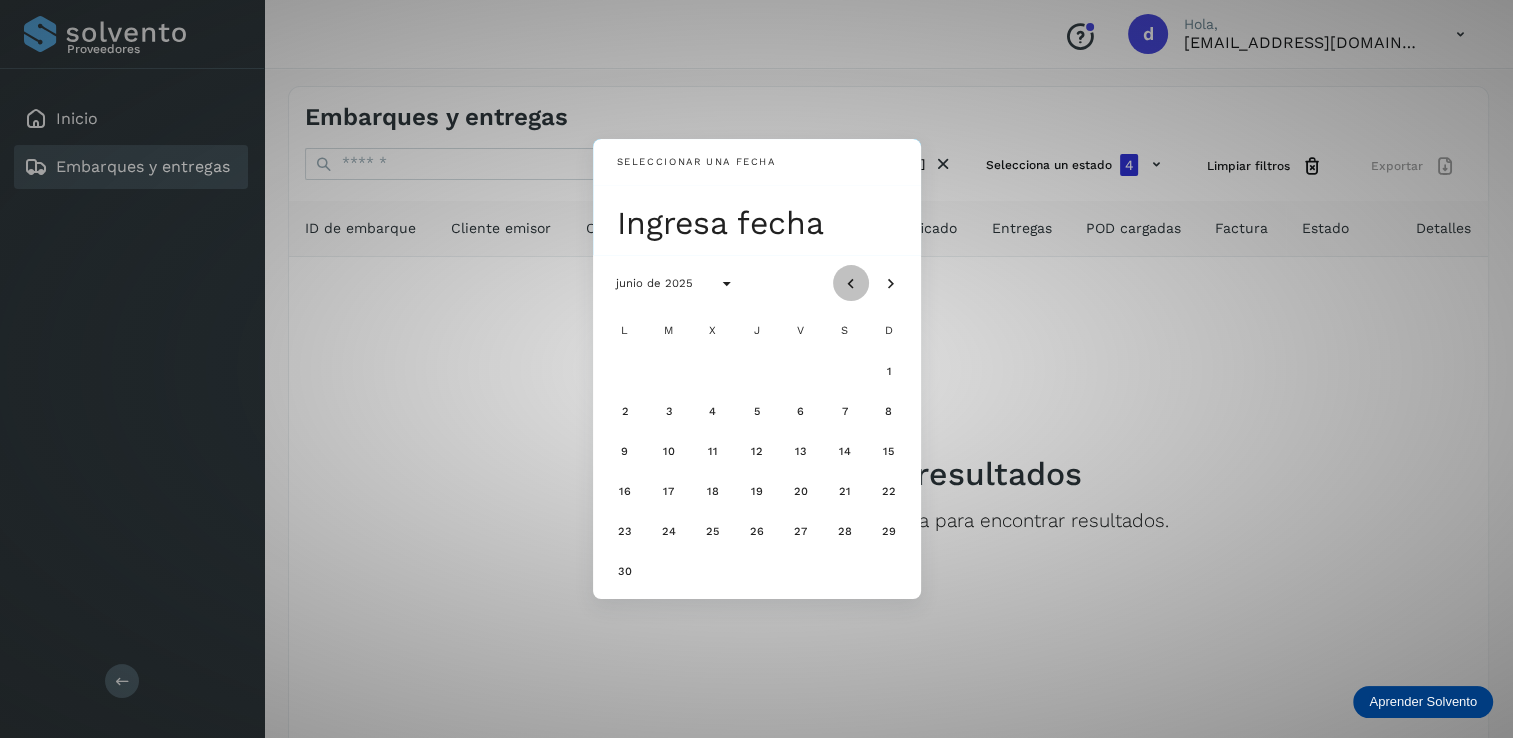 click at bounding box center [851, 284] 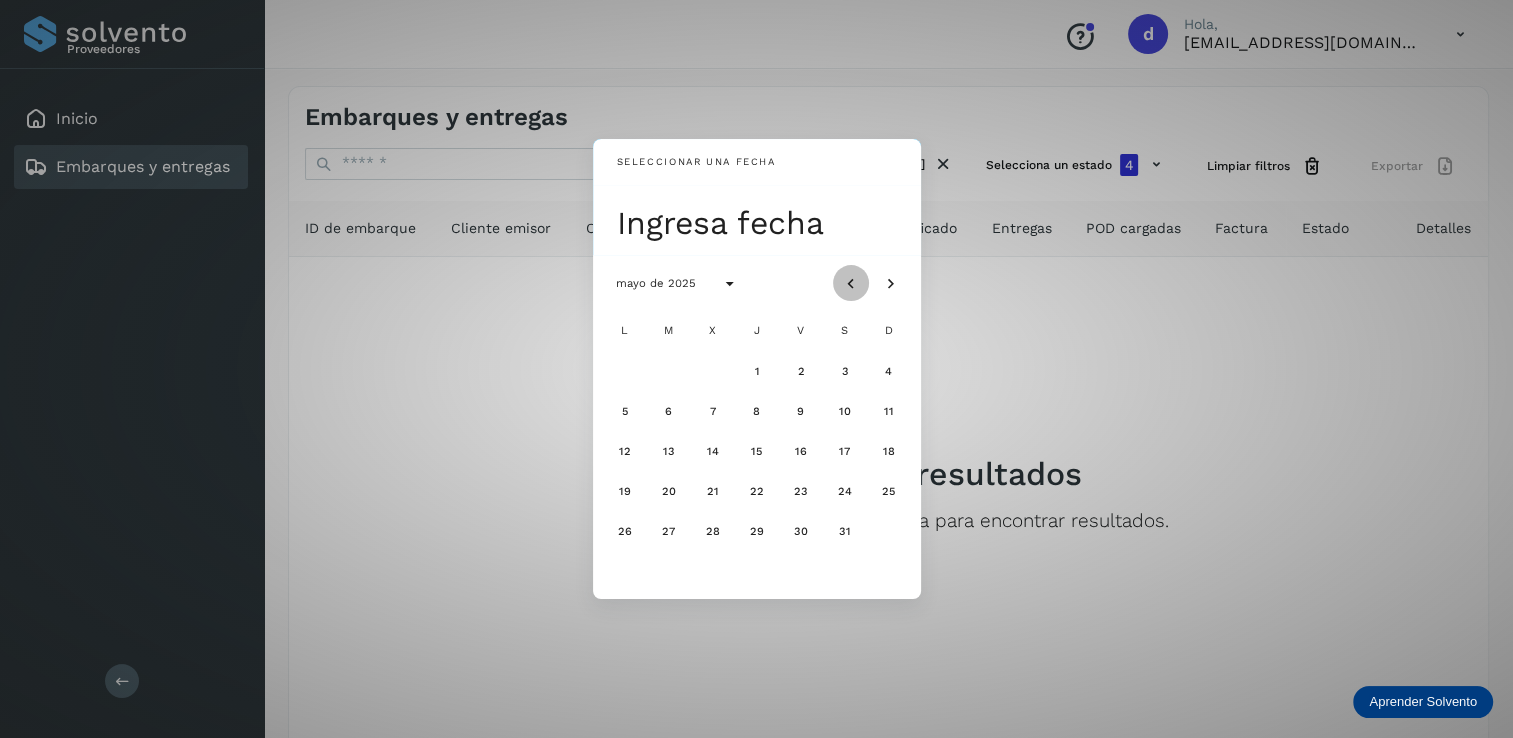 click at bounding box center [851, 284] 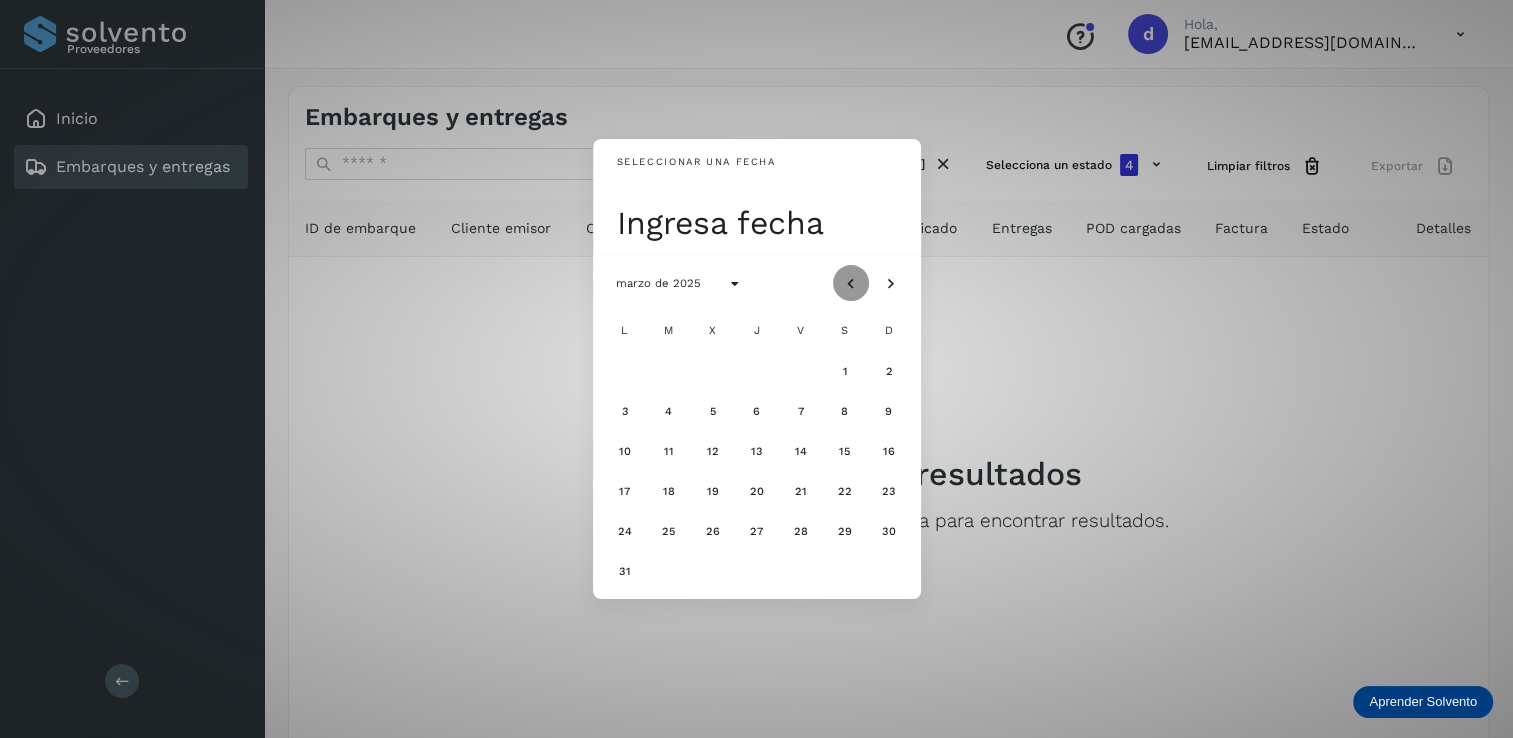 click at bounding box center (851, 284) 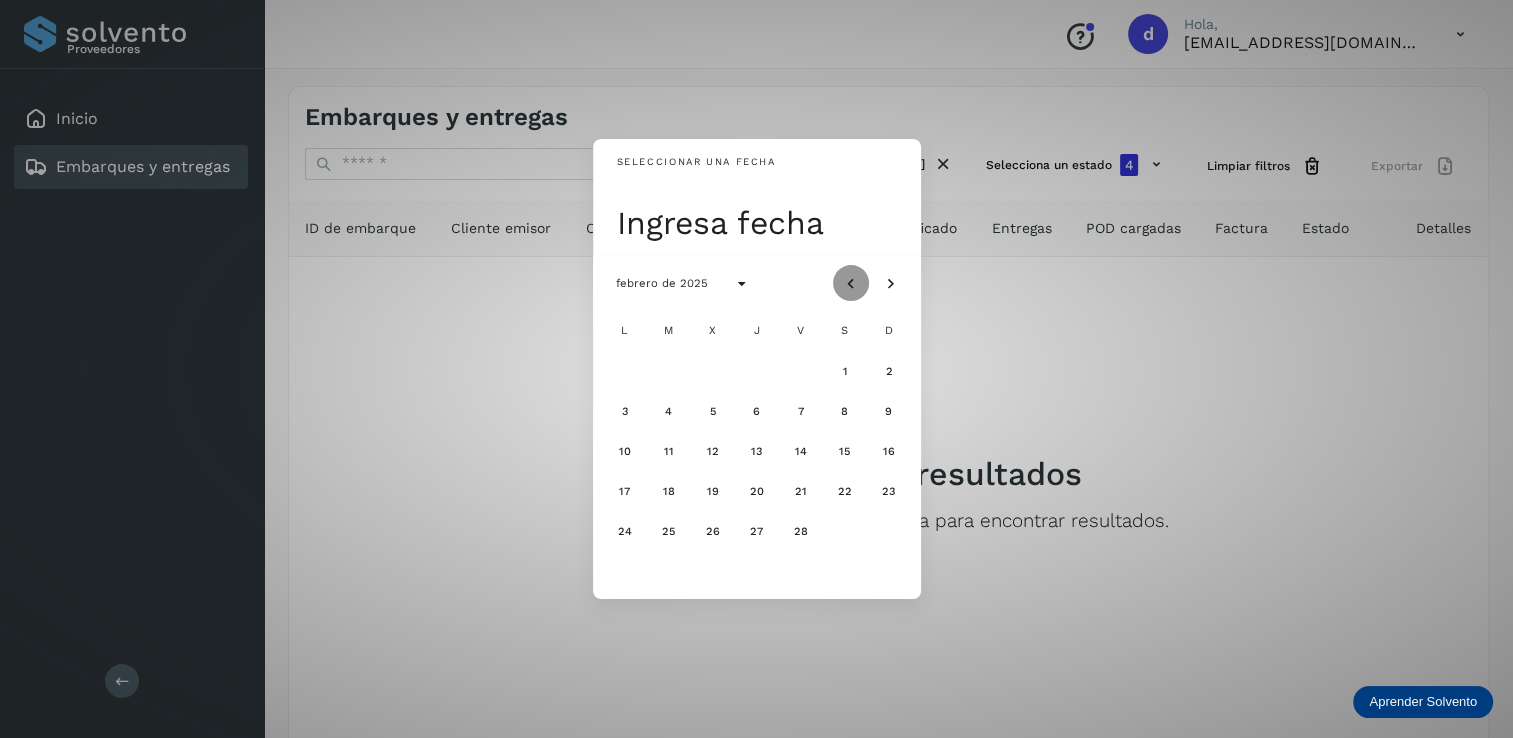 click at bounding box center [851, 284] 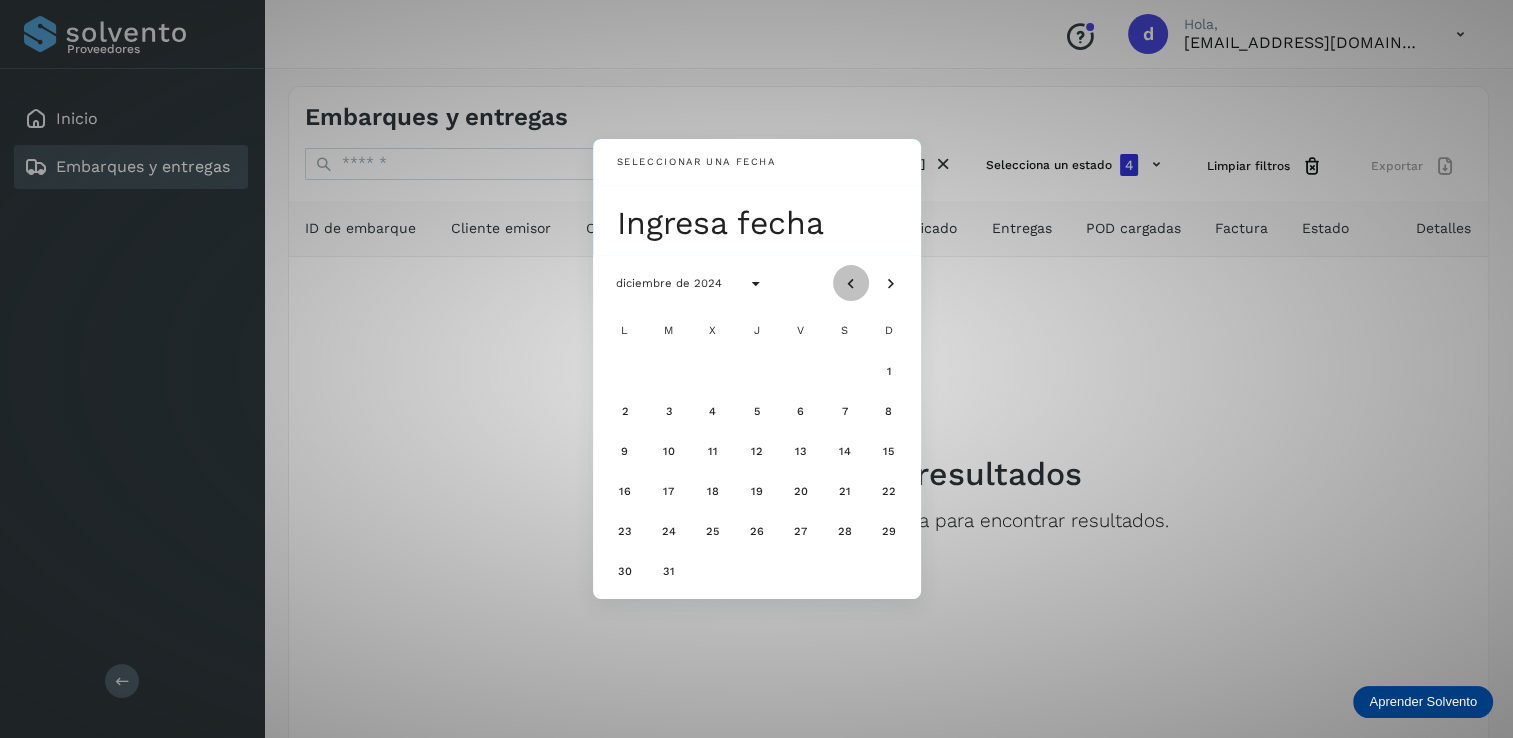 click at bounding box center [851, 284] 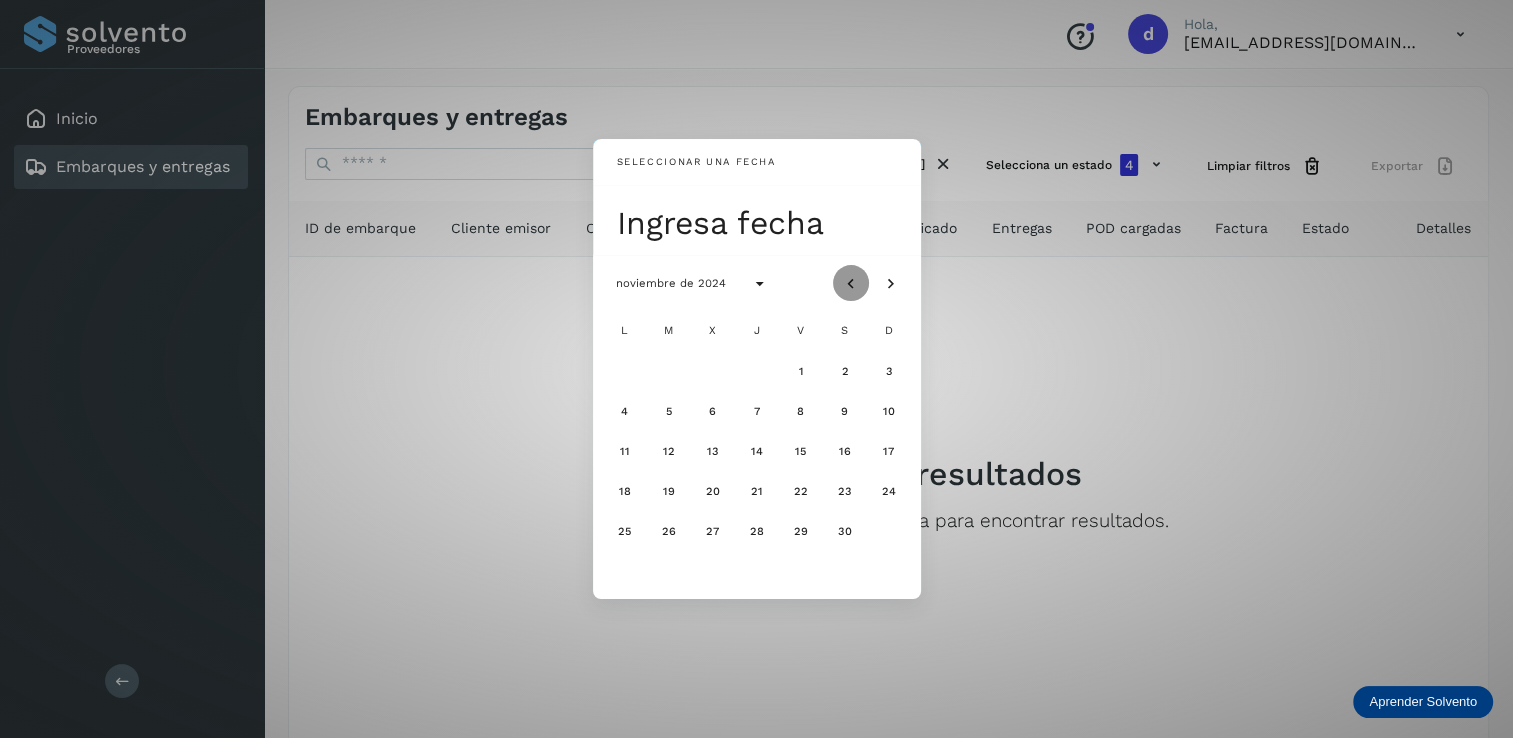 click at bounding box center [851, 284] 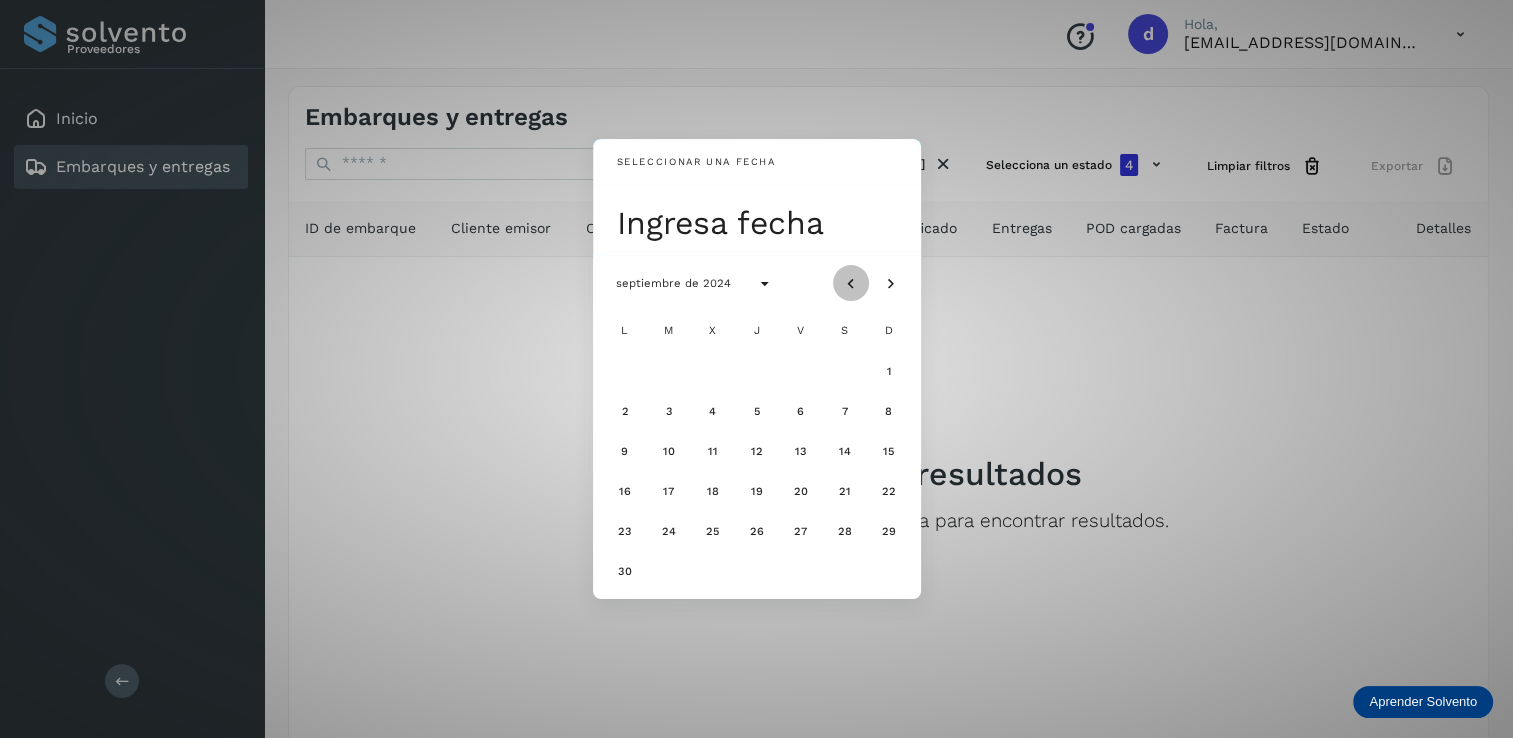 click at bounding box center (851, 284) 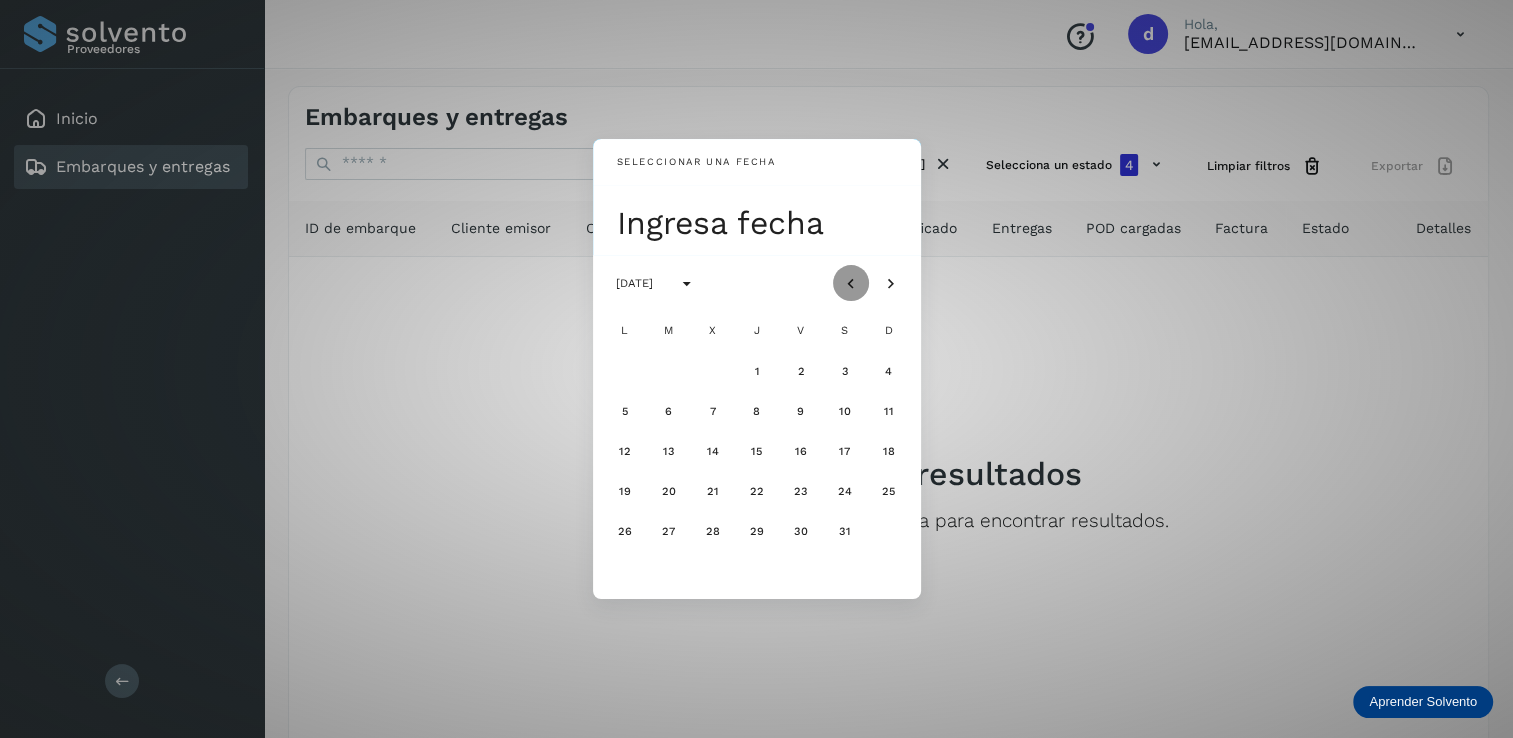 click at bounding box center (851, 284) 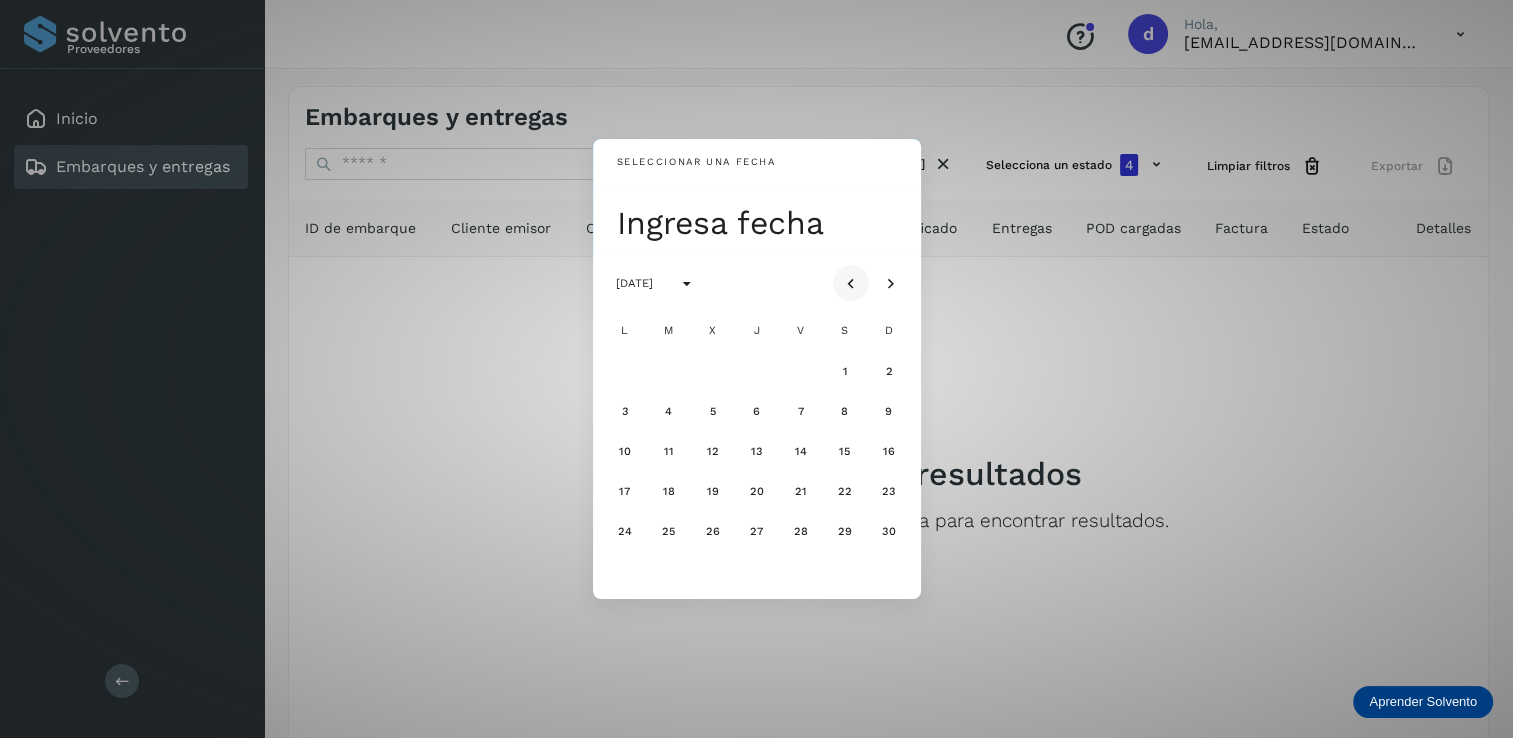 click at bounding box center (851, 284) 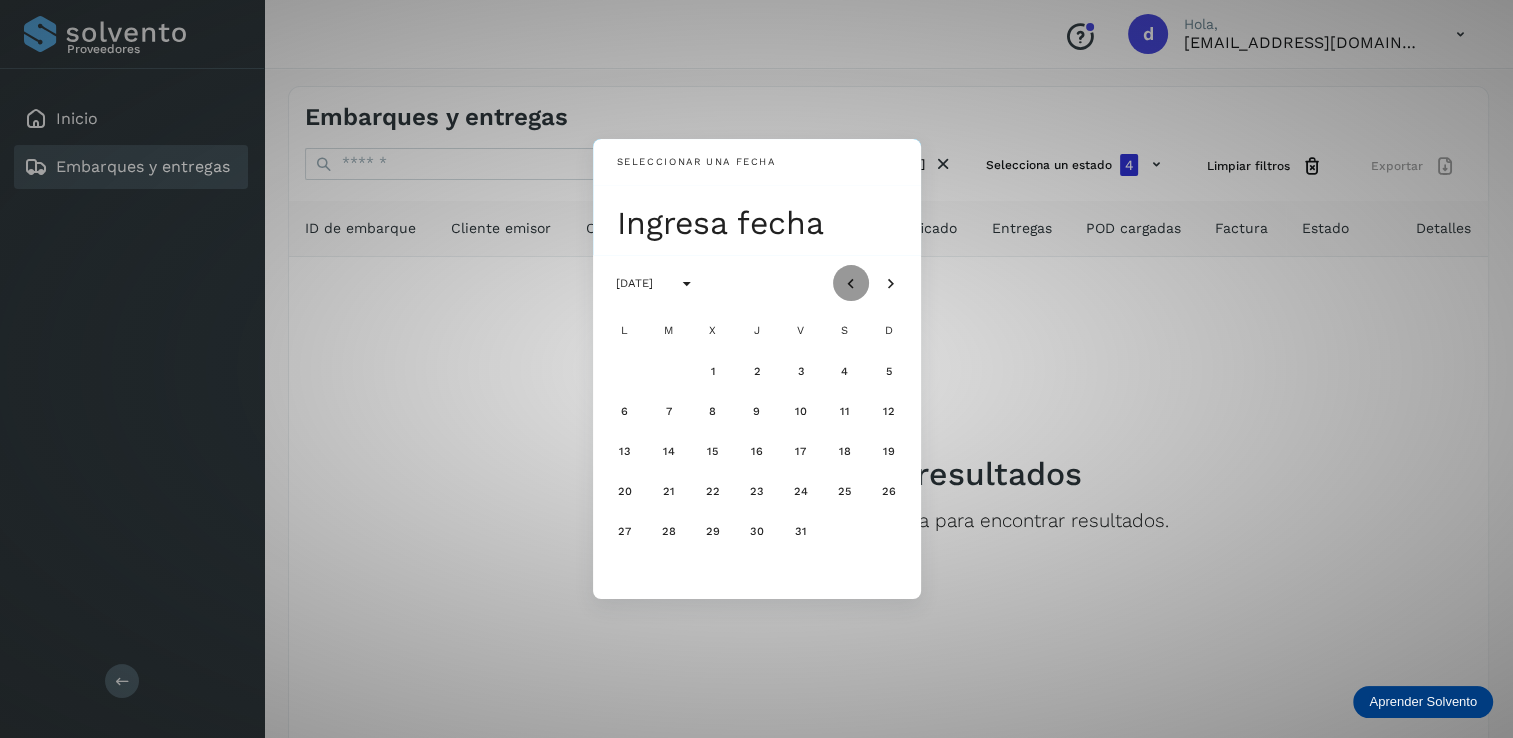 click at bounding box center (851, 284) 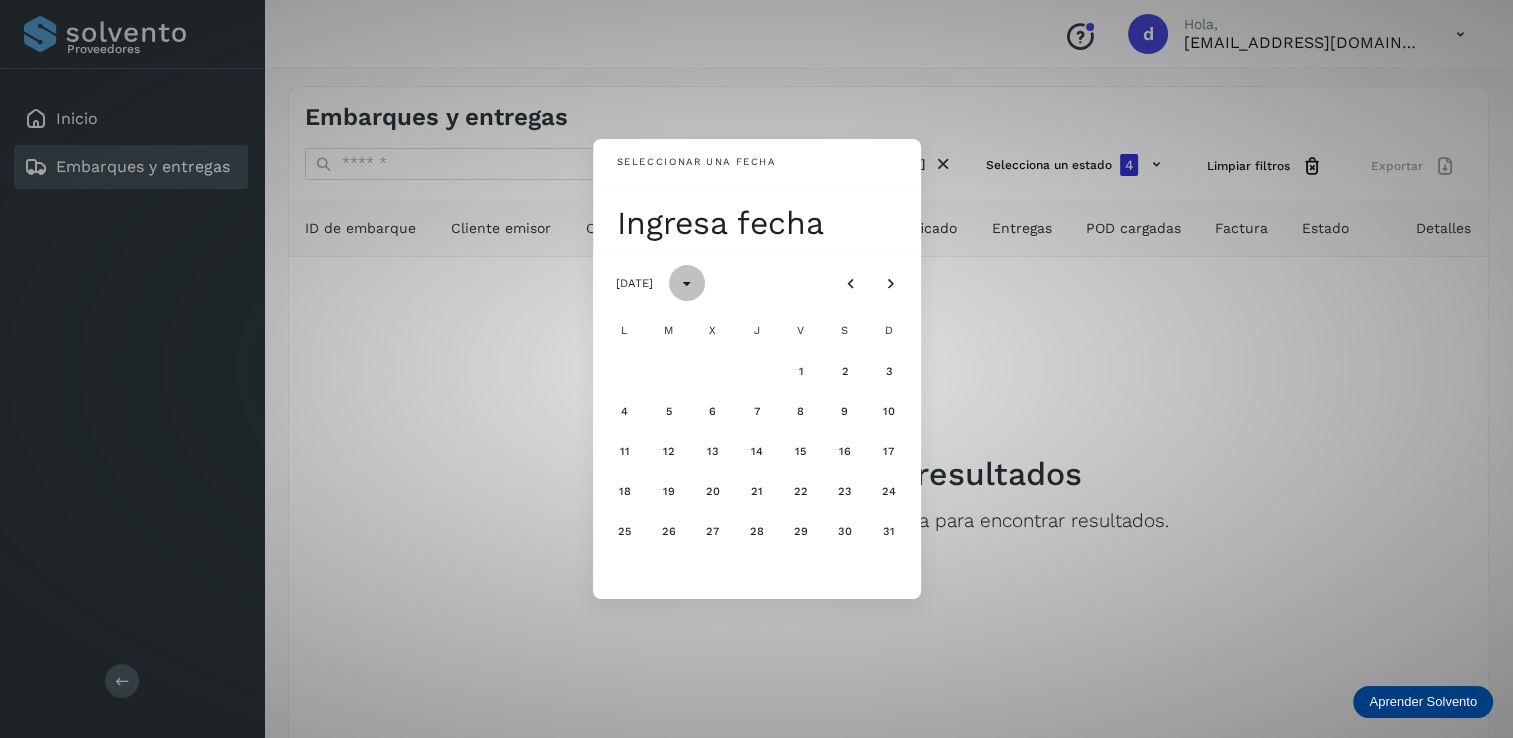 click at bounding box center (687, 284) 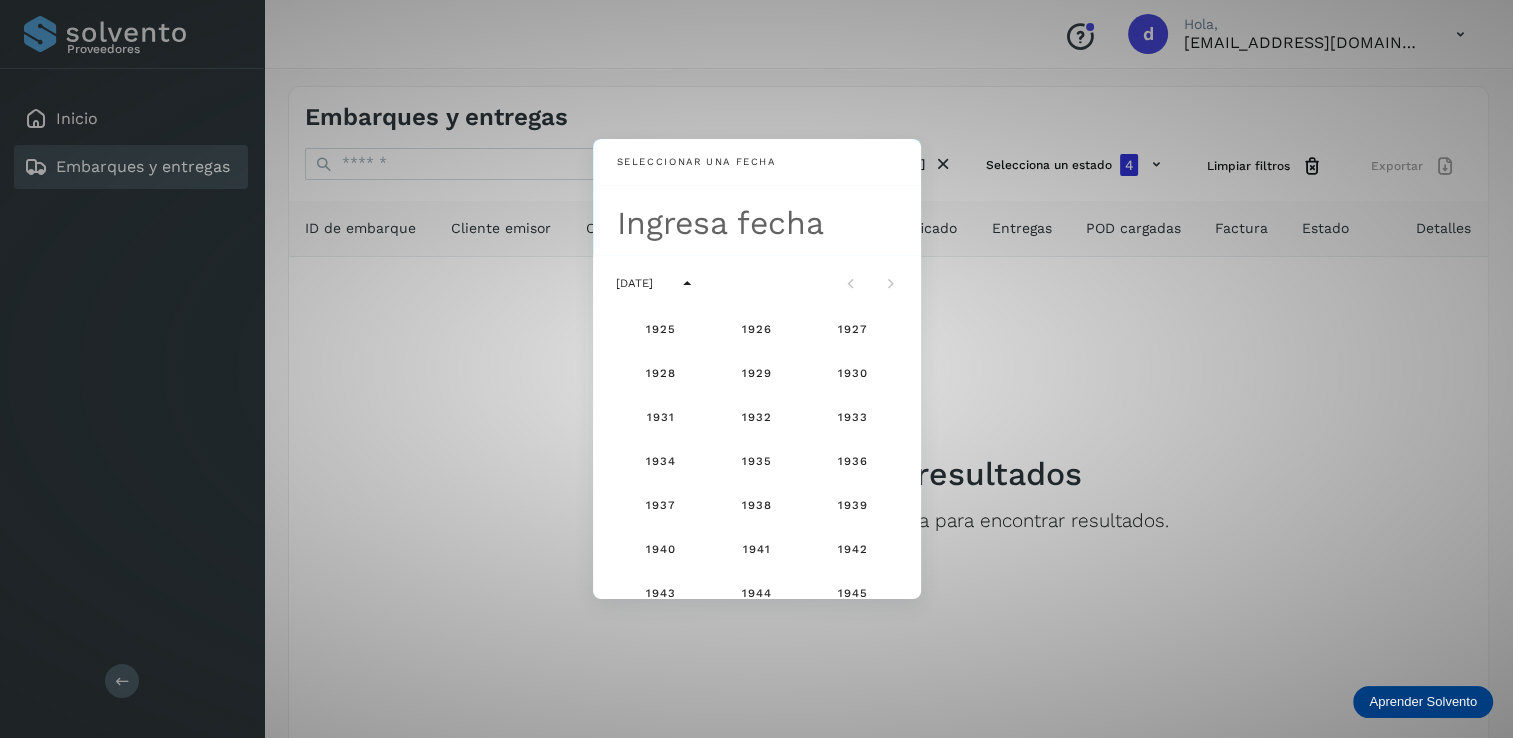 scroll, scrollTop: 1326, scrollLeft: 0, axis: vertical 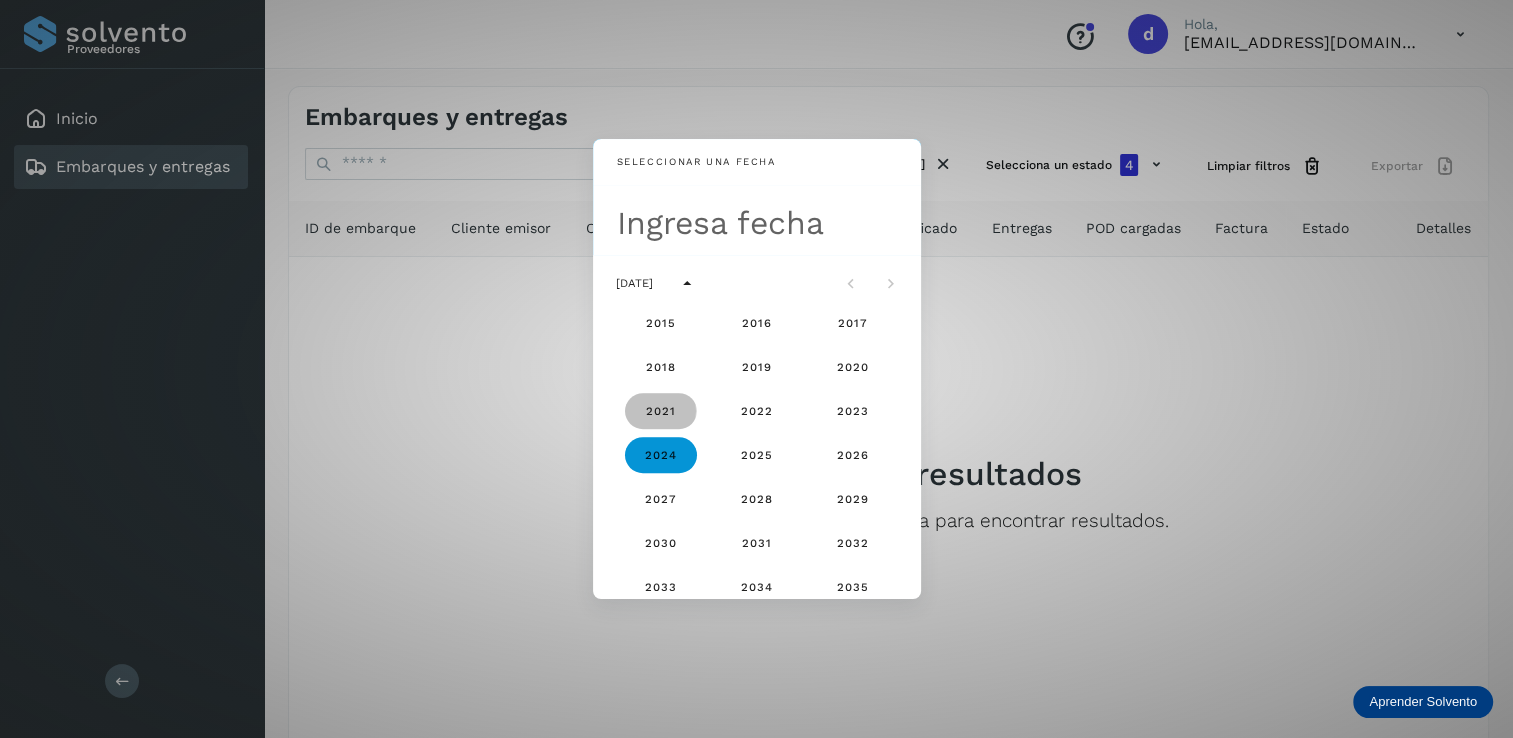click on "2021" 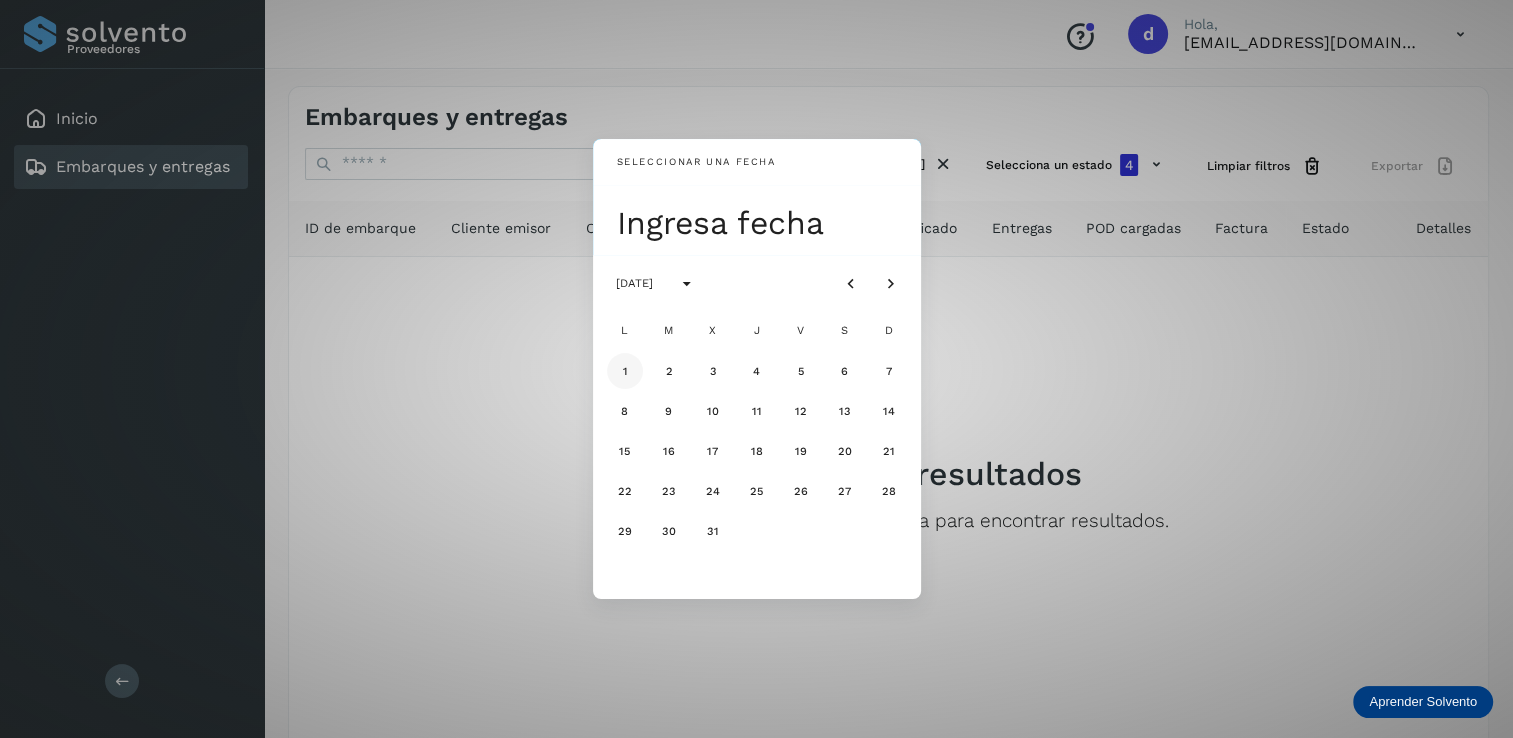 click on "1" at bounding box center (625, 371) 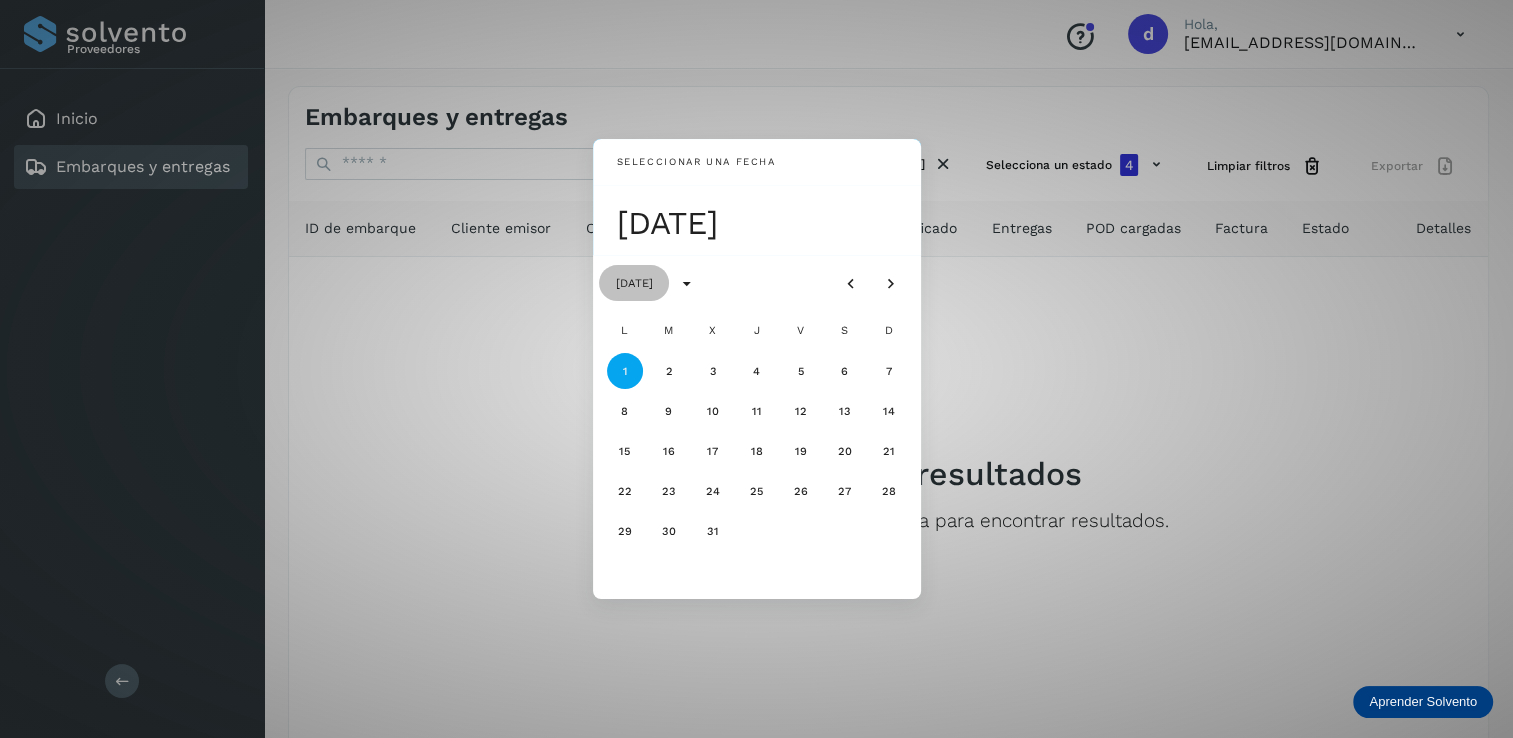 click on "[DATE]" at bounding box center [634, 283] 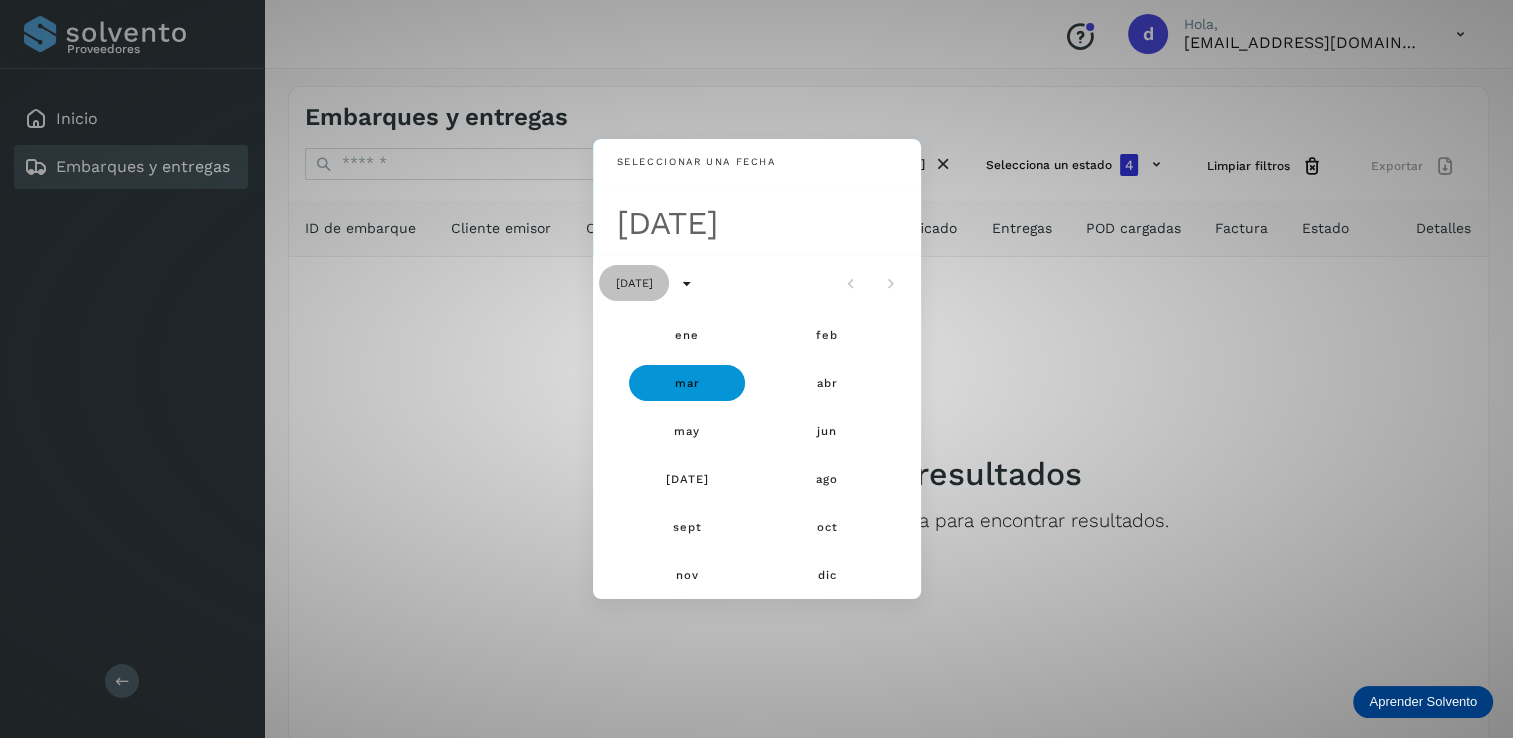 click on "[DATE]" at bounding box center (634, 283) 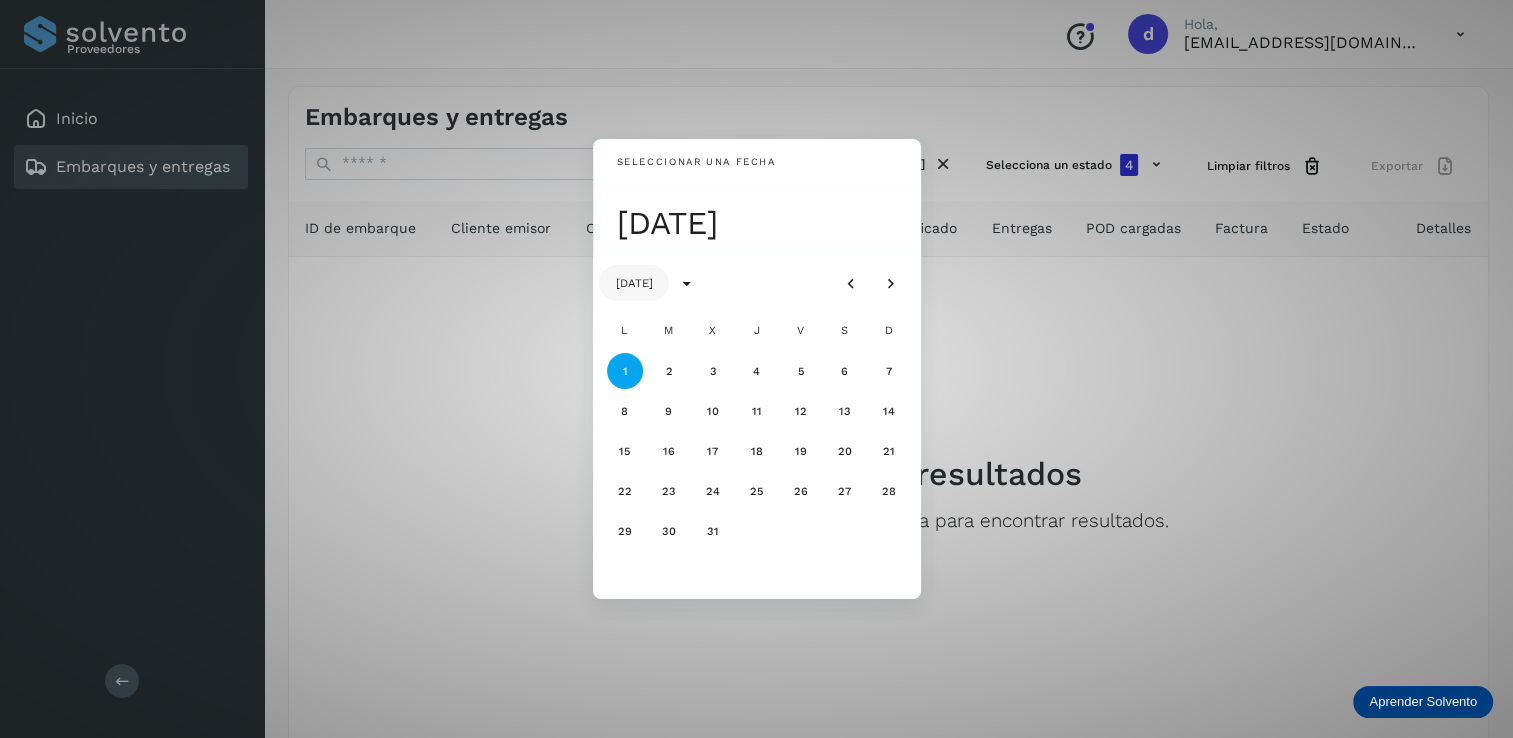 click on "[DATE]" at bounding box center (634, 283) 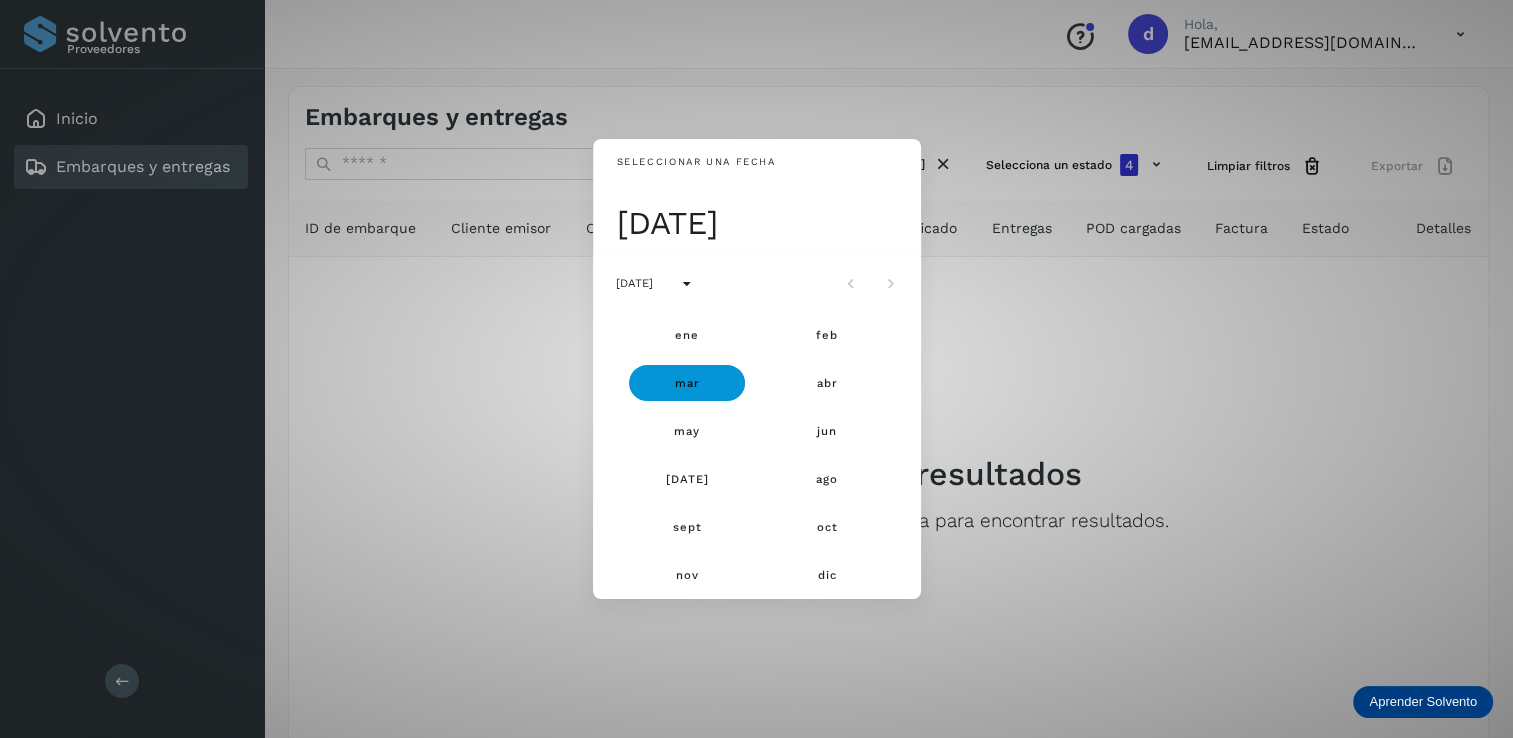 click on "[DATE]" at bounding box center (763, 223) 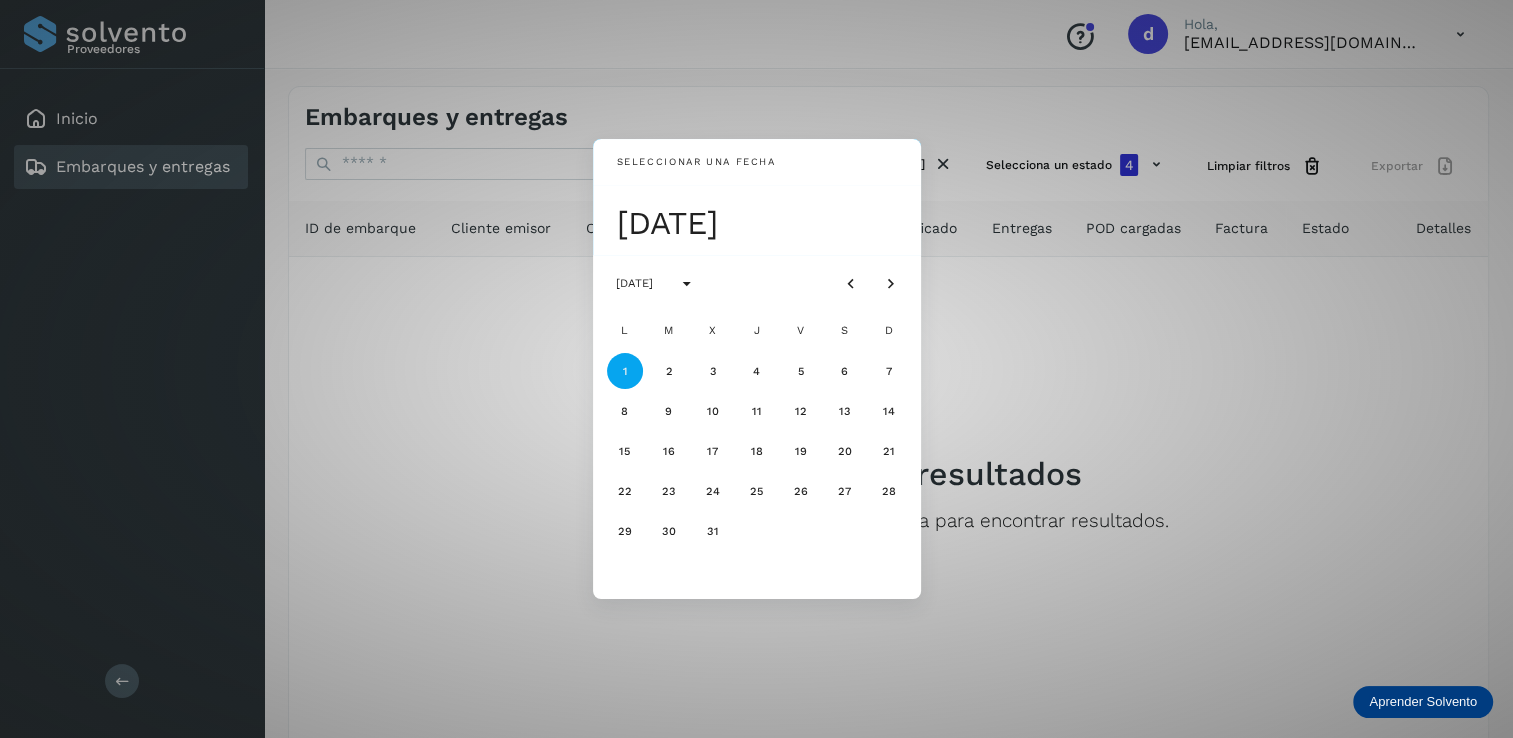 click on "[DATE]" 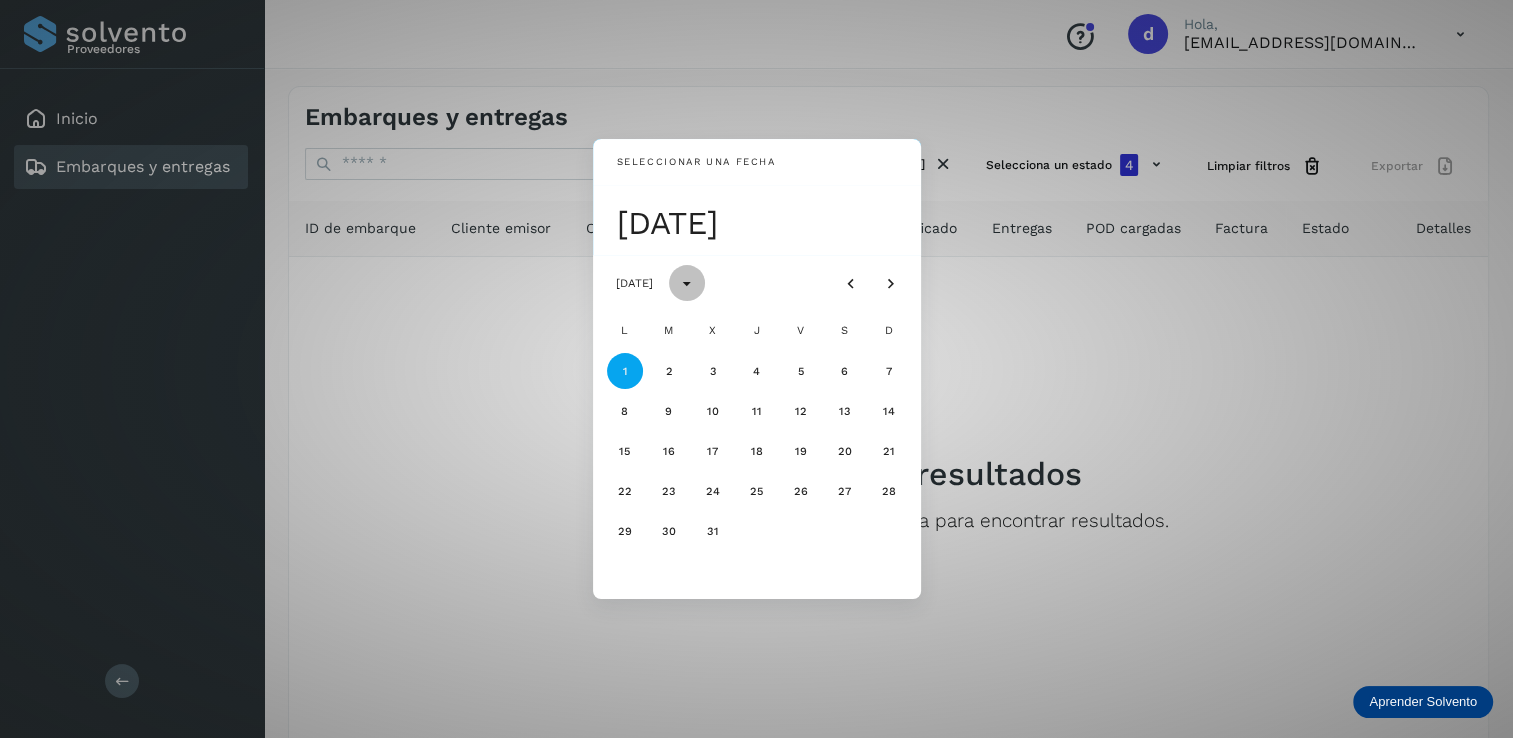 click at bounding box center (687, 283) 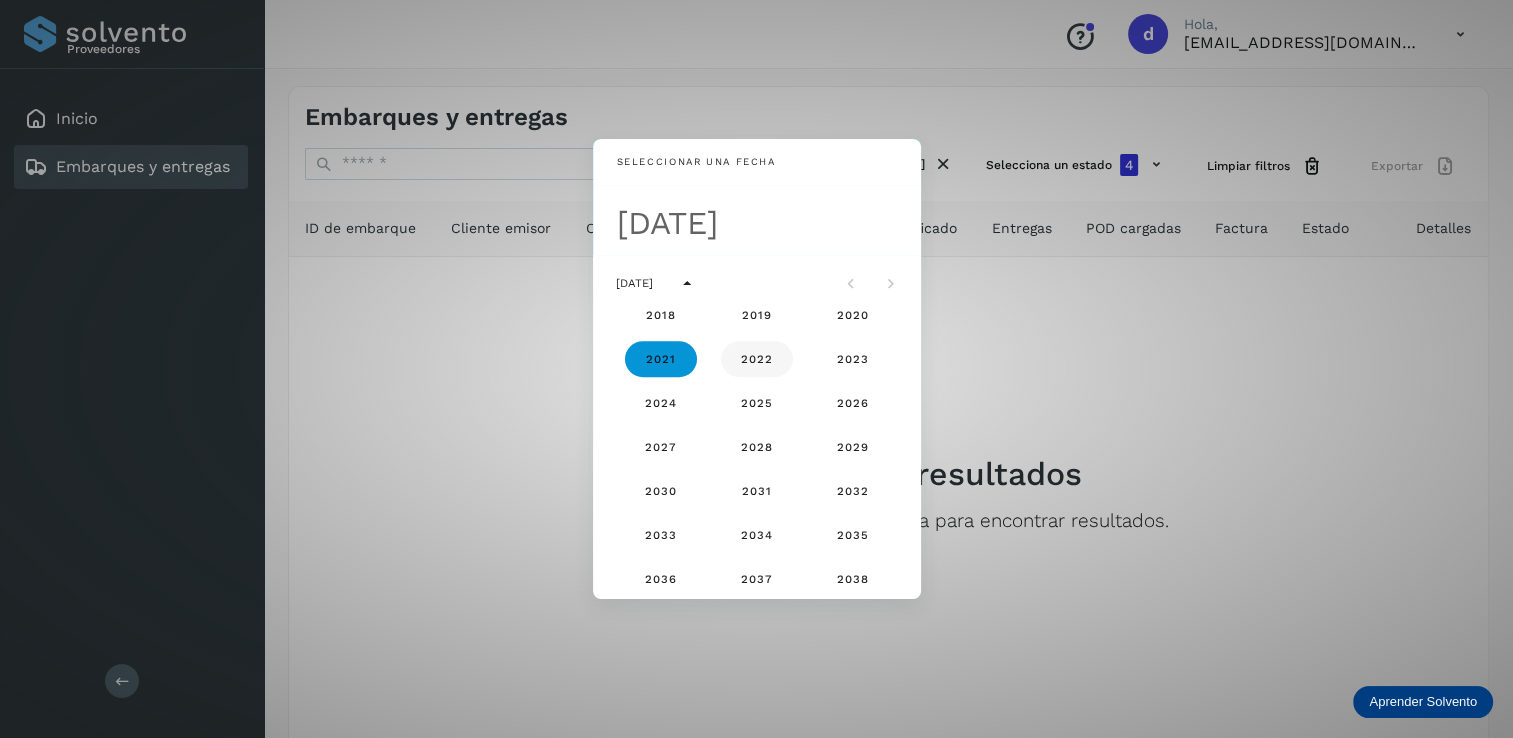 scroll, scrollTop: 1382, scrollLeft: 0, axis: vertical 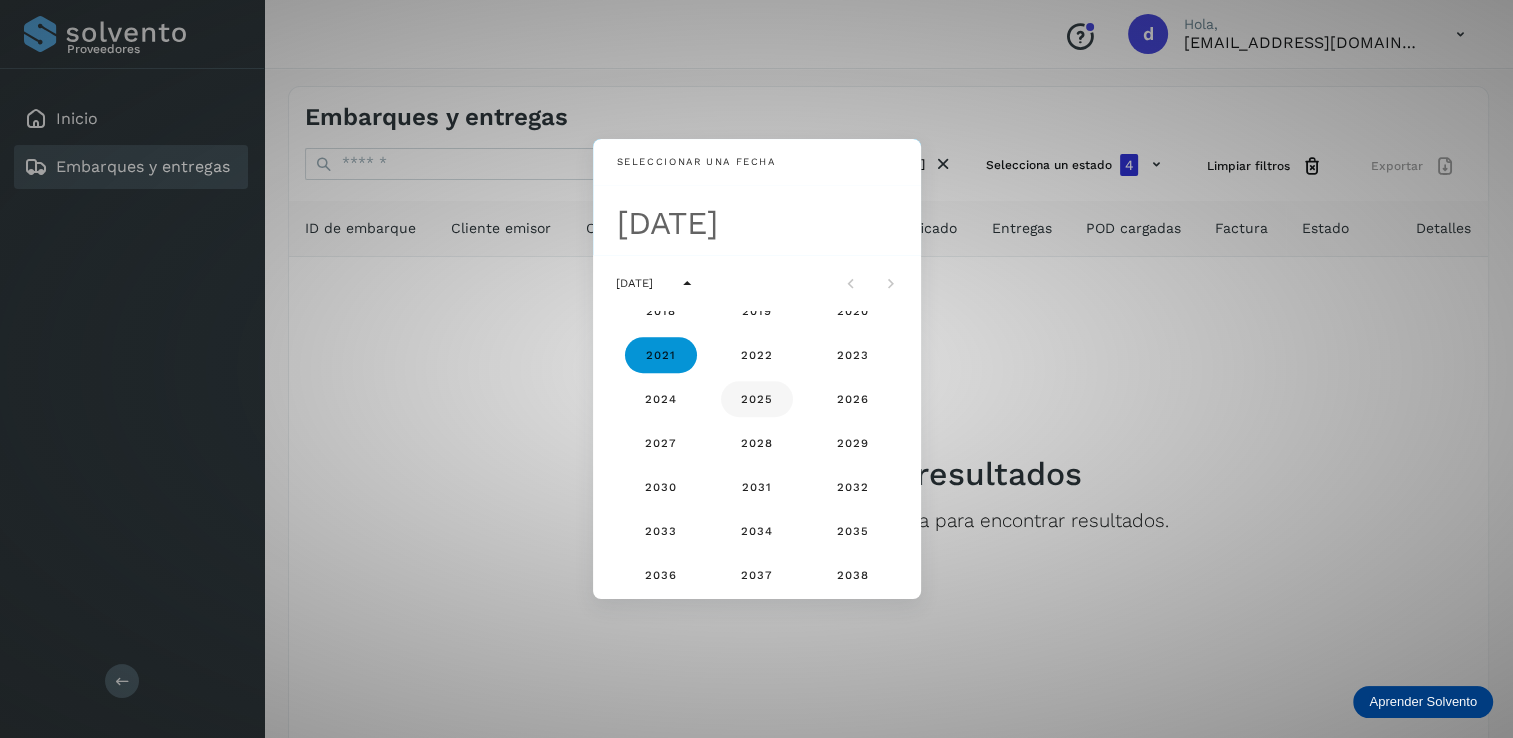 click on "2025" 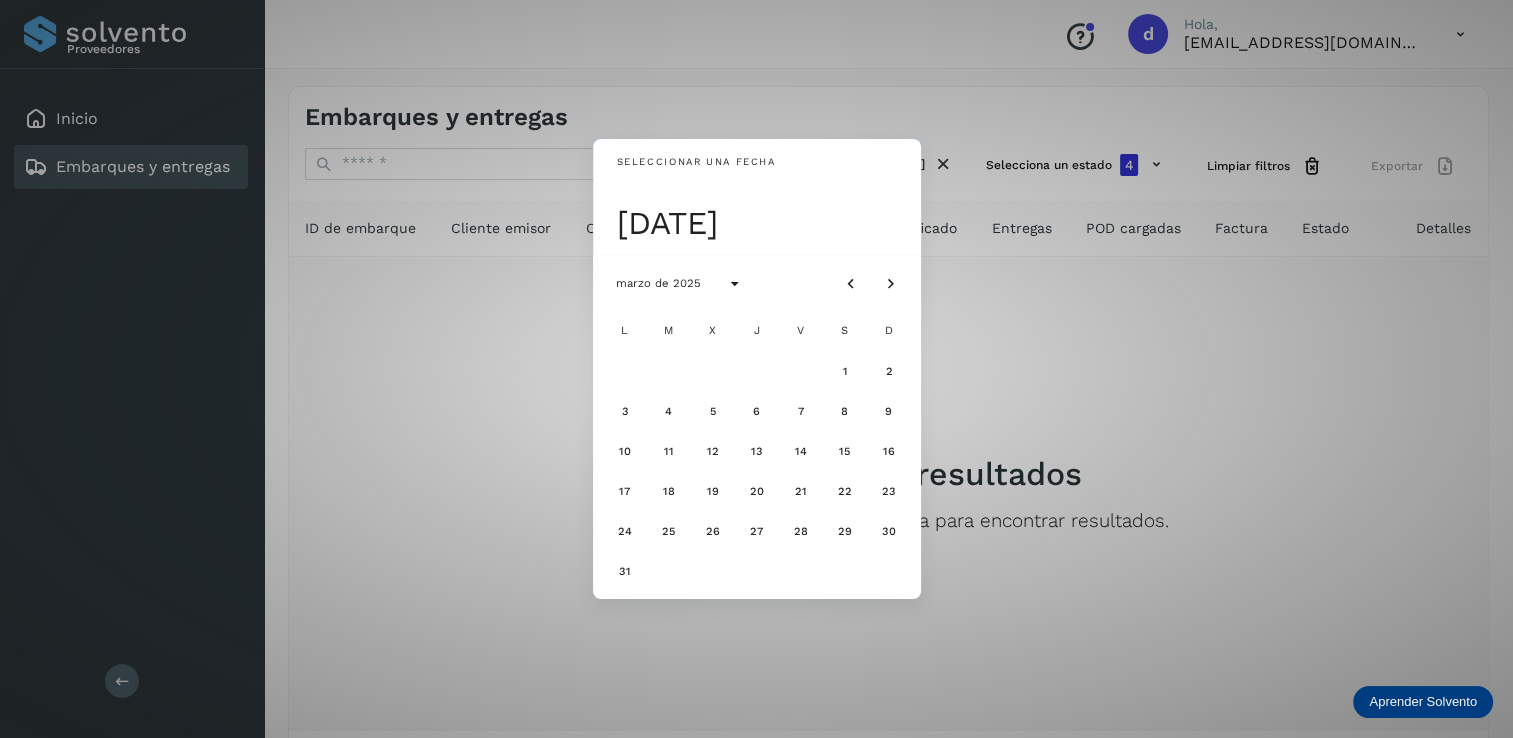 click on "25" 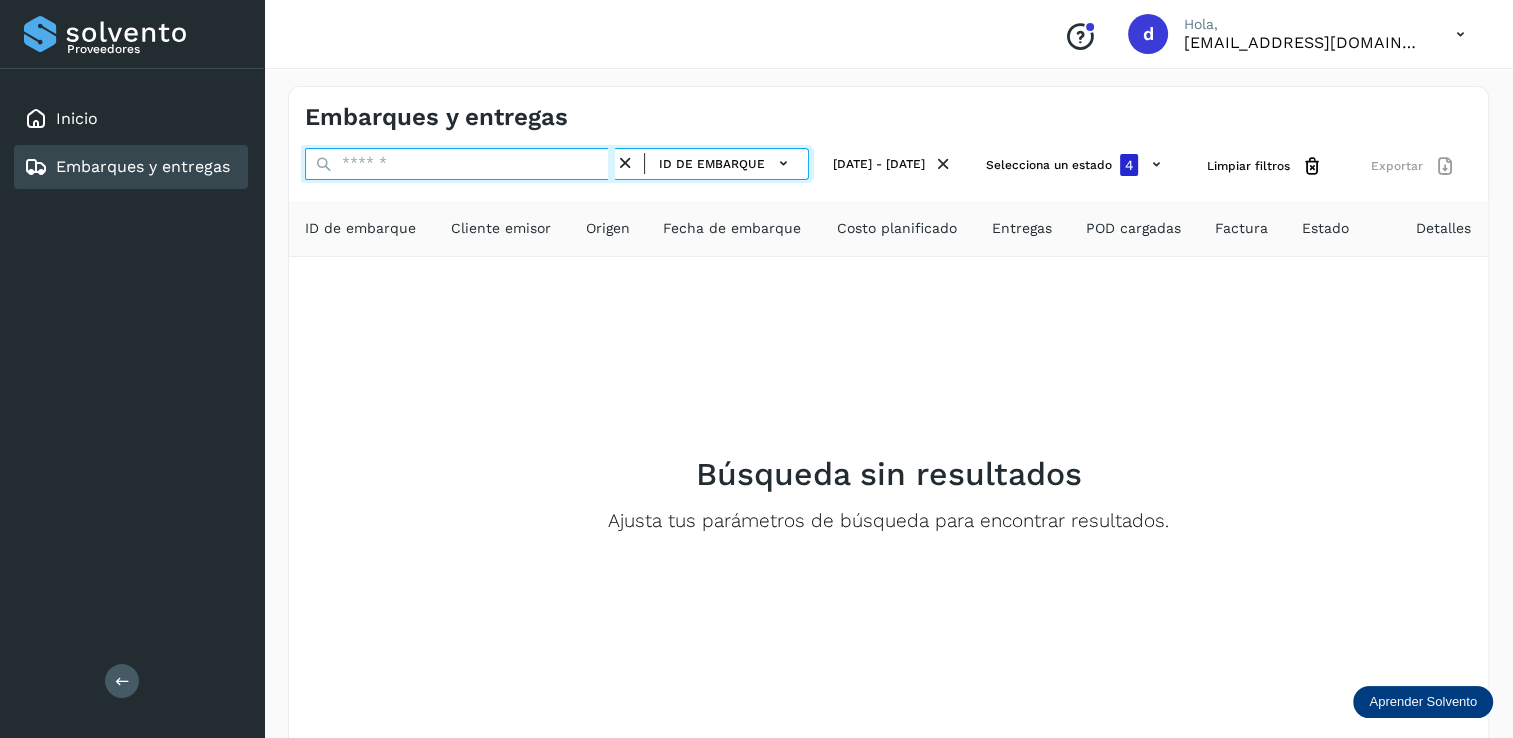 click at bounding box center [460, 164] 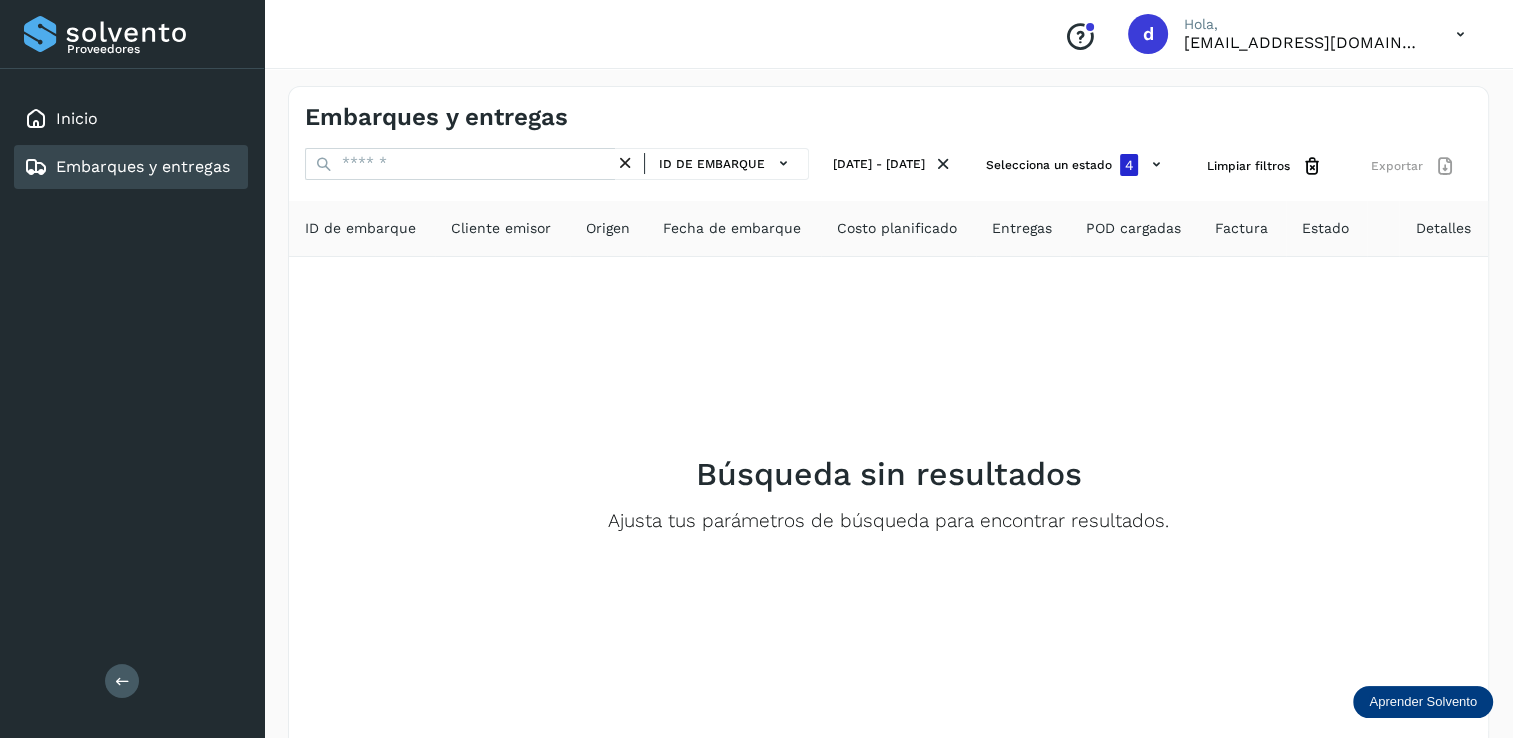 click on "Embarques y entregas" at bounding box center (143, 166) 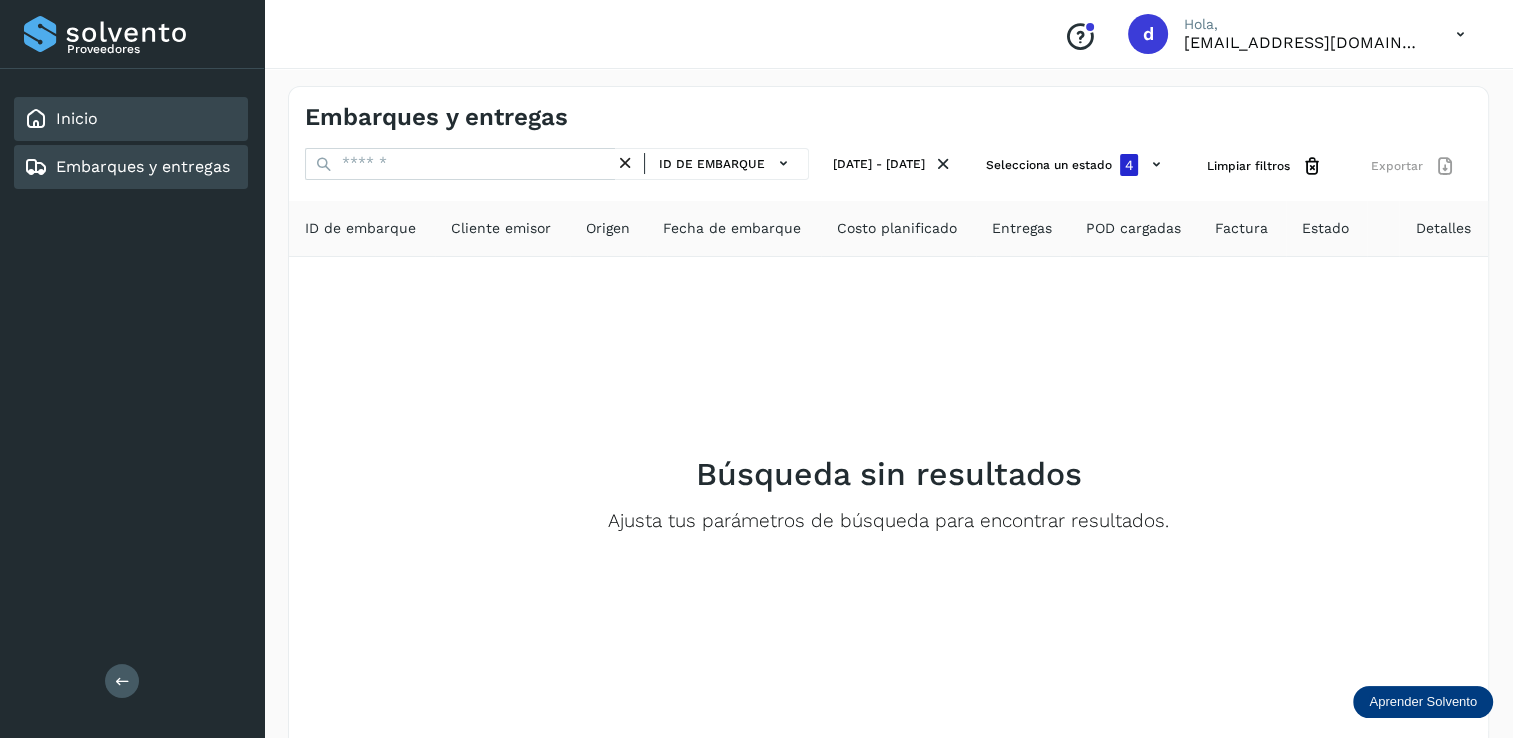 click on "Inicio" at bounding box center (77, 118) 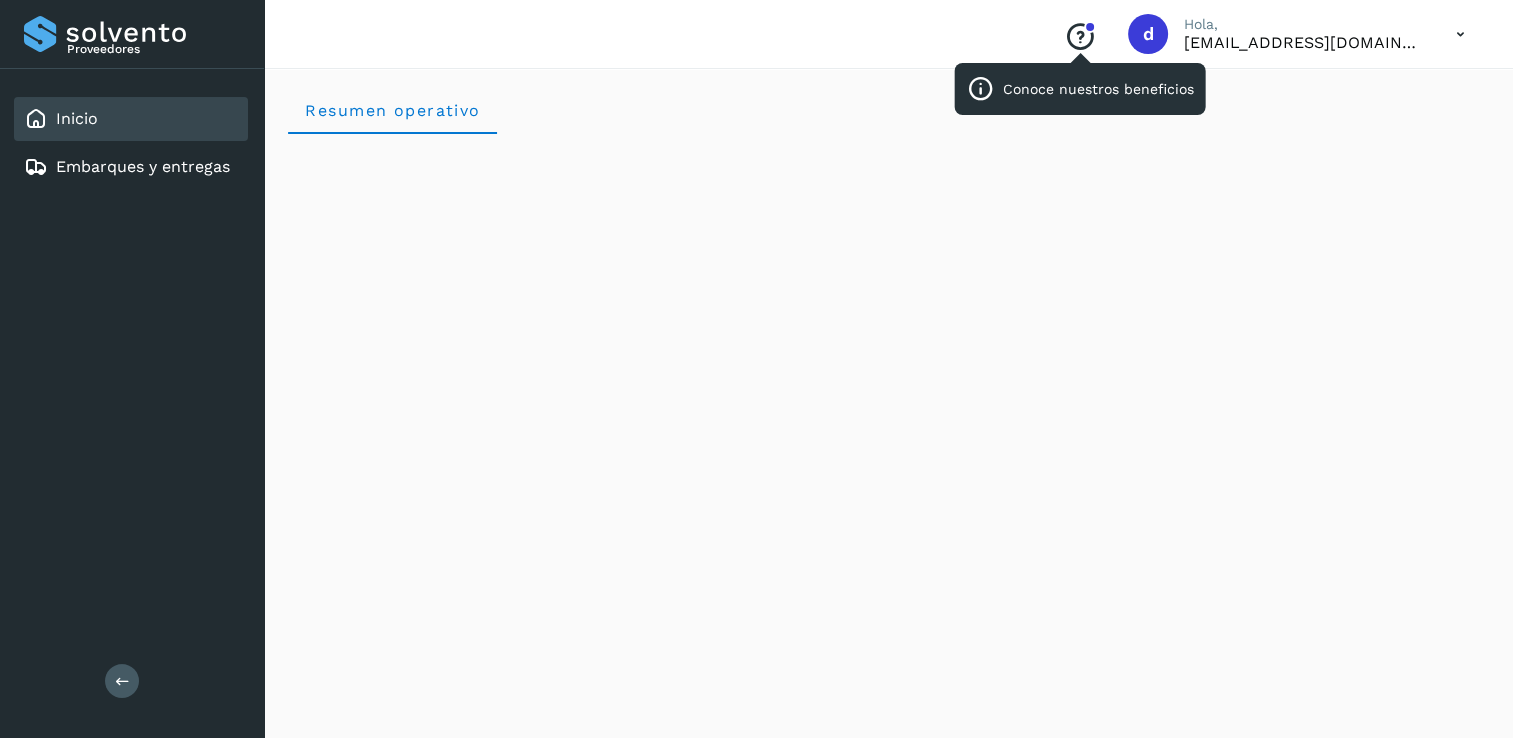 click on "Conoce nuestros beneficios
d Hola, [EMAIL_ADDRESS][DOMAIN_NAME] Resumen operativo" at bounding box center (888, 1273) 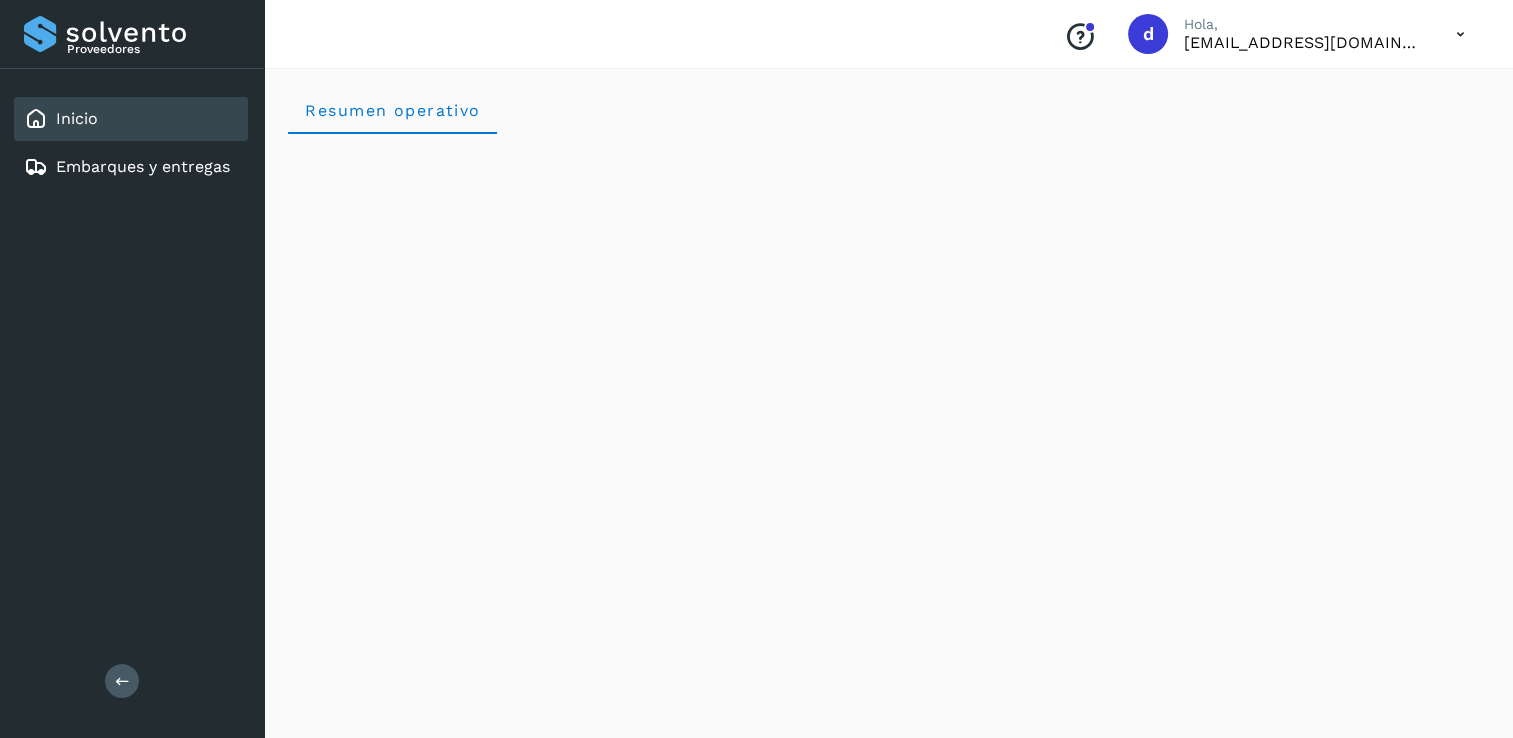 click at bounding box center (122, 681) 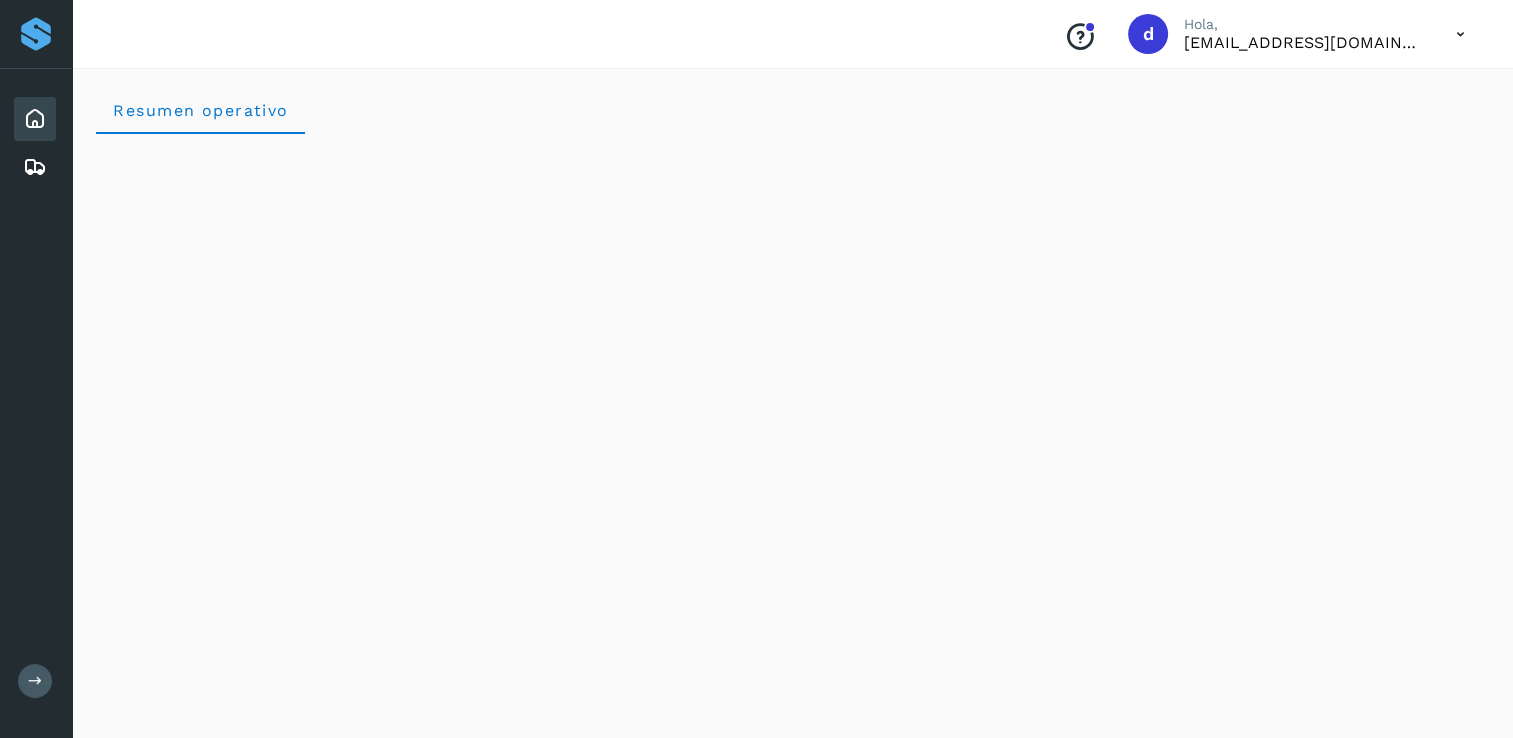 click at bounding box center (35, 119) 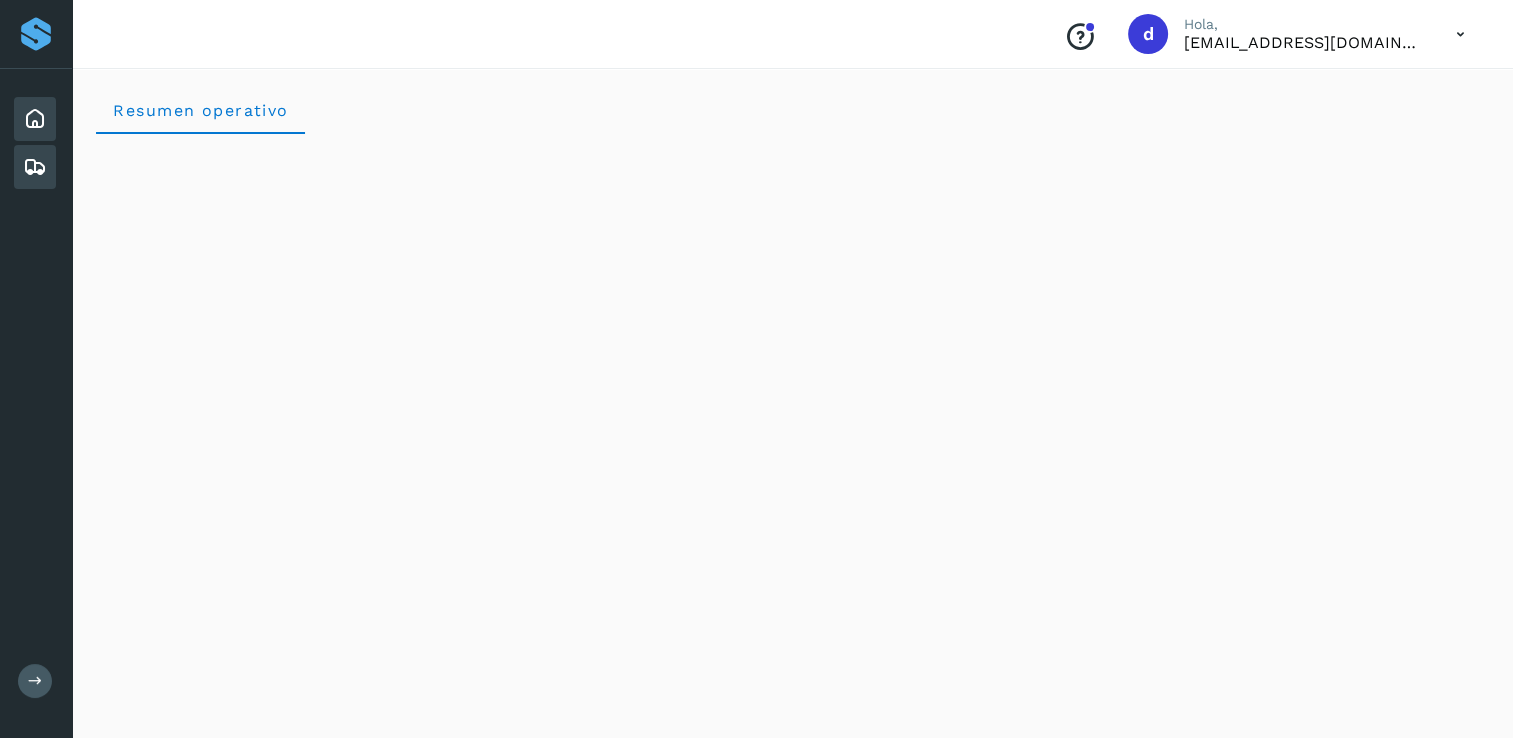click at bounding box center (35, 167) 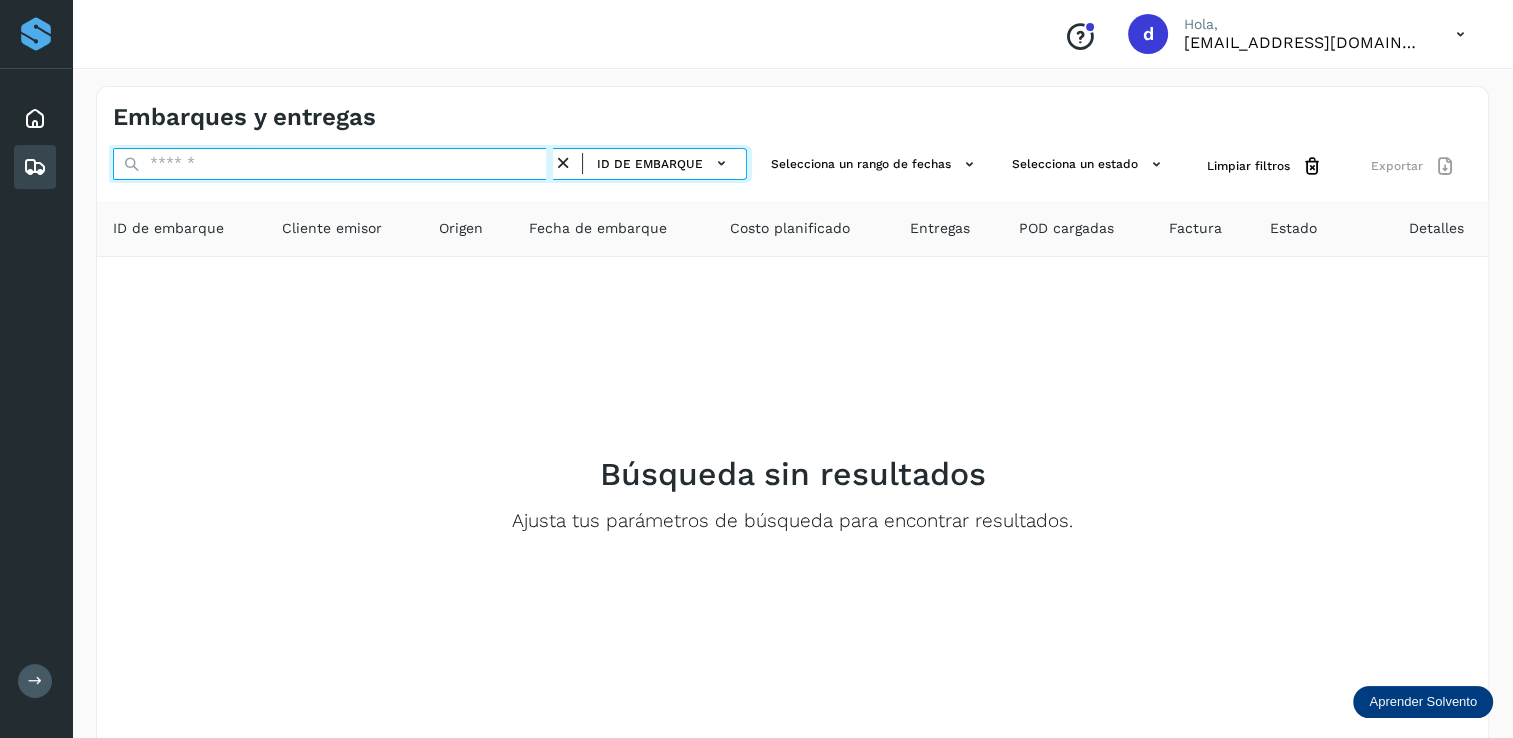 click at bounding box center [333, 164] 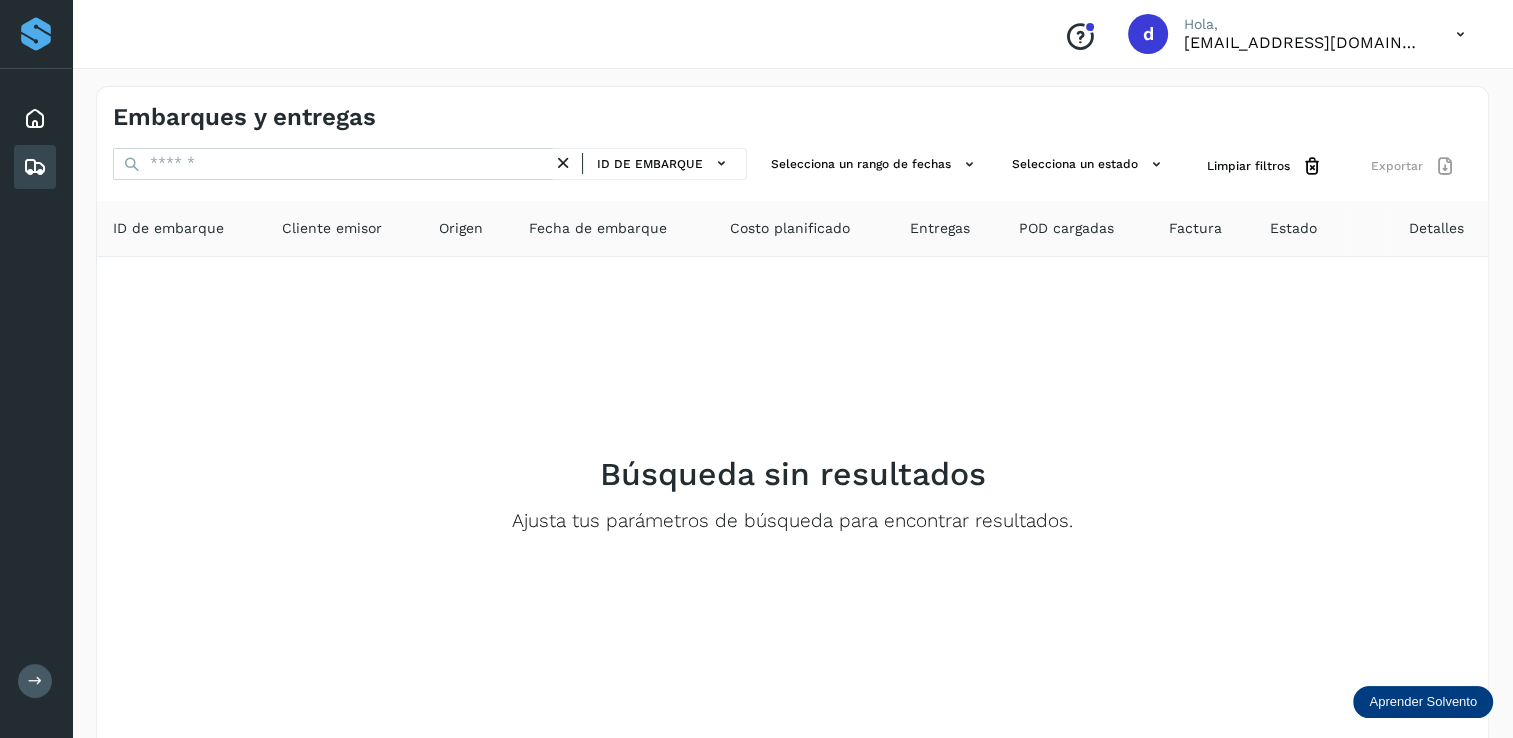 click at bounding box center (1460, 34) 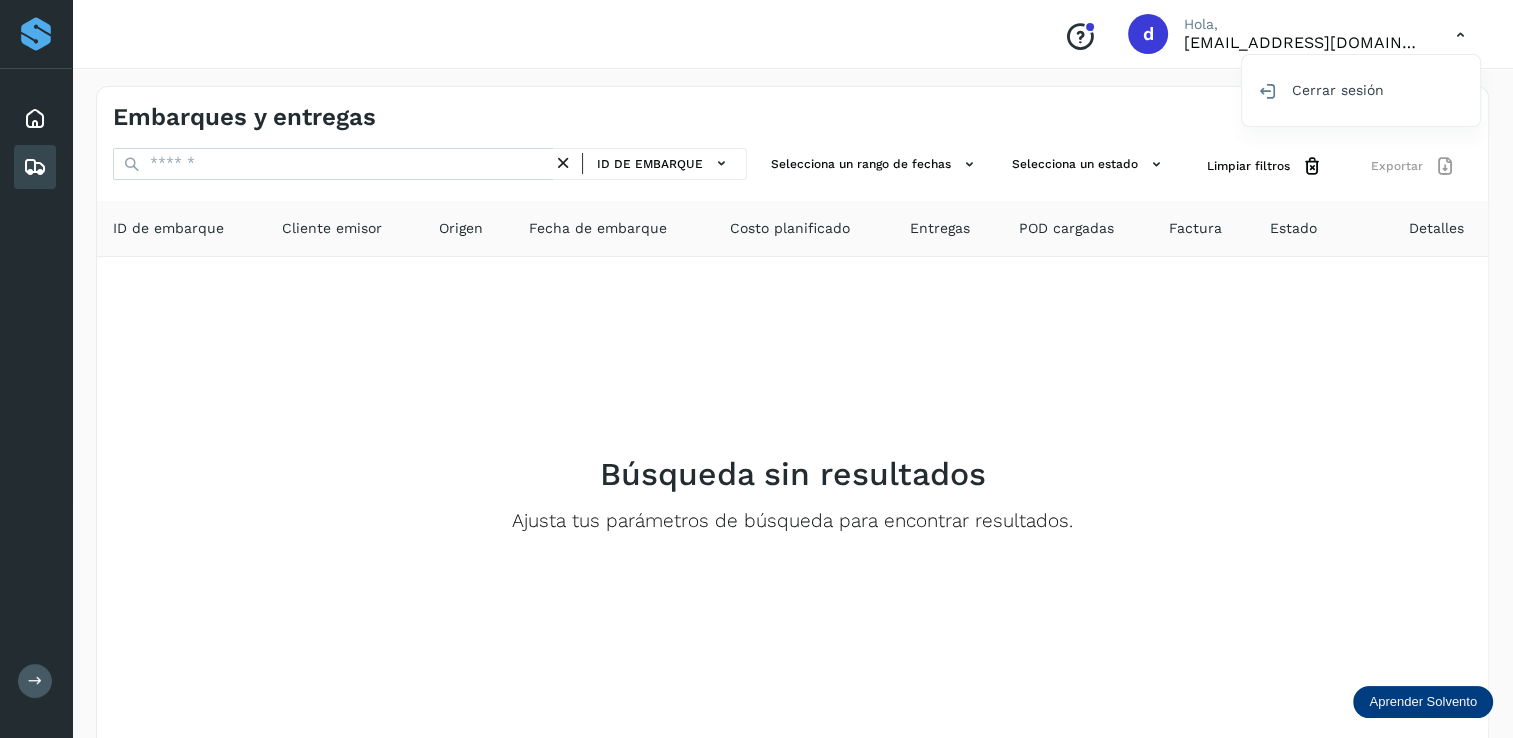 click on "Proveedores" at bounding box center [36, 34] 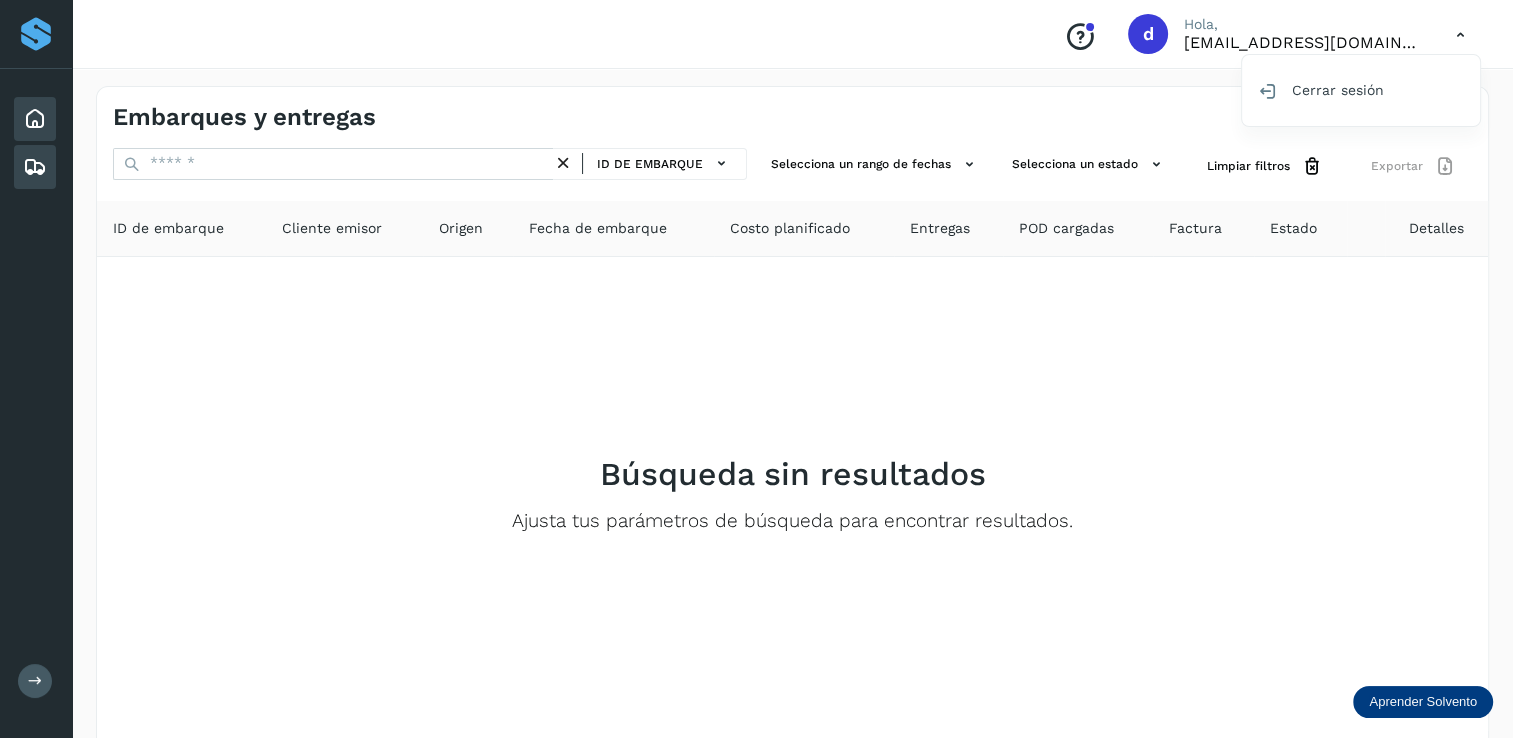 click at bounding box center (35, 119) 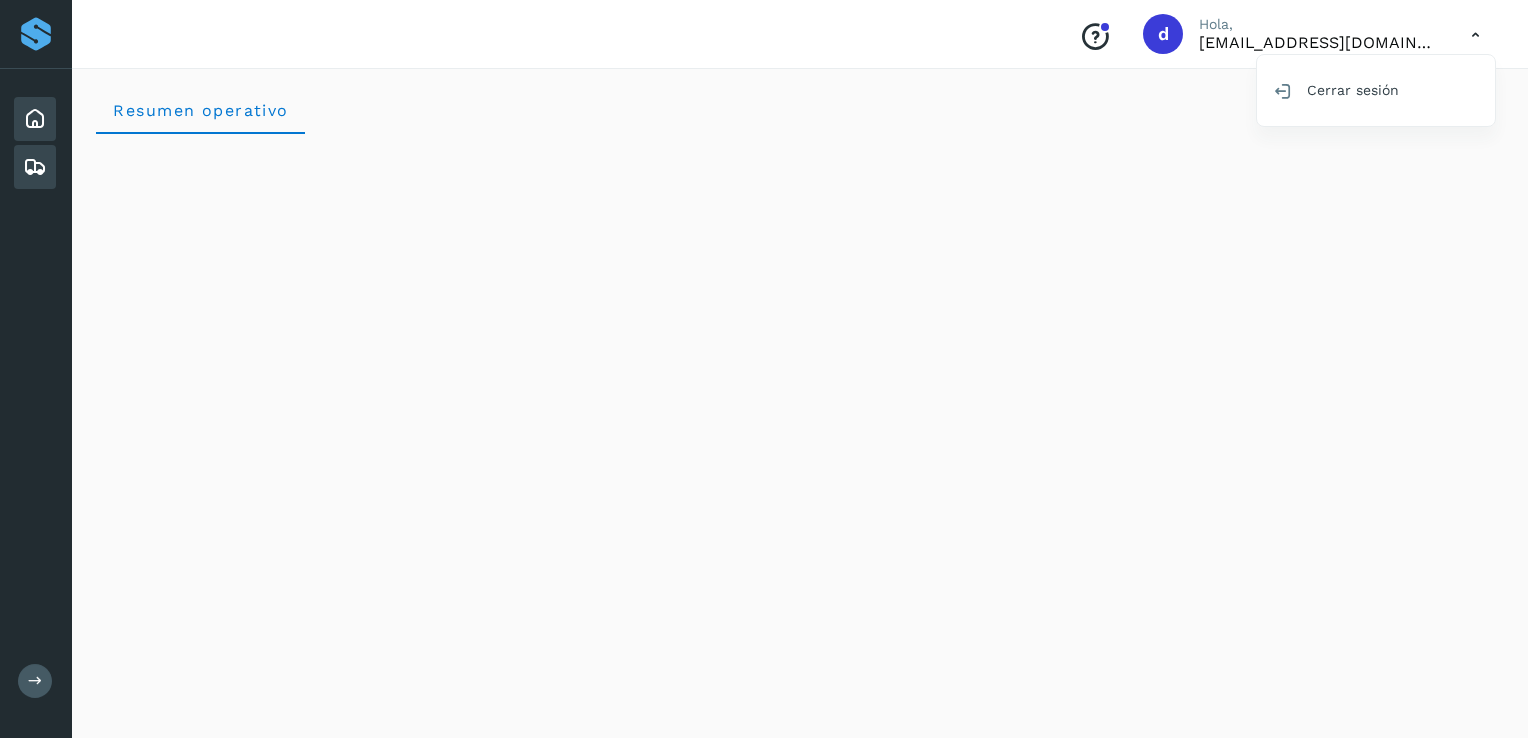 click at bounding box center [35, 167] 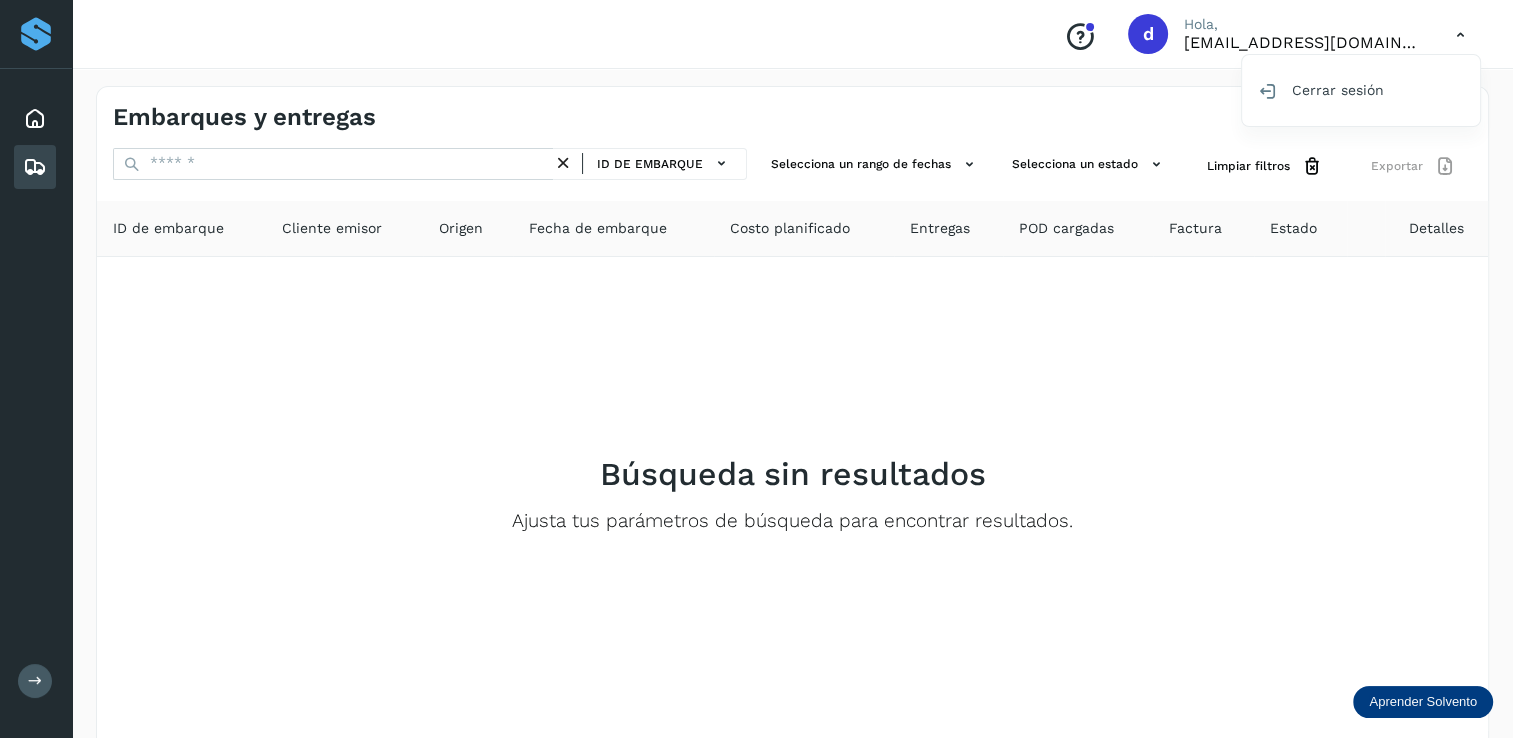 click at bounding box center [756, 369] 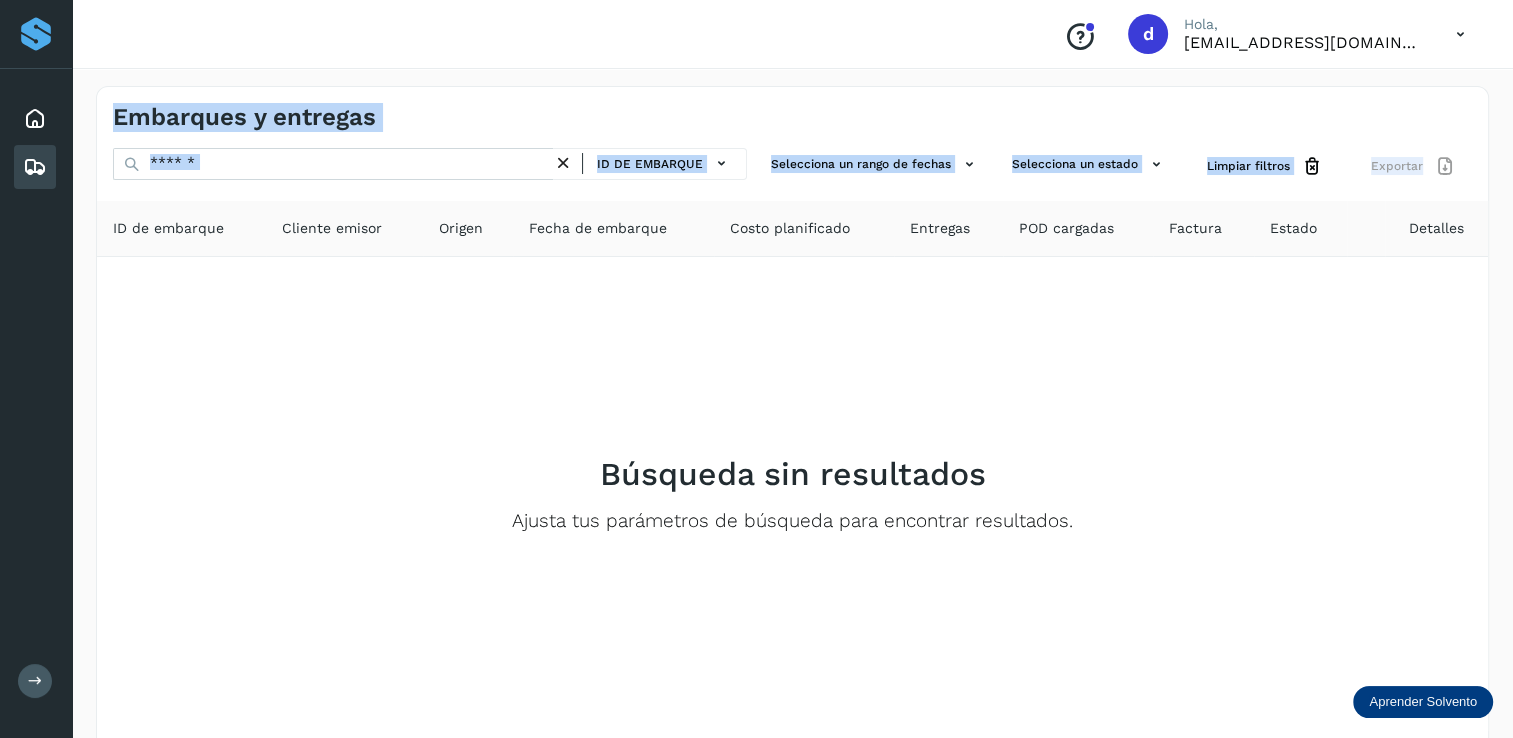 click on "ID de embarque Selecciona un rango de fechas  Selecciona un estado Limpiar filtros Exportar ID de embarque Cliente emisor Origen Fecha de embarque Costo planificado Entregas POD cargadas Factura Estado Detalles Búsqueda sin resultados Ajusta tus parámetros de búsqueda para encontrar resultados. Filtros por página : ** ** ** 1 - 0 de 0" at bounding box center (792, 475) 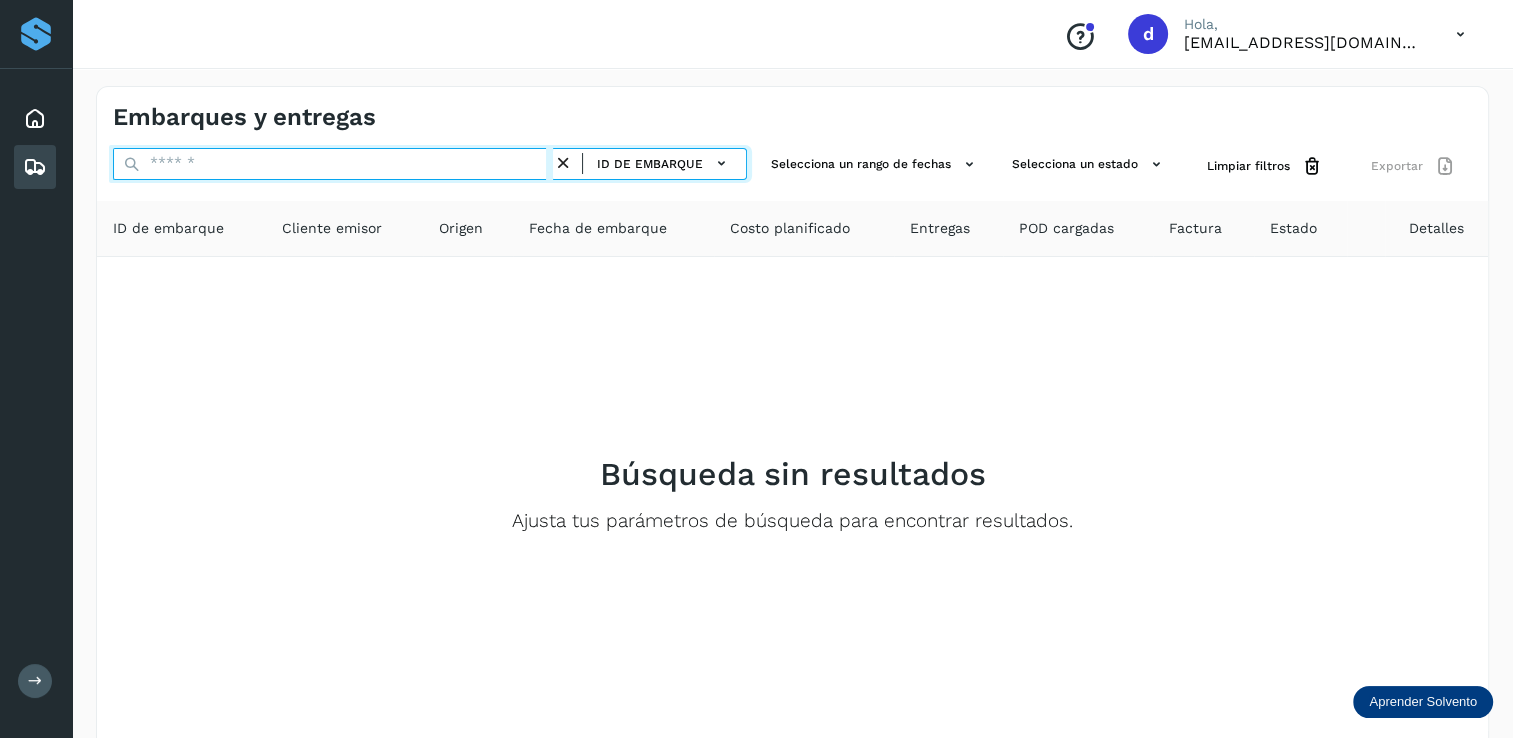 click at bounding box center [333, 164] 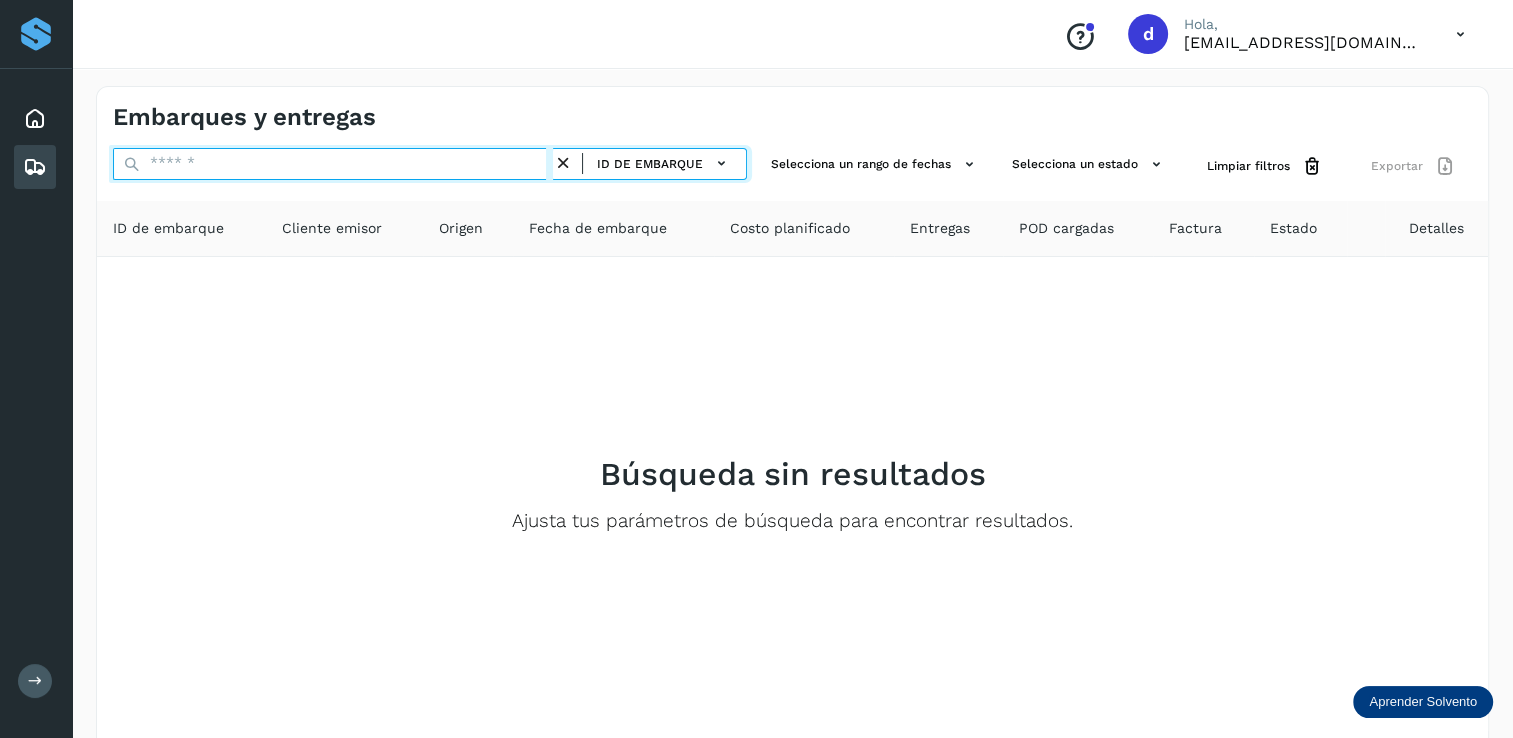 click at bounding box center (333, 164) 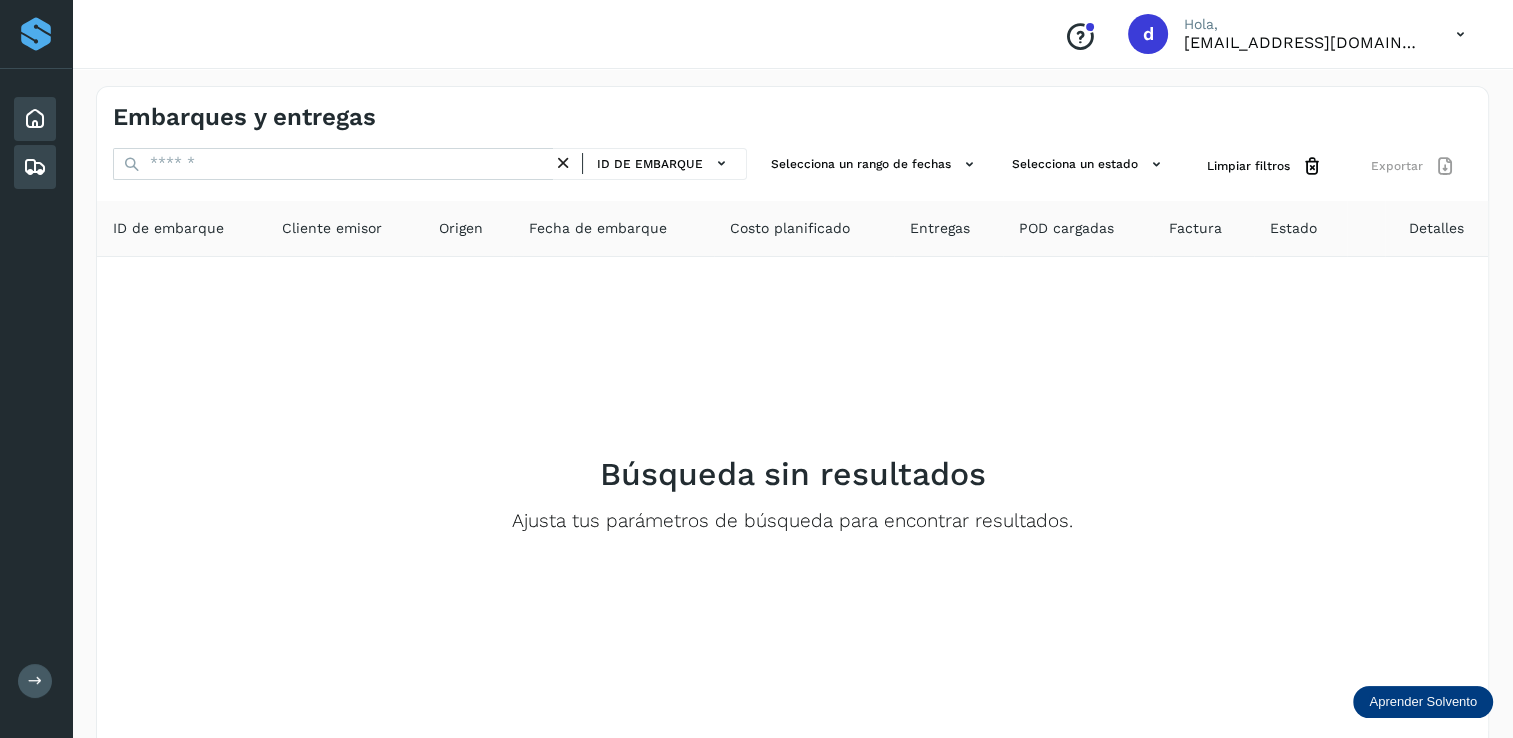 click at bounding box center (35, 119) 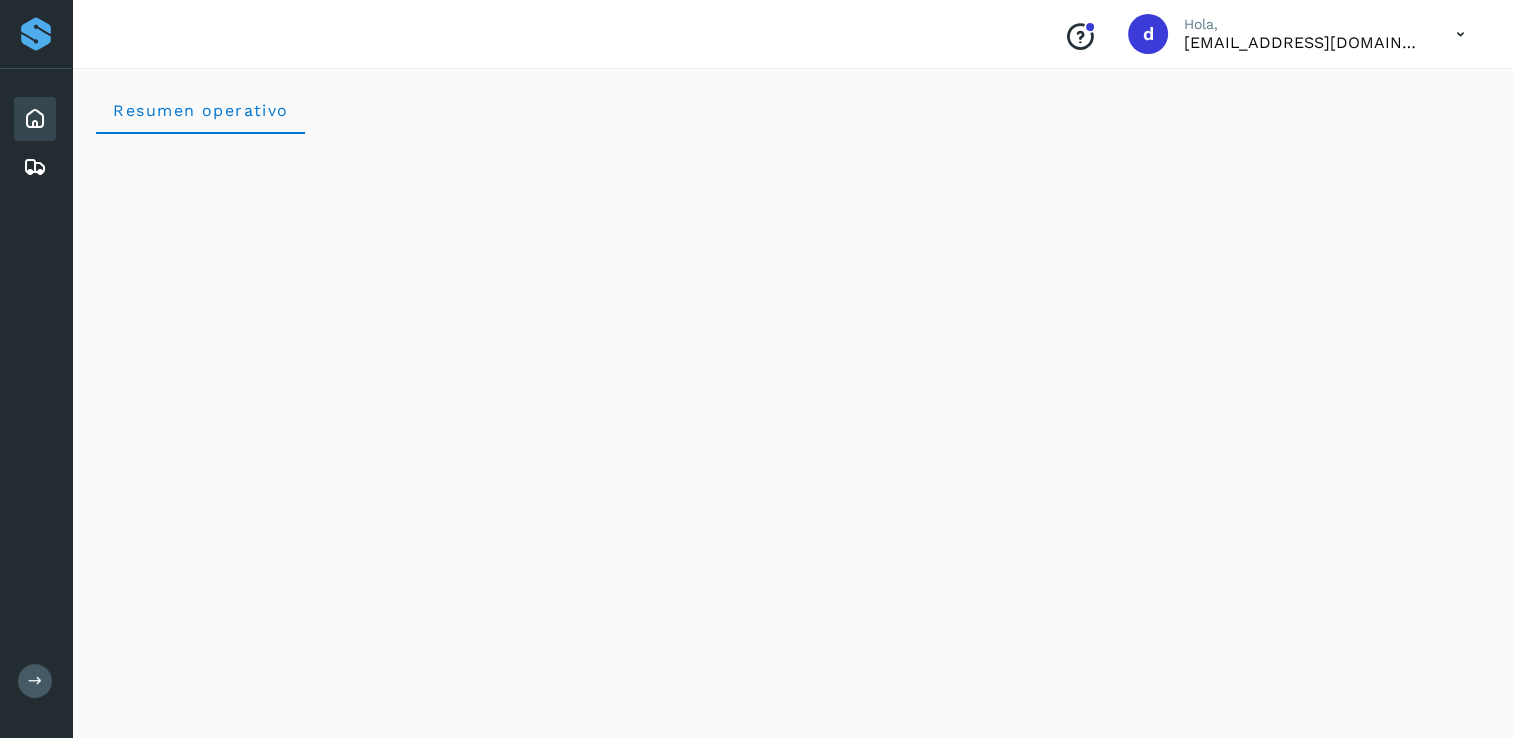 click on "Inicio" 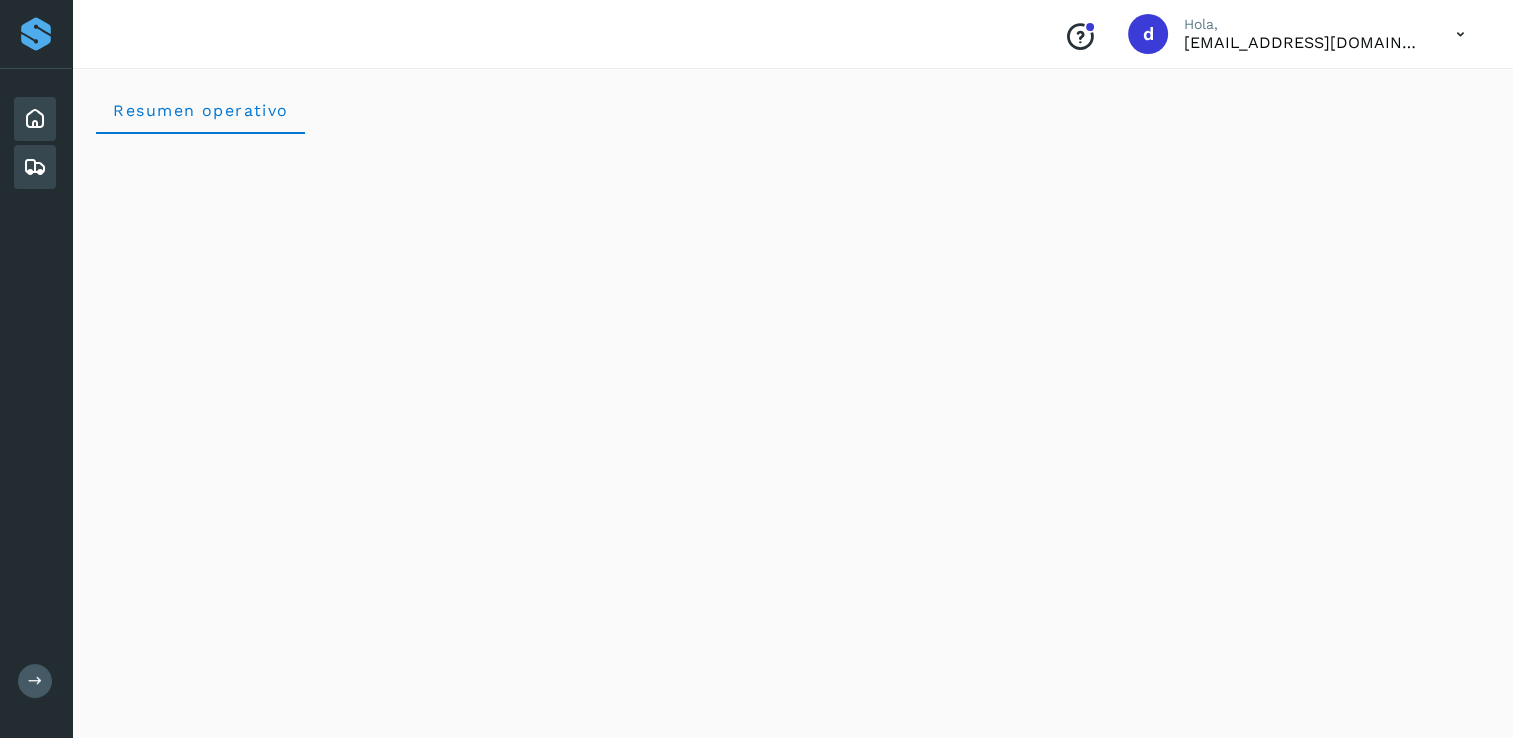 click at bounding box center (35, 167) 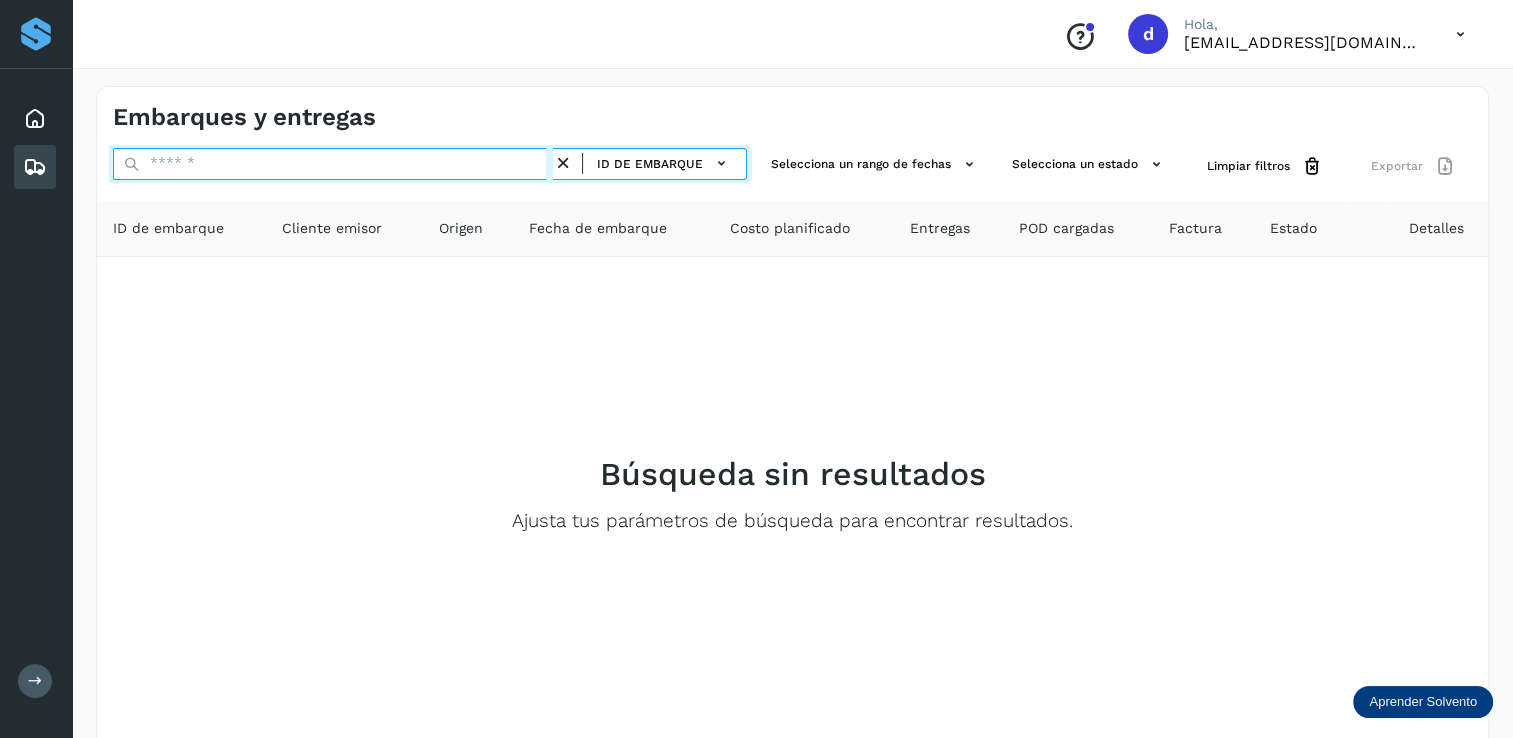 click at bounding box center (333, 164) 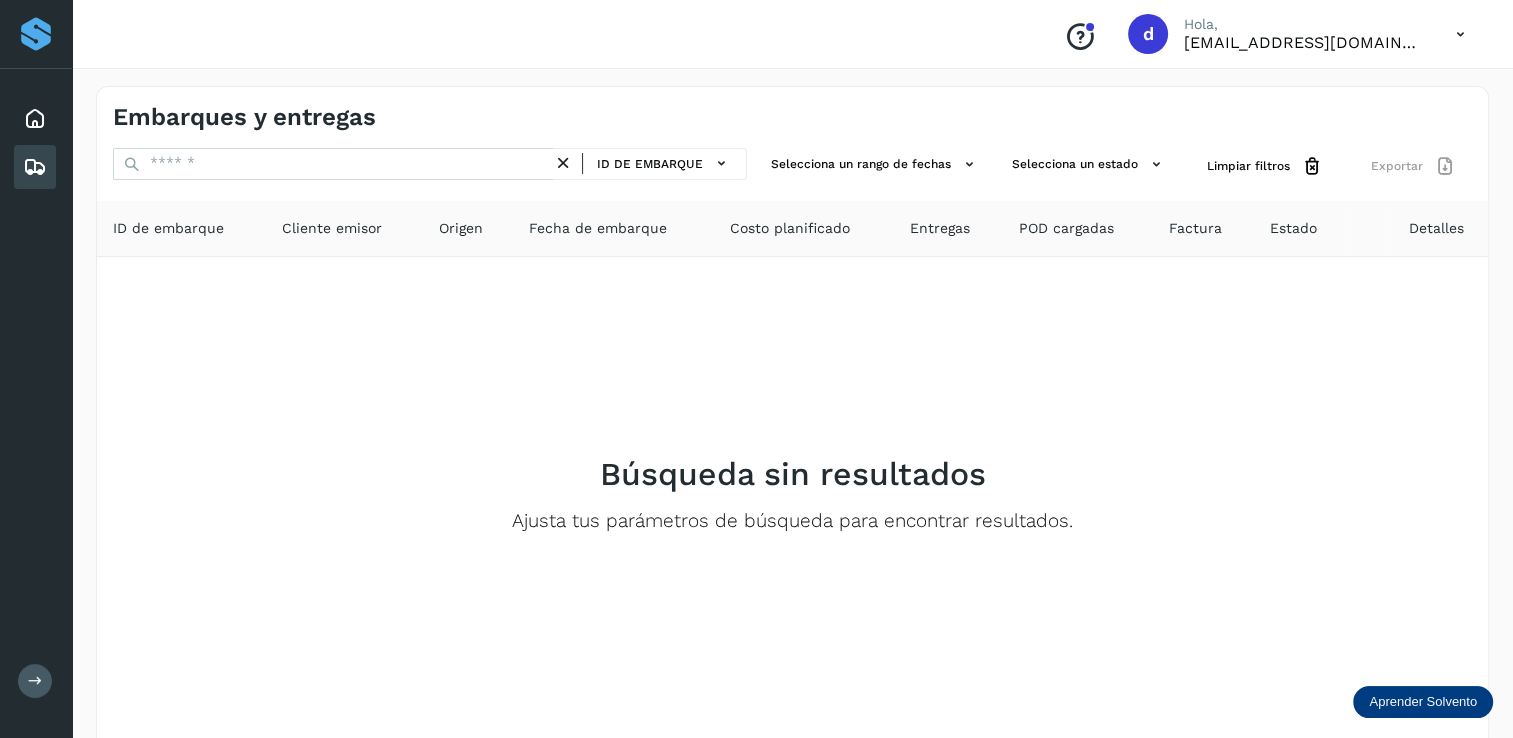 click on "ID de embarque" at bounding box center (430, 166) 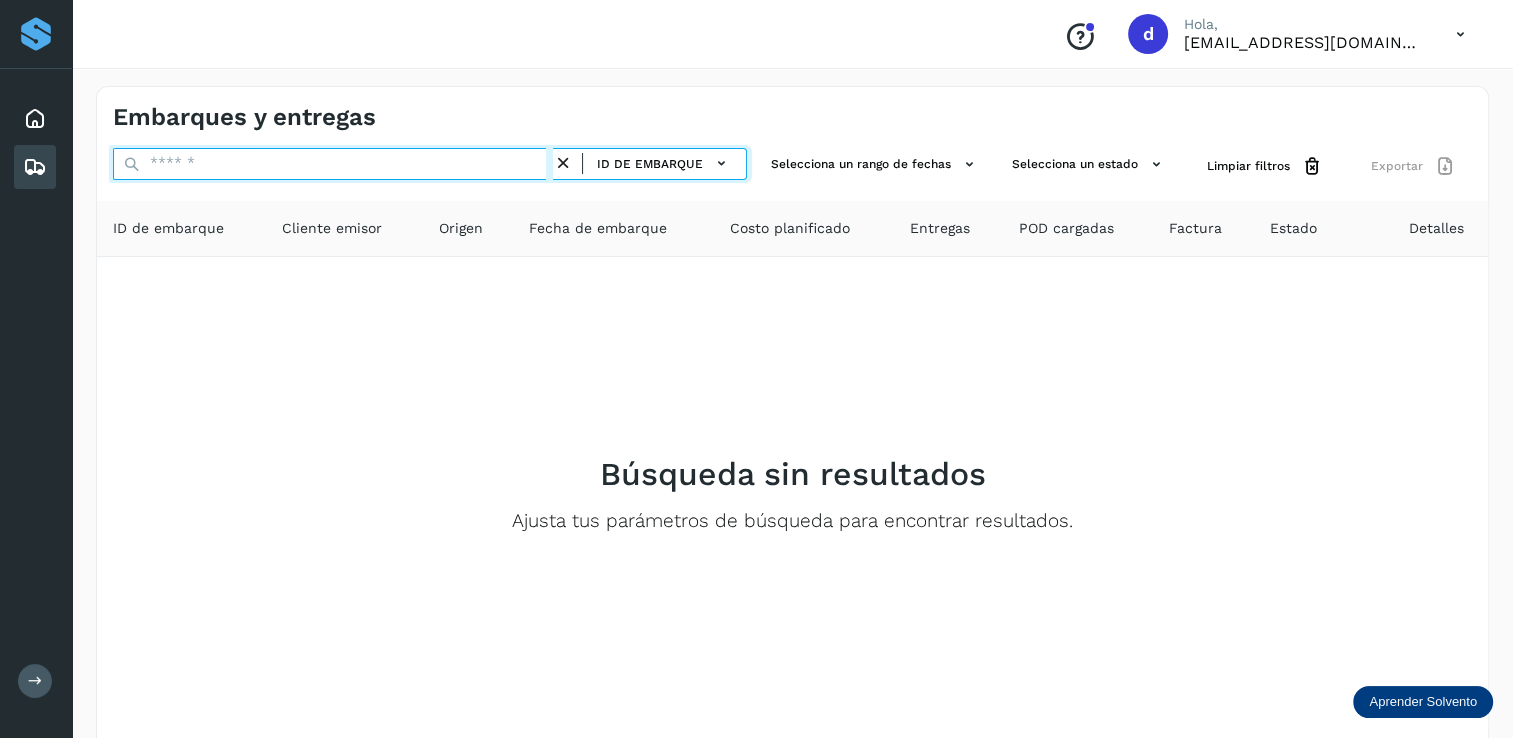 click at bounding box center [333, 164] 